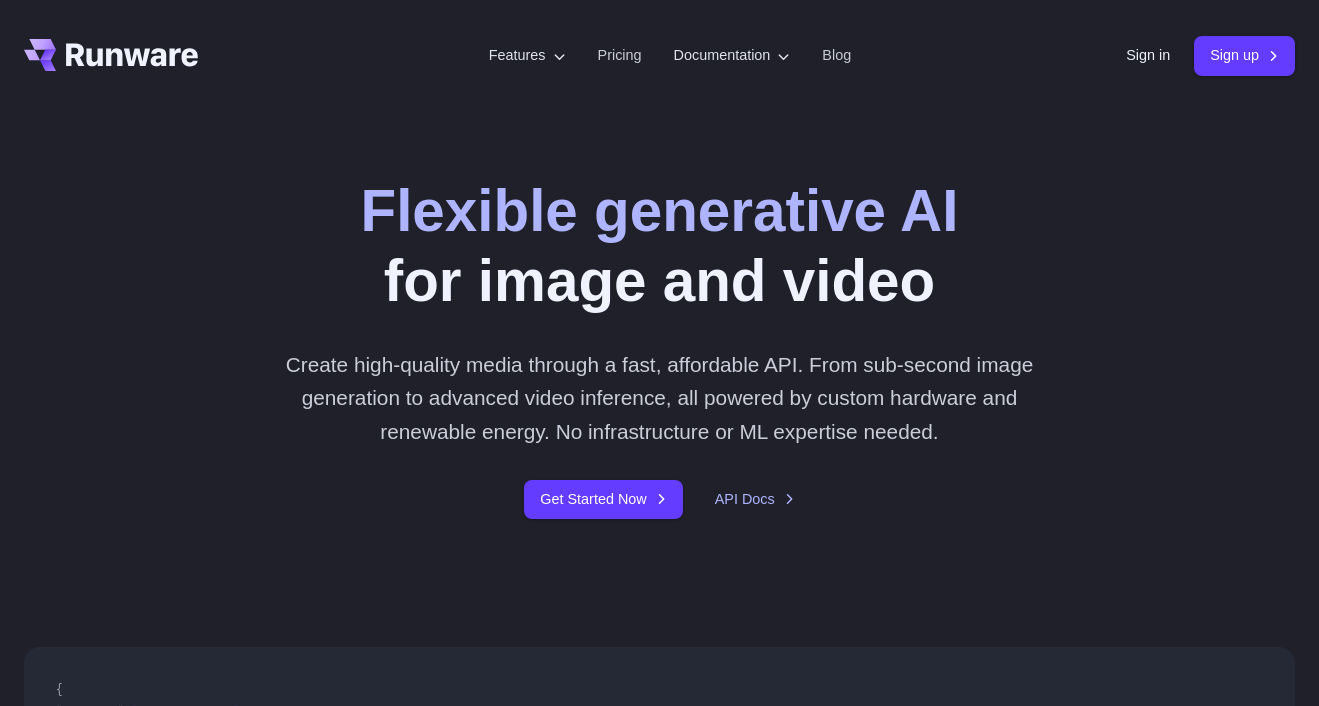 scroll, scrollTop: 0, scrollLeft: 0, axis: both 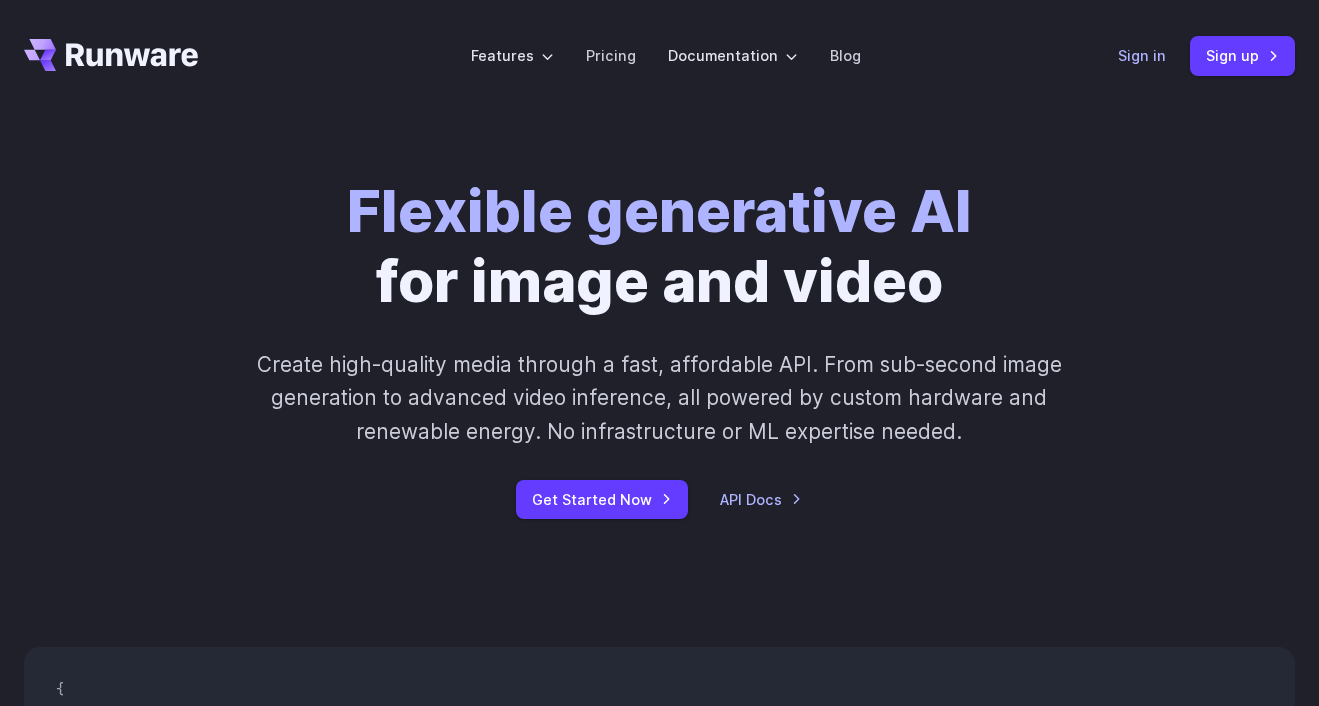 click on "Sign in" at bounding box center (1142, 55) 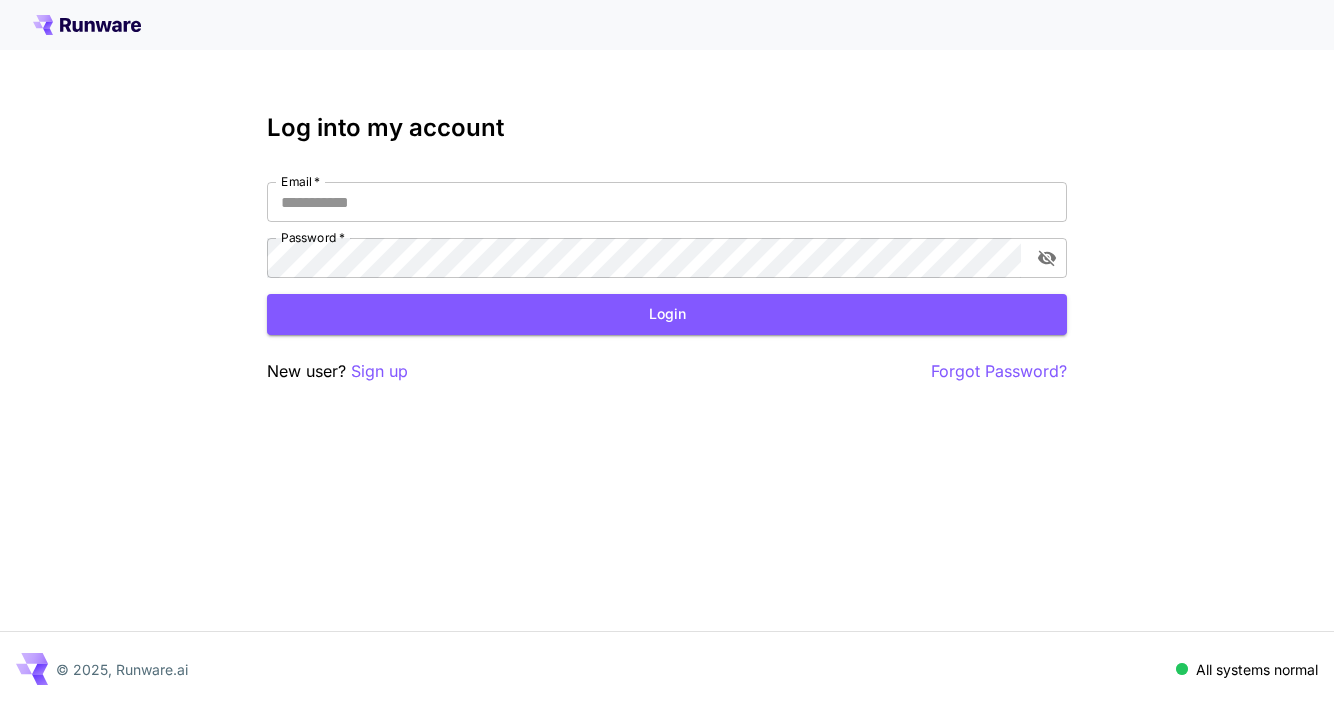scroll, scrollTop: 0, scrollLeft: 0, axis: both 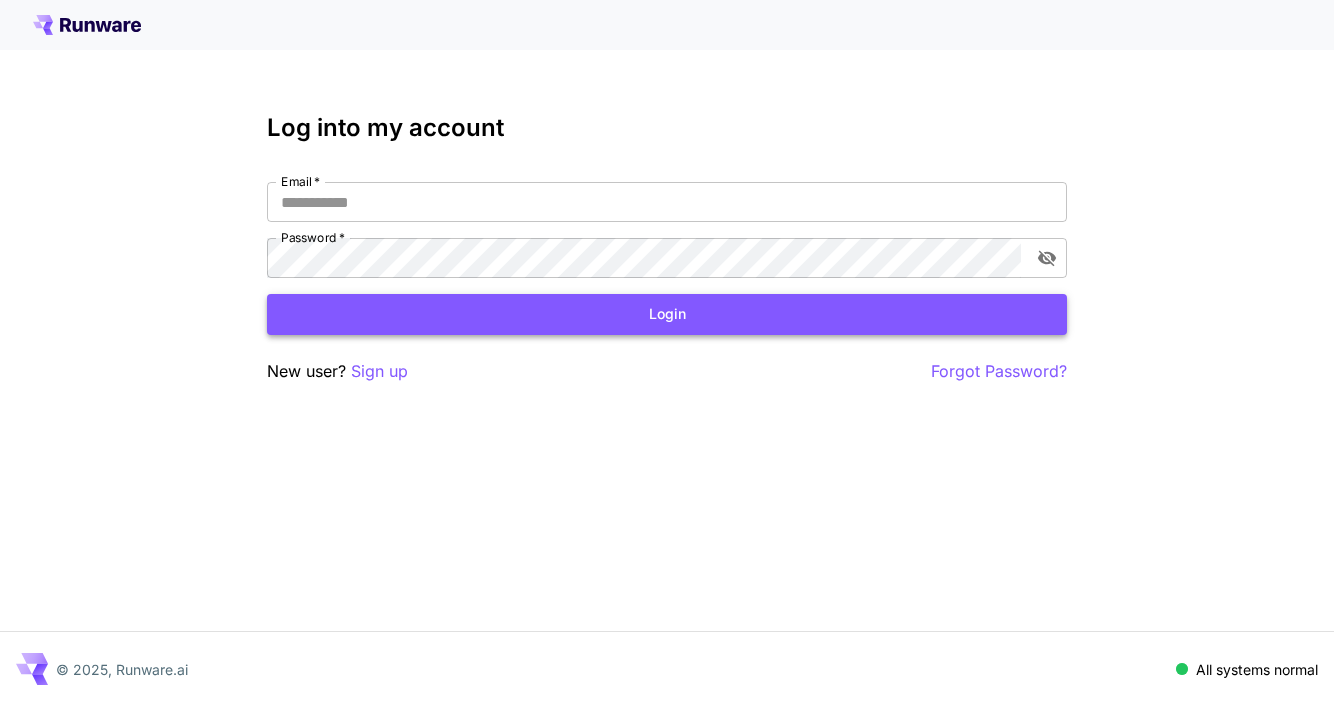 type on "**********" 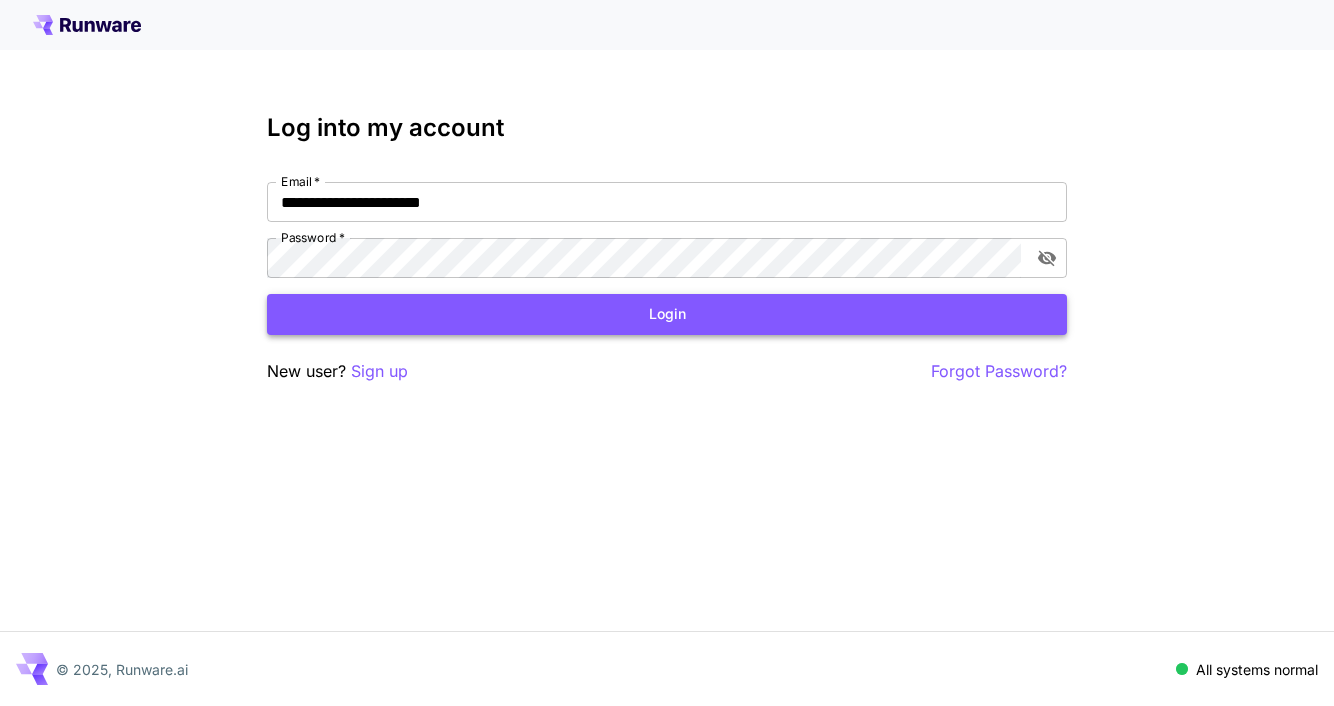 click on "Login" at bounding box center [667, 314] 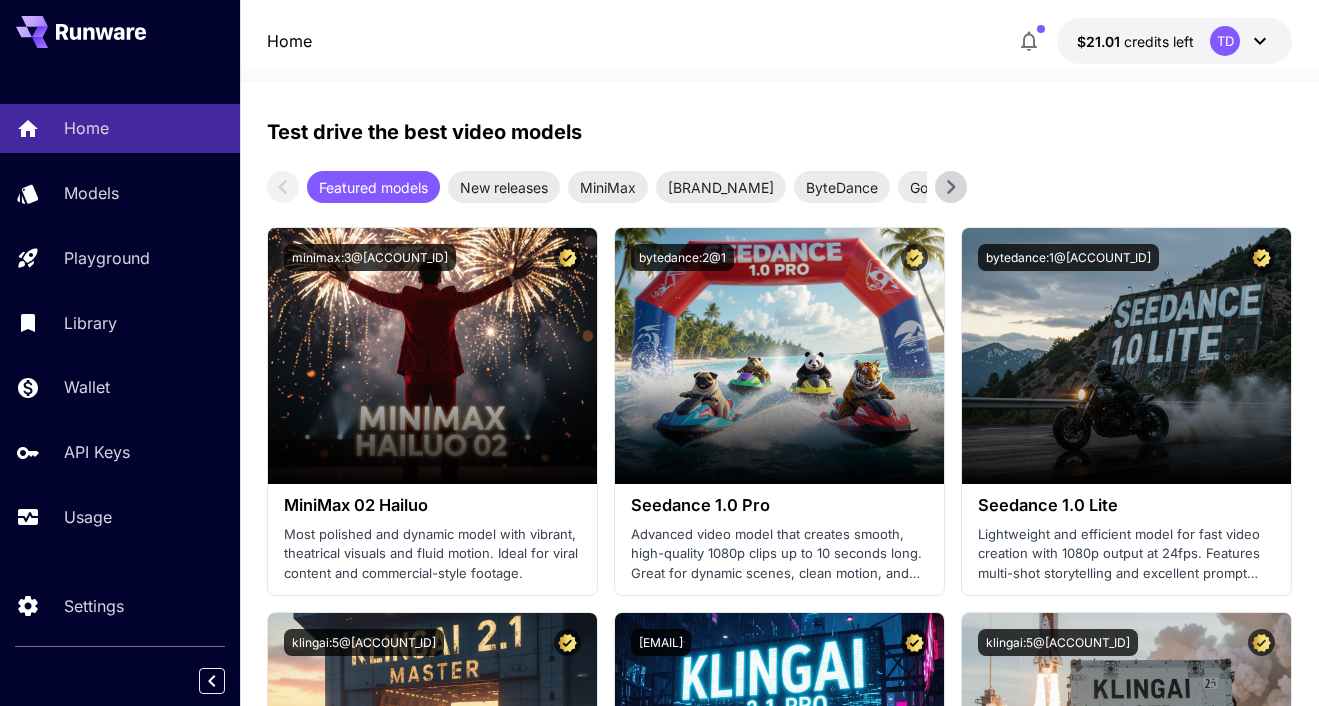 scroll, scrollTop: 452, scrollLeft: 0, axis: vertical 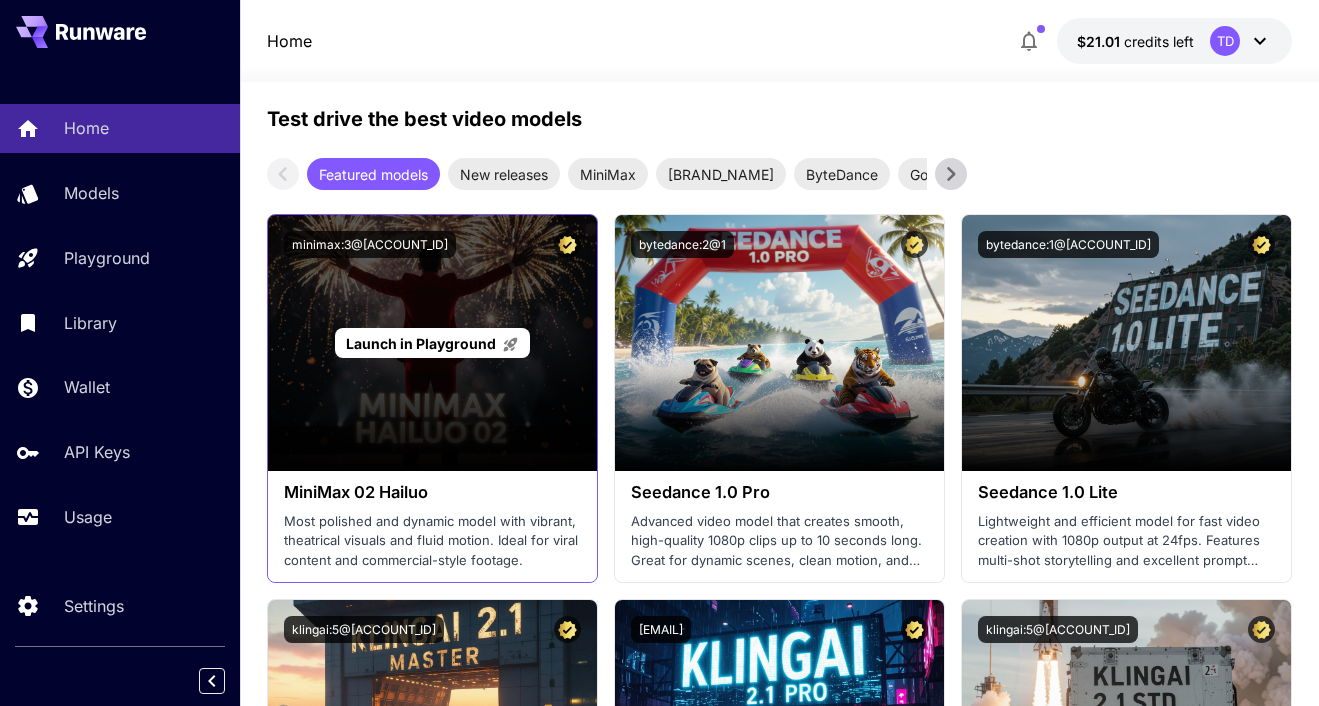 click on "Launch in Playground" at bounding box center (421, 343) 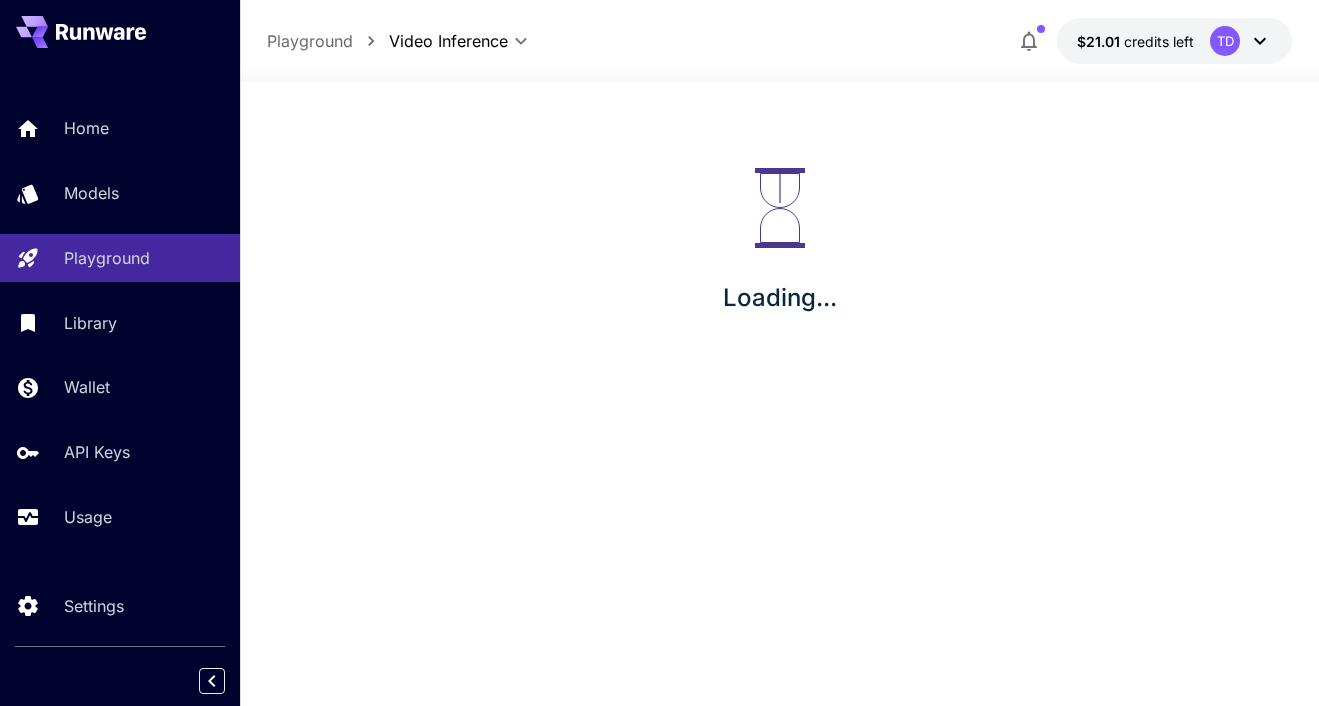 scroll, scrollTop: 0, scrollLeft: 0, axis: both 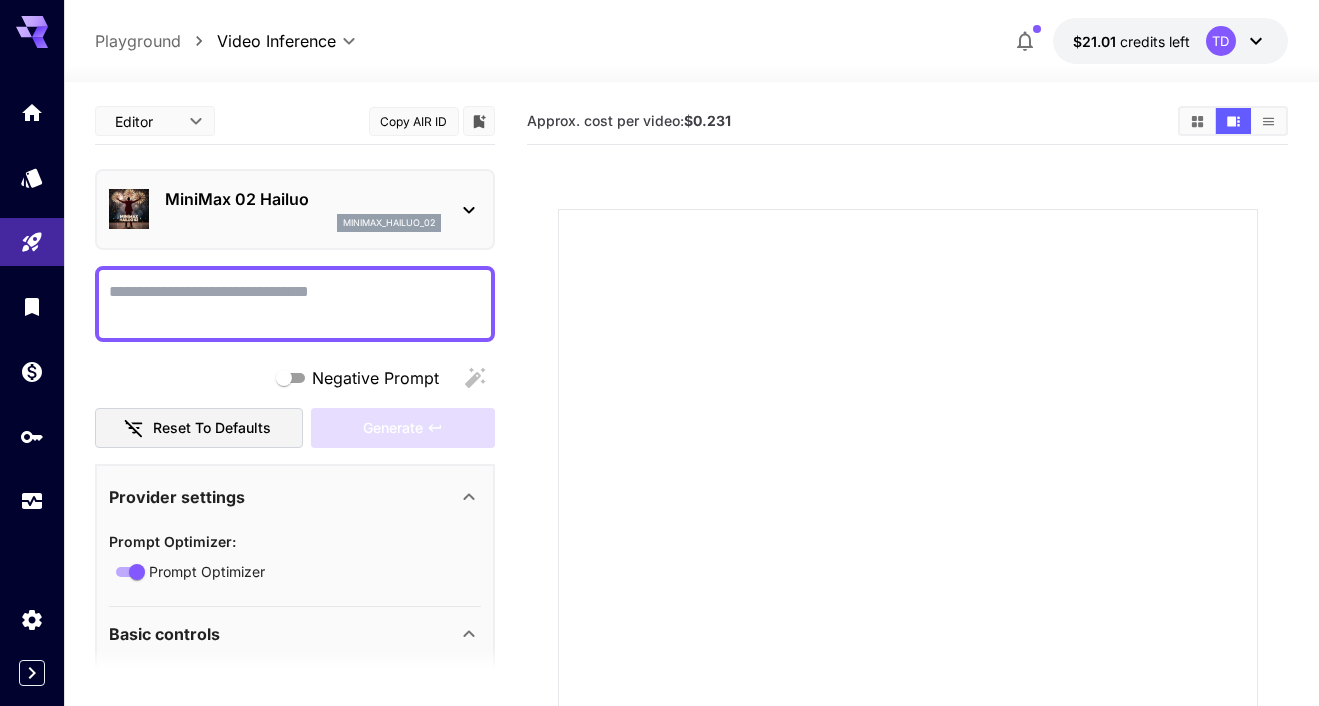 click on "Negative Prompt" at bounding box center (295, 304) 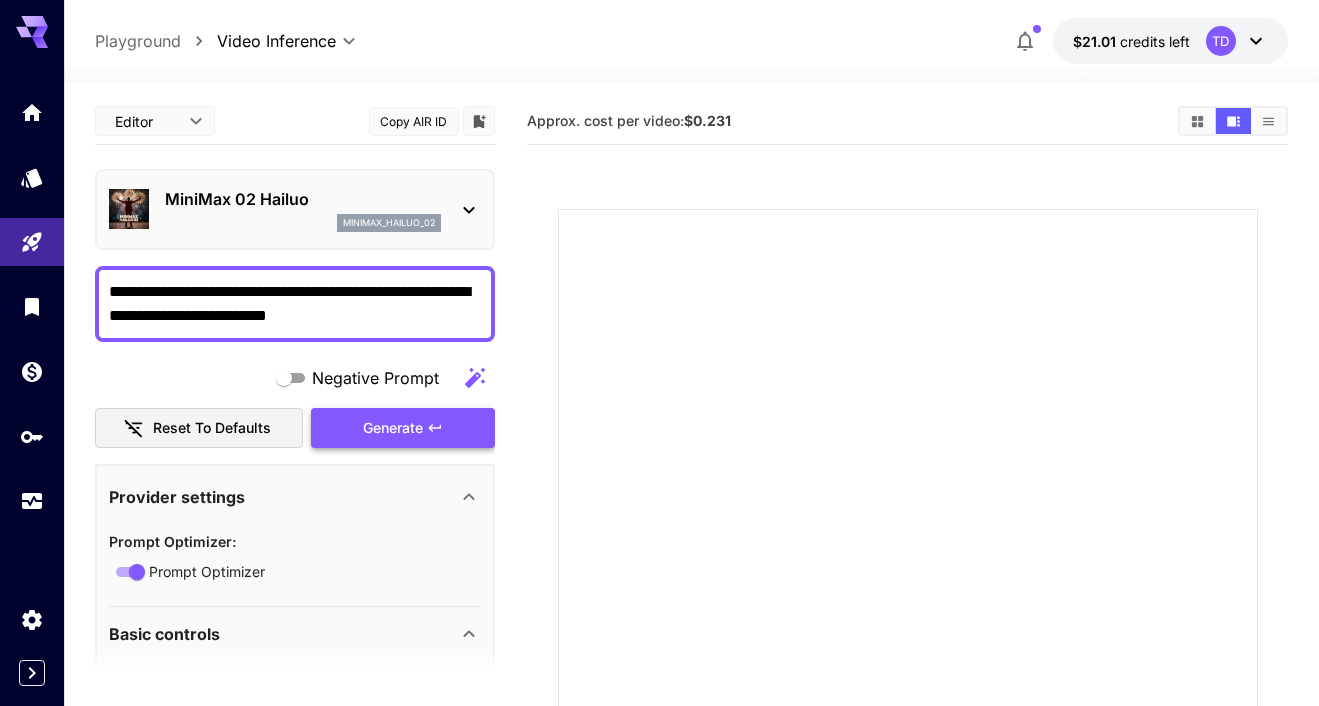 type on "**********" 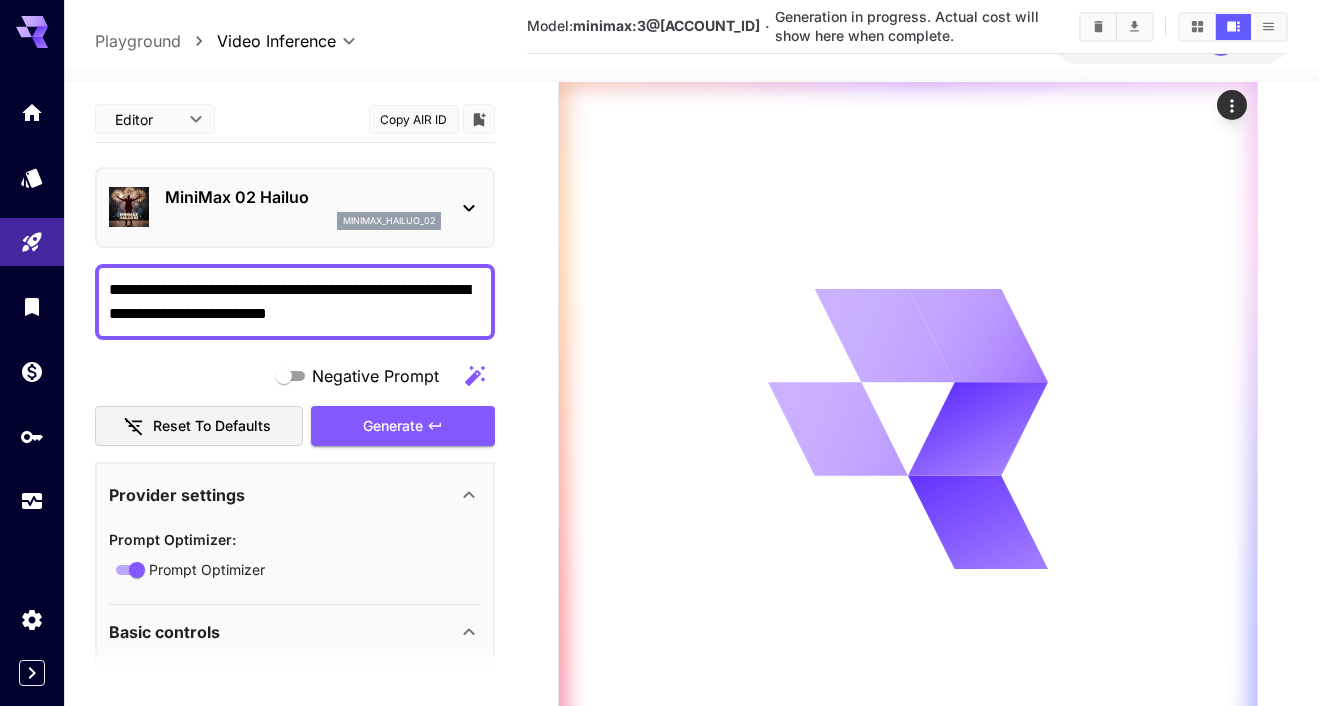 scroll, scrollTop: 390, scrollLeft: 0, axis: vertical 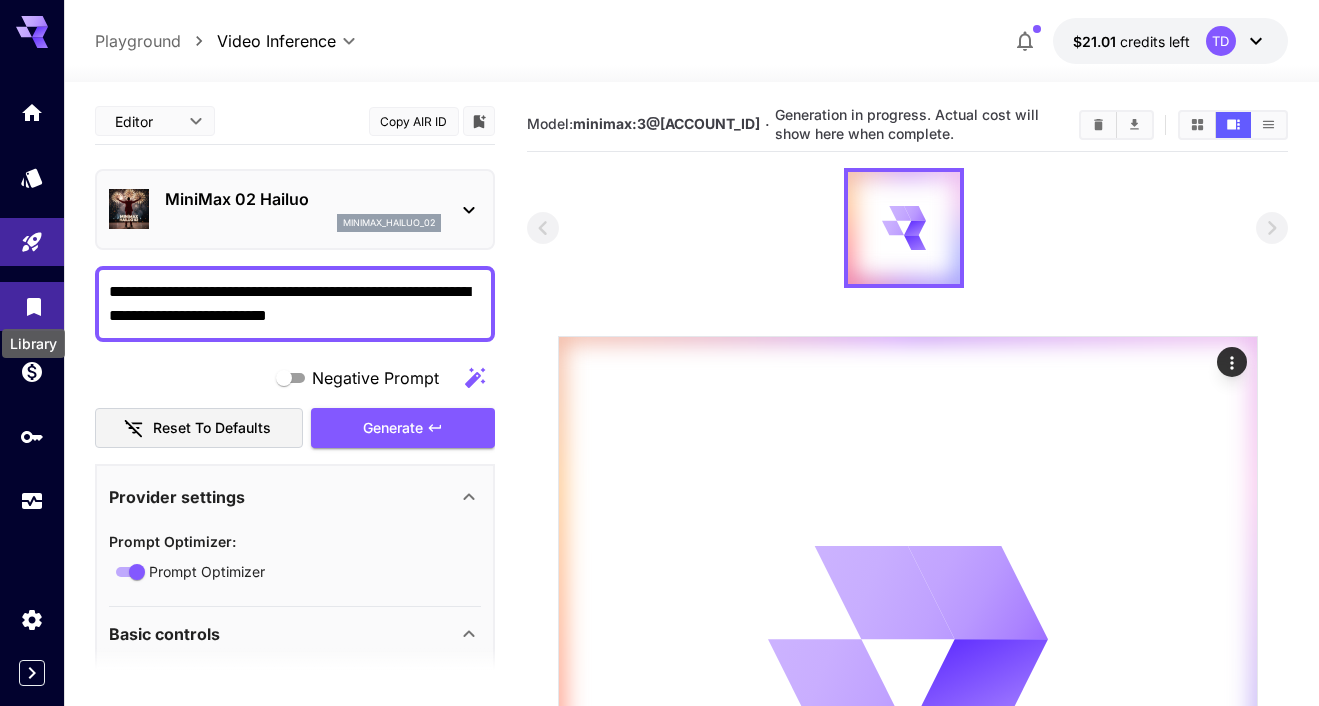 click 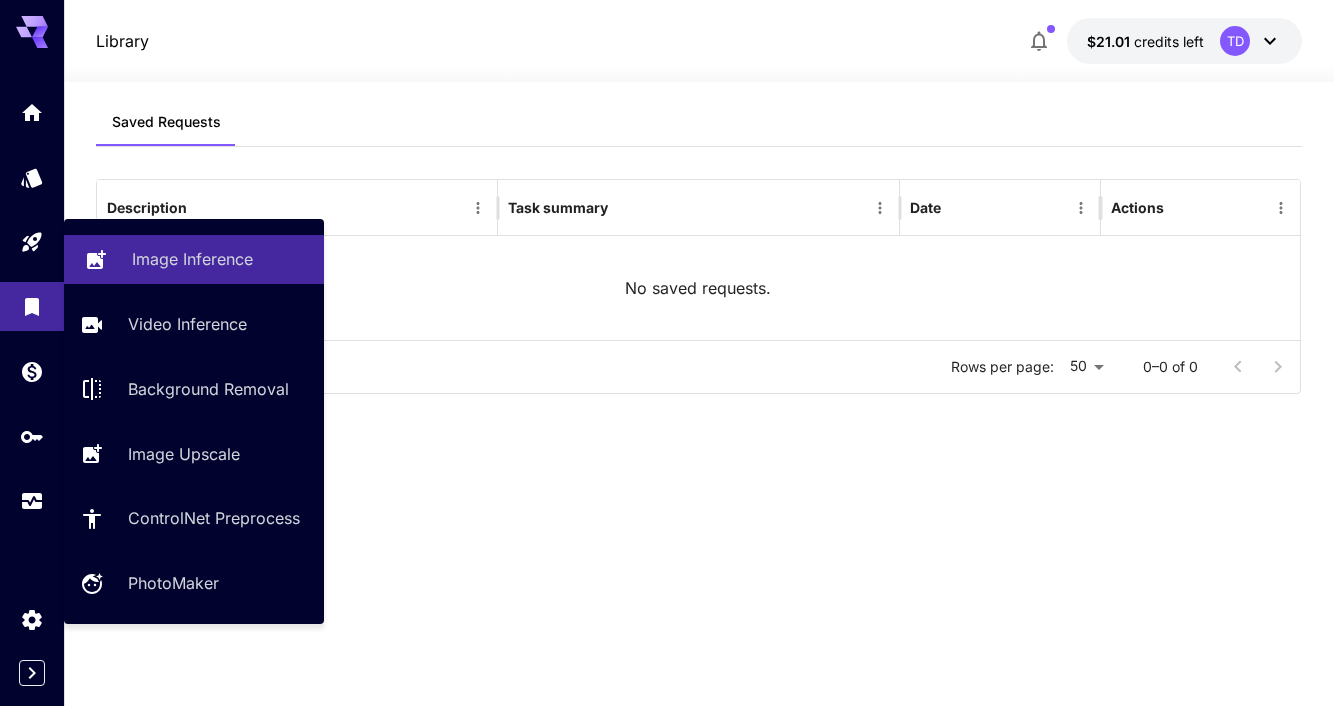 click on "Image Inference" at bounding box center (192, 259) 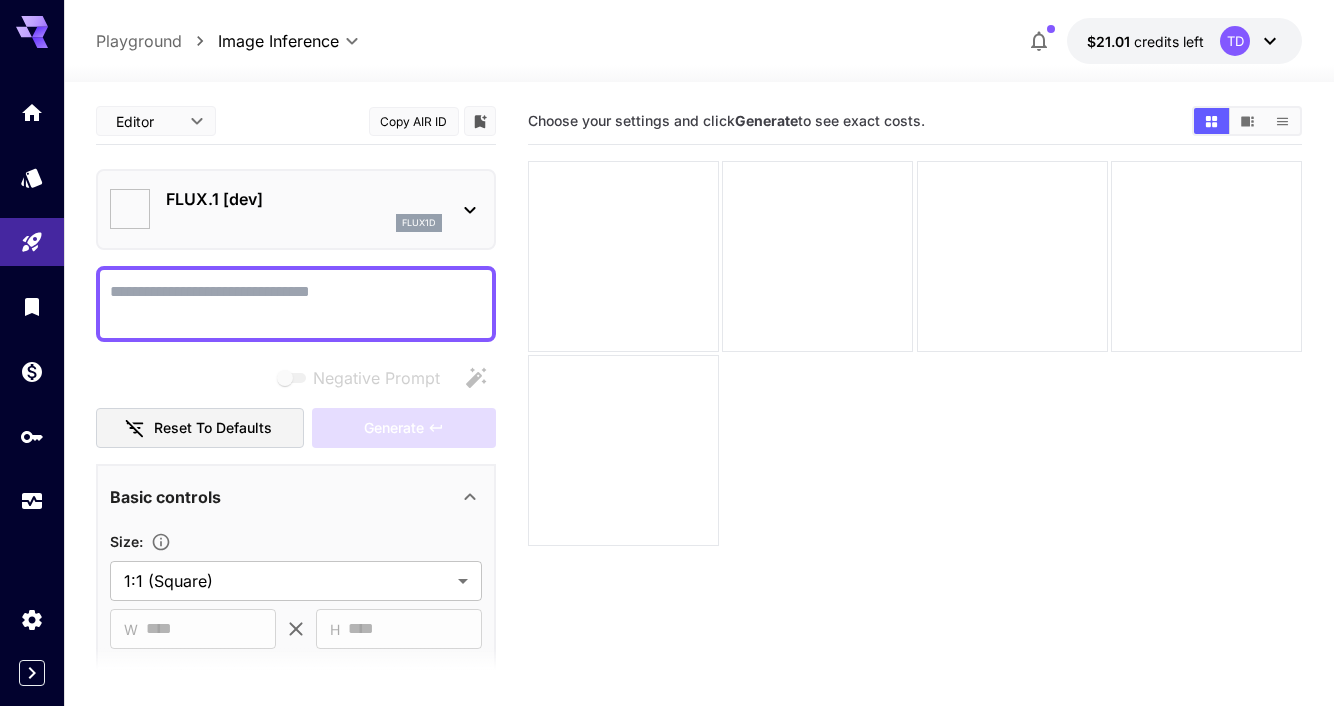 type on "**********" 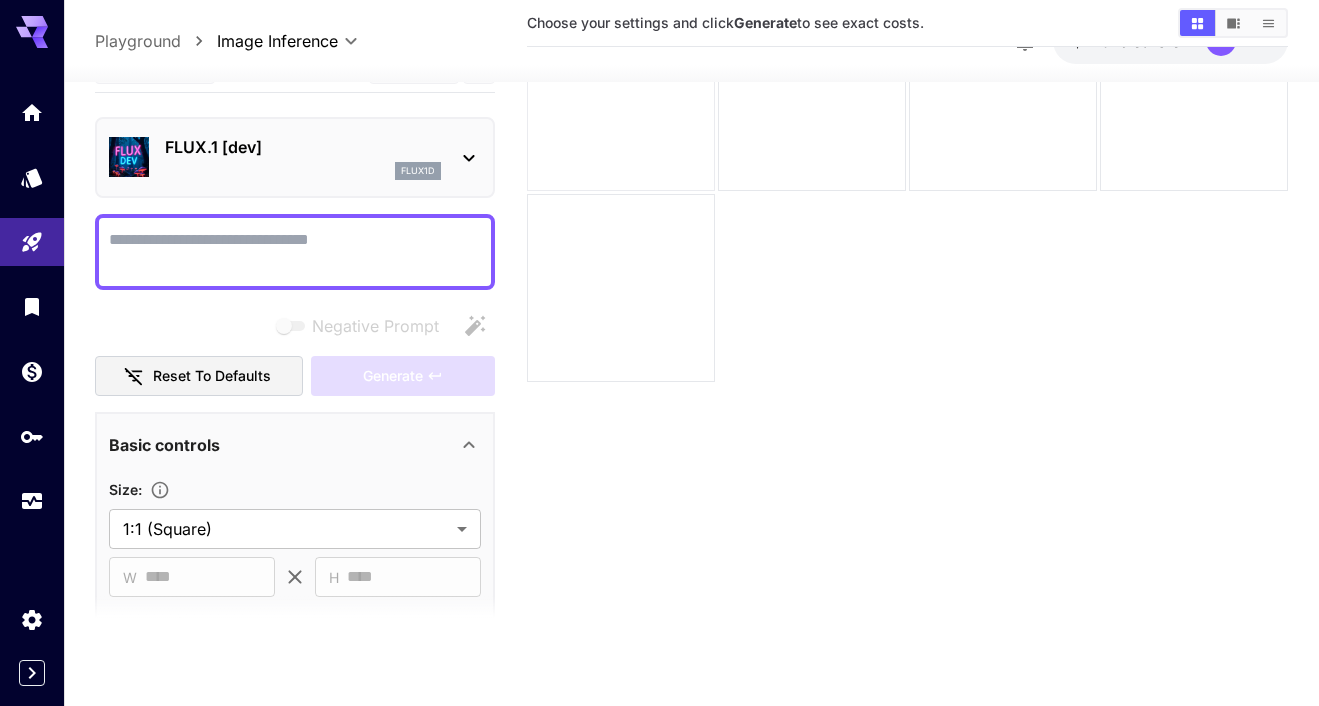 scroll, scrollTop: 0, scrollLeft: 0, axis: both 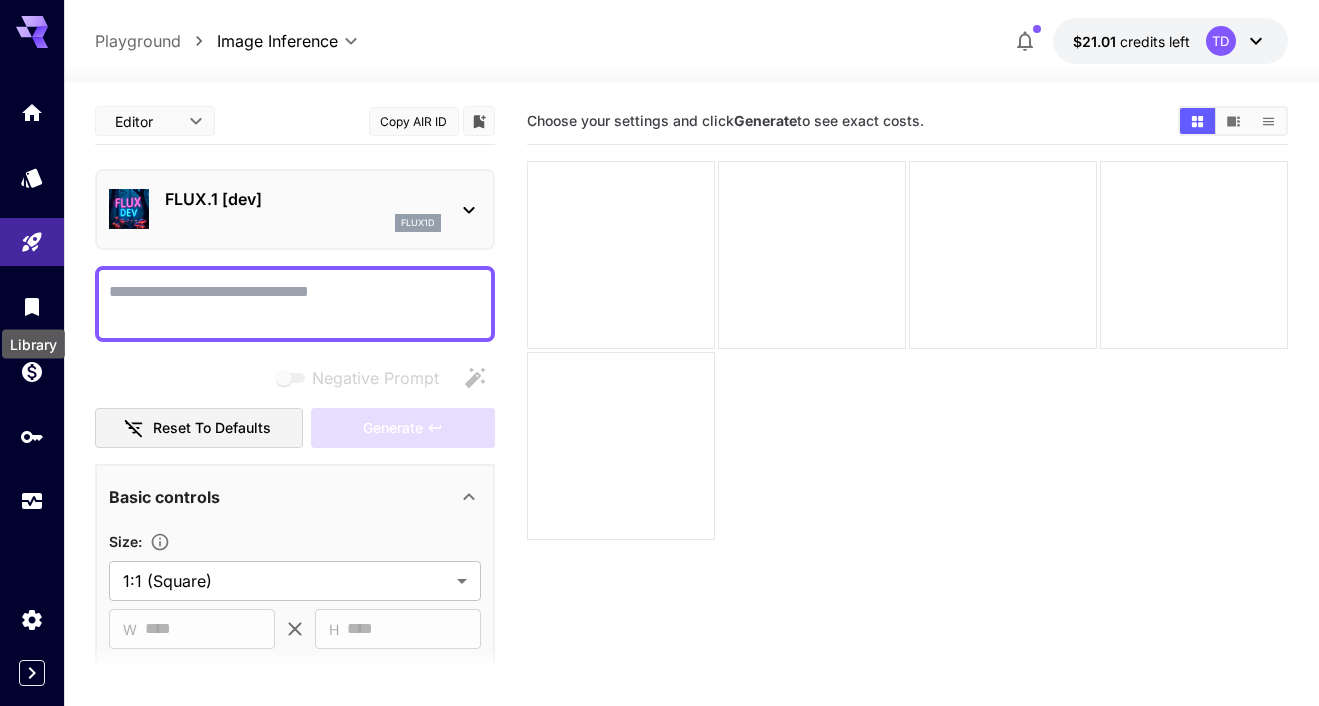 click on "Library" at bounding box center [33, 338] 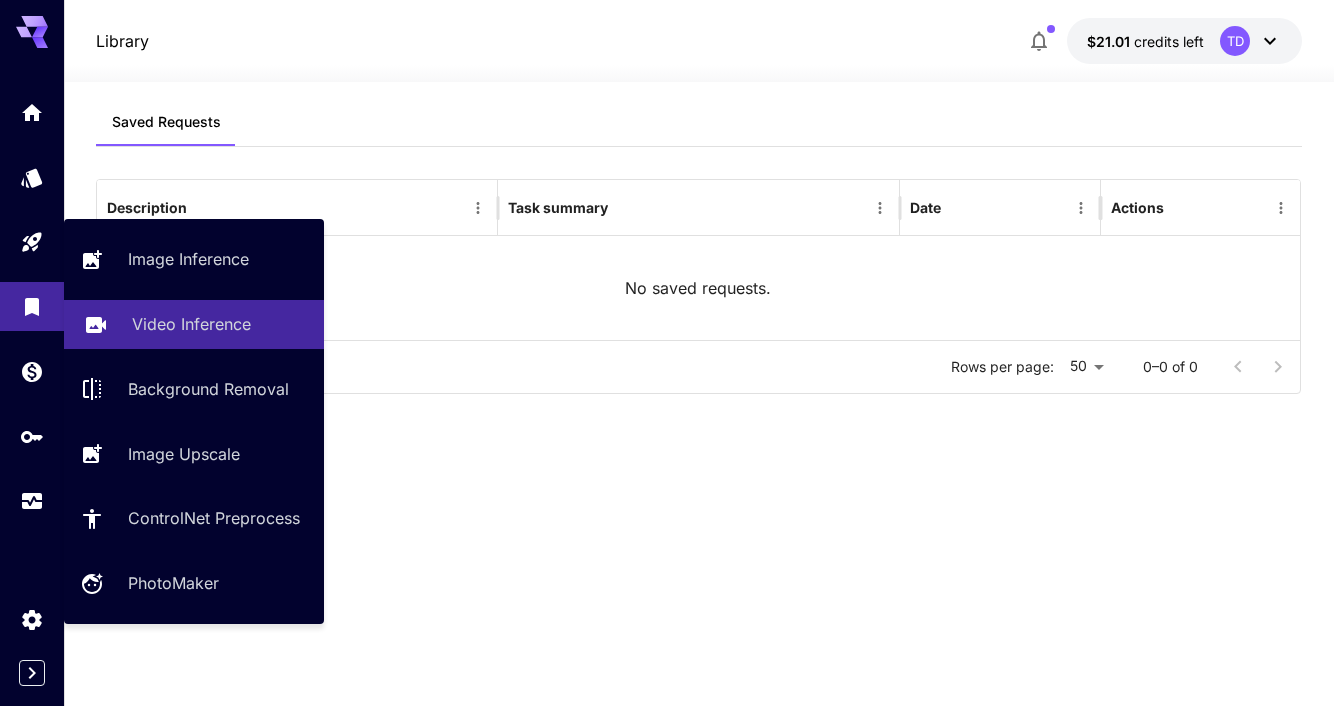 click on "Video Inference" at bounding box center (194, 324) 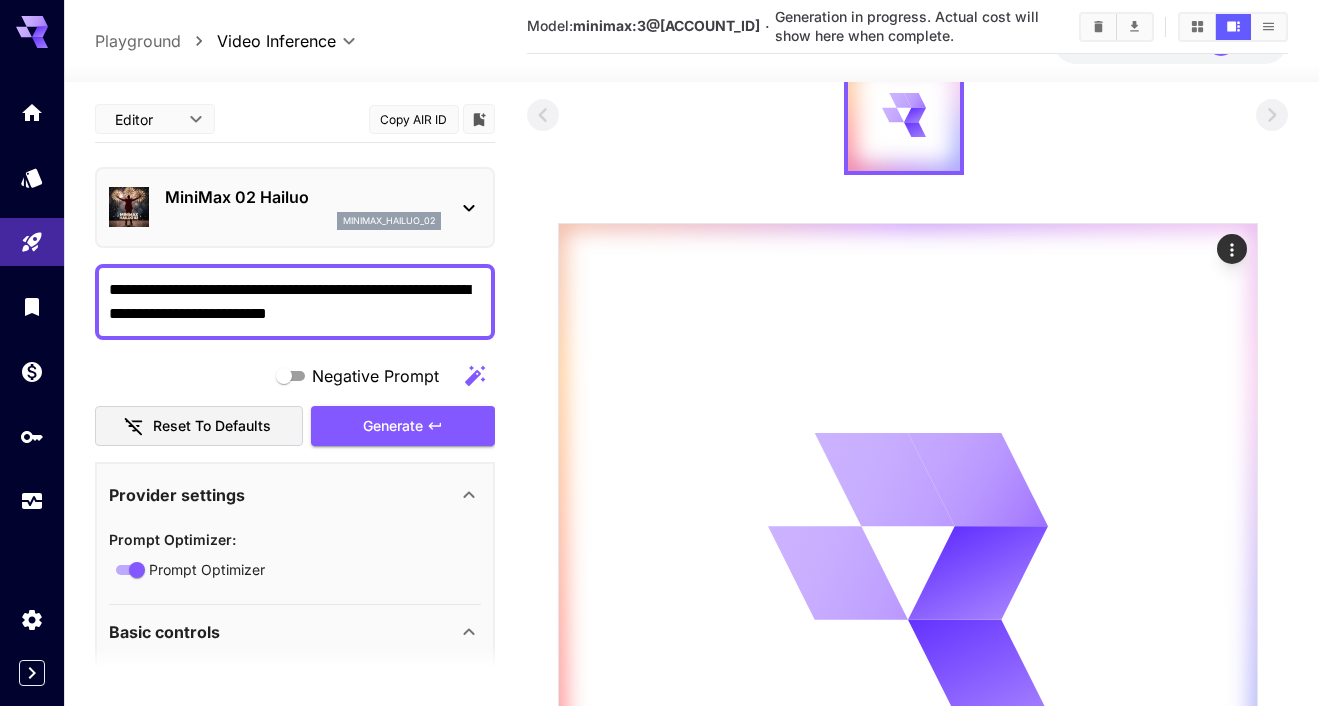 scroll, scrollTop: 73, scrollLeft: 0, axis: vertical 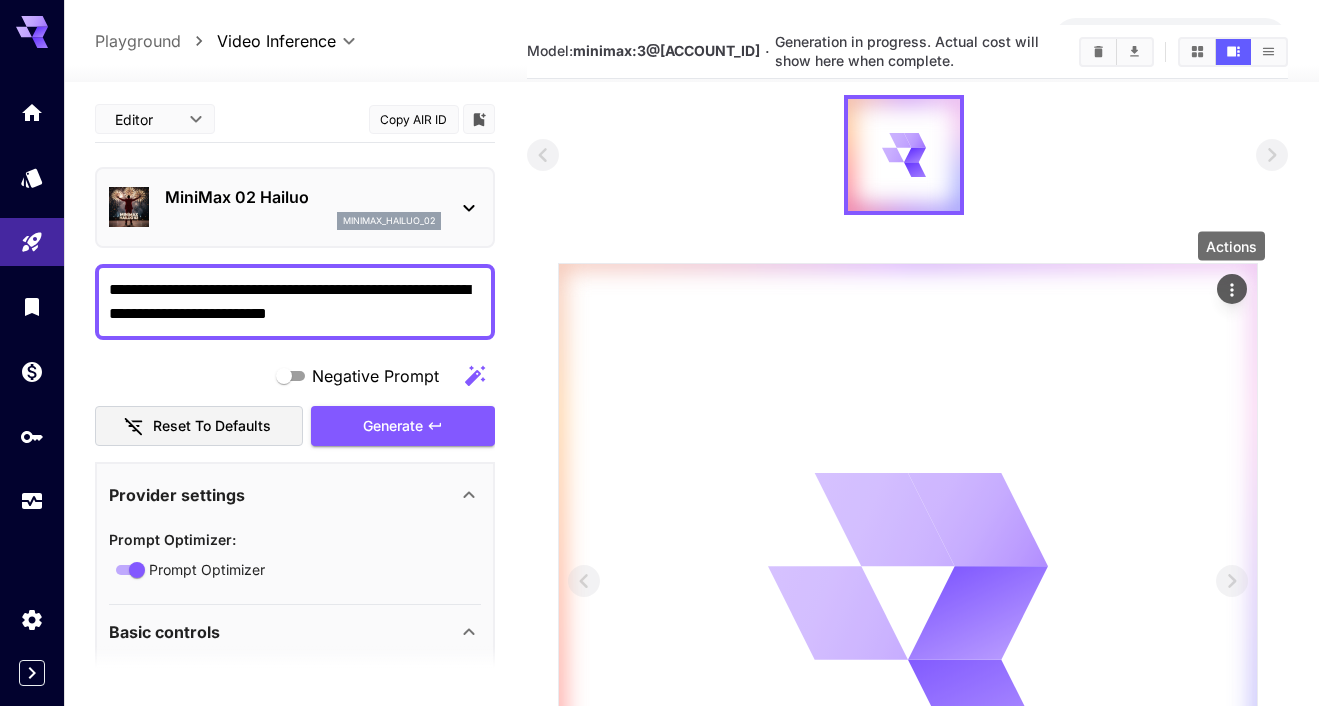 click 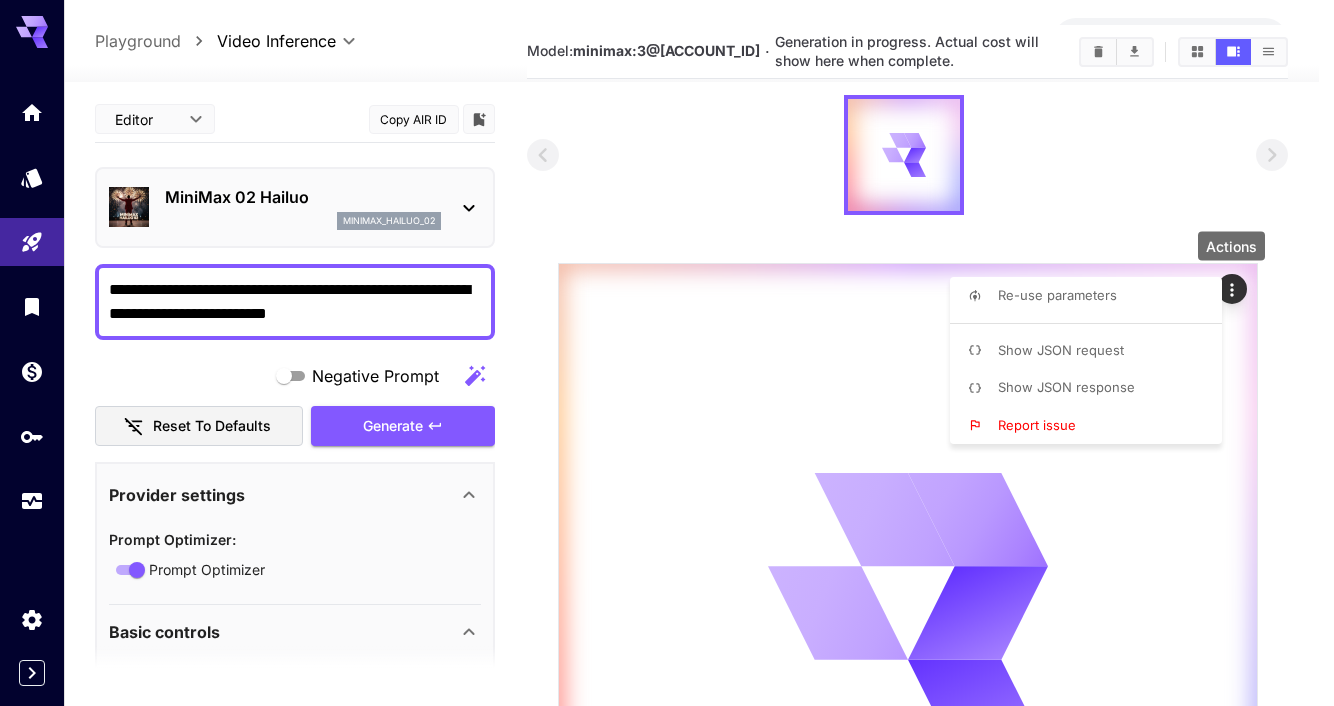 click at bounding box center [667, 353] 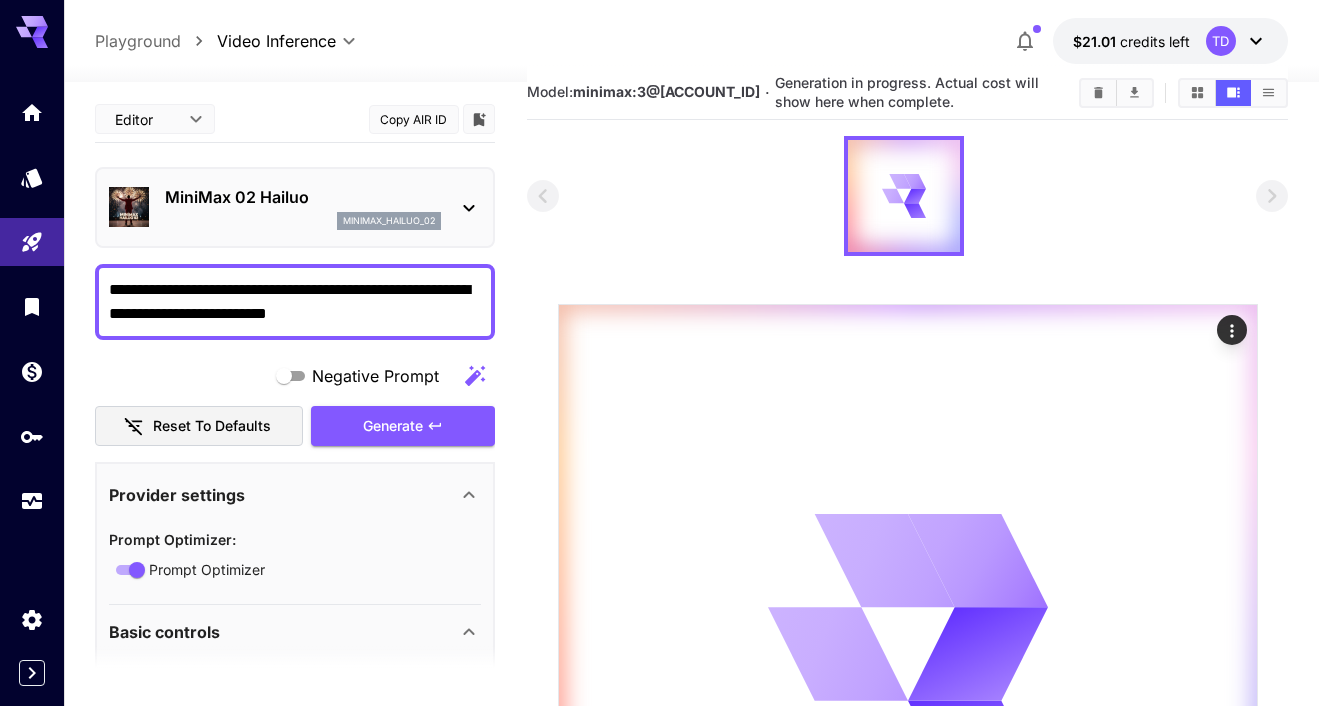 scroll, scrollTop: 0, scrollLeft: 0, axis: both 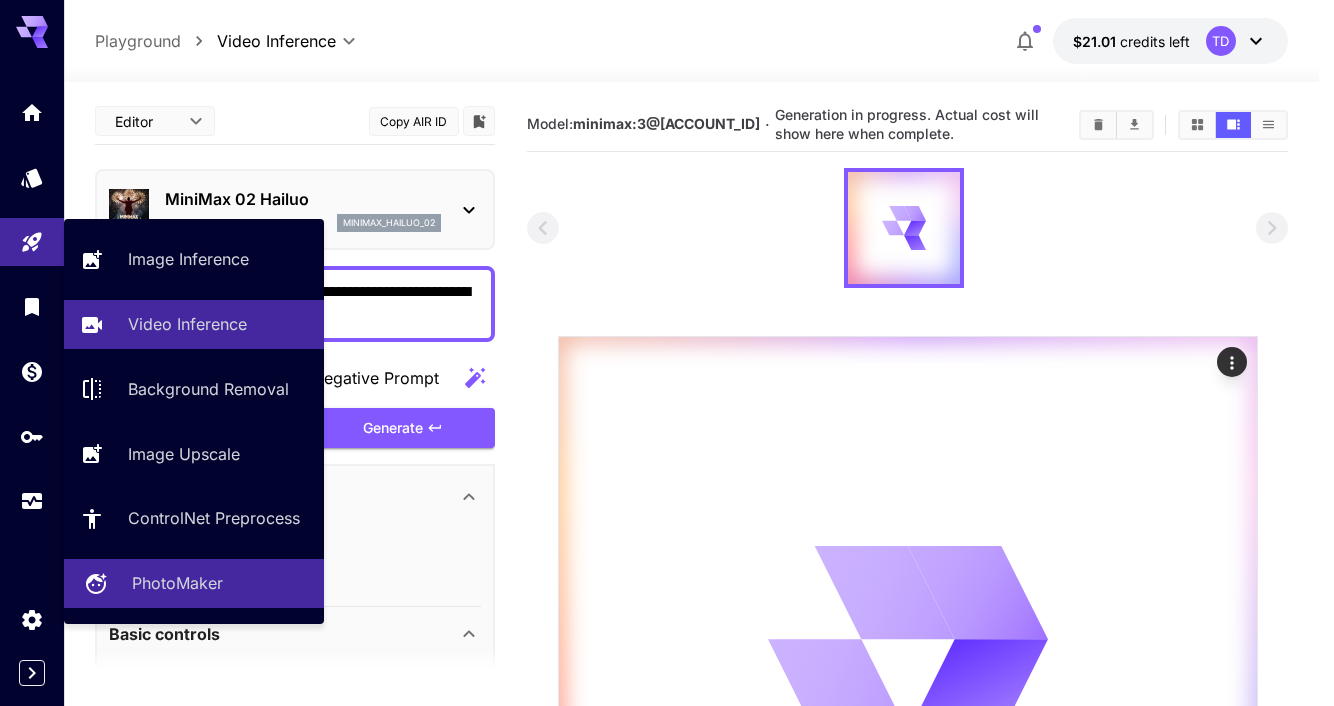 click on "PhotoMaker" at bounding box center [177, 583] 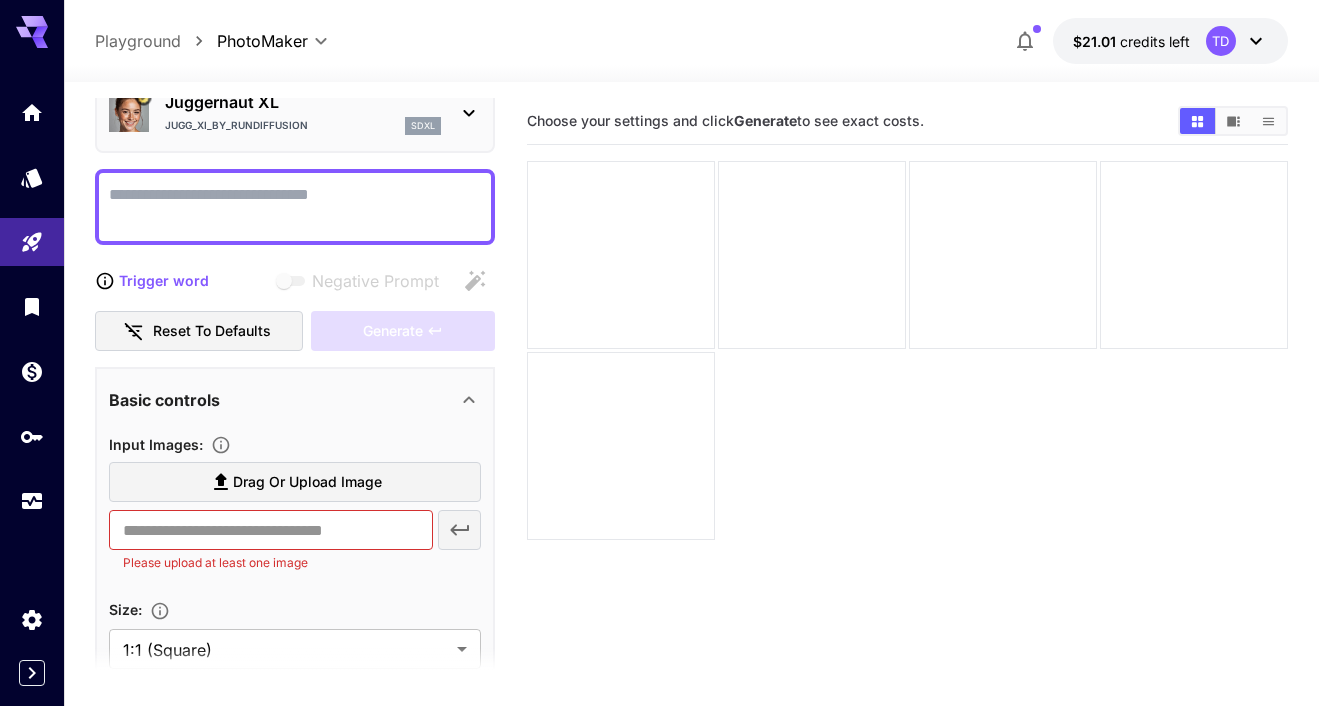 scroll, scrollTop: 91, scrollLeft: 0, axis: vertical 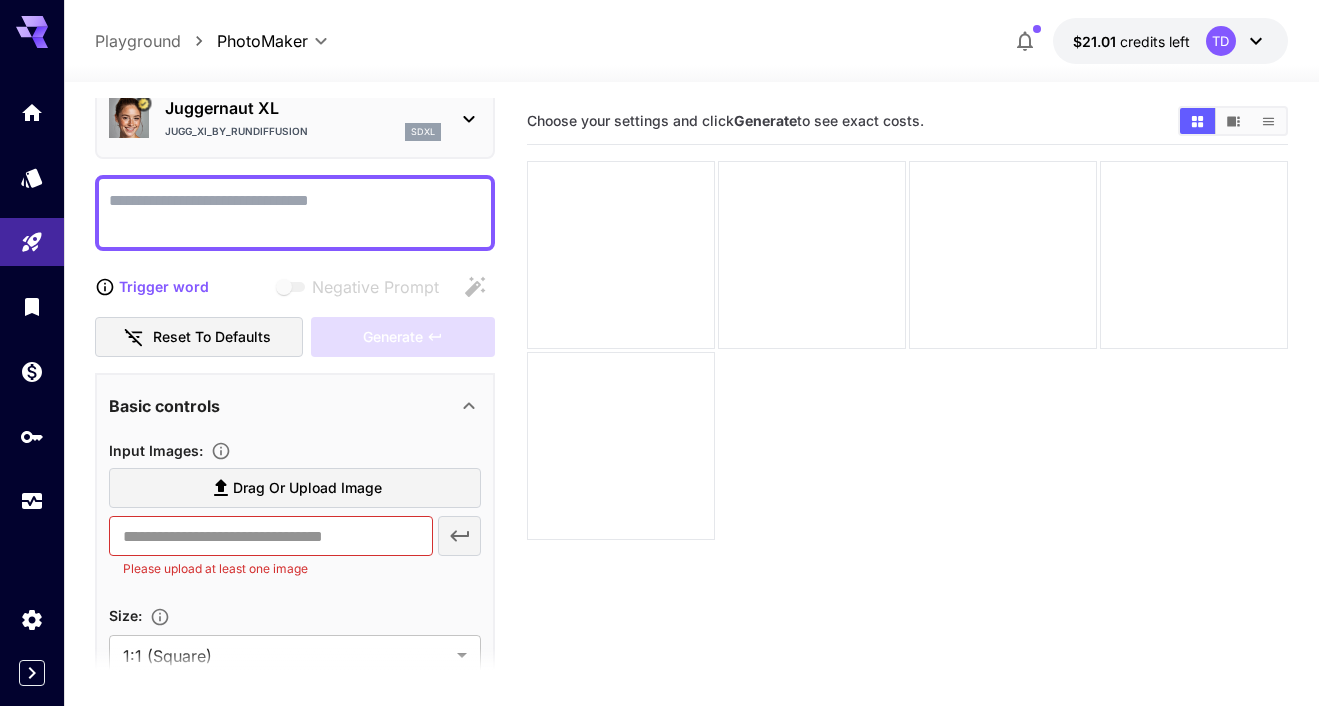 click 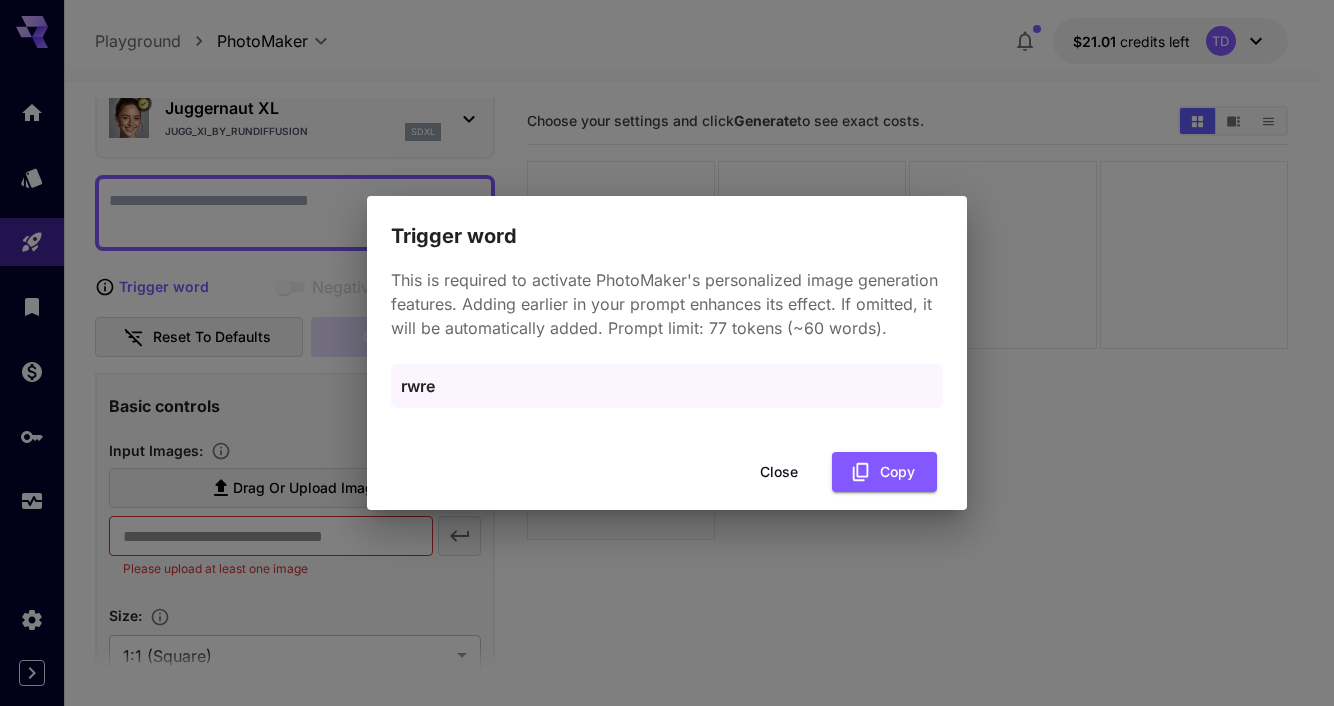 click on "Close" at bounding box center [779, 472] 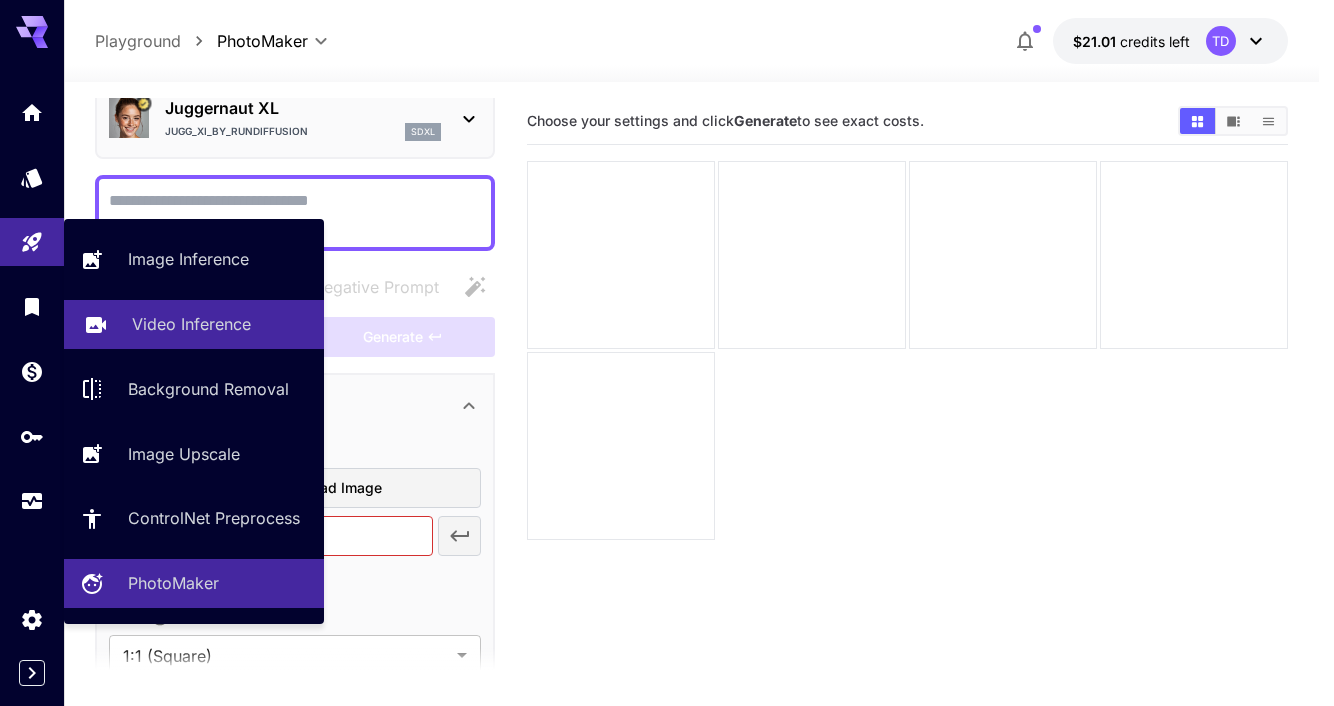 click on "Video Inference" at bounding box center (191, 324) 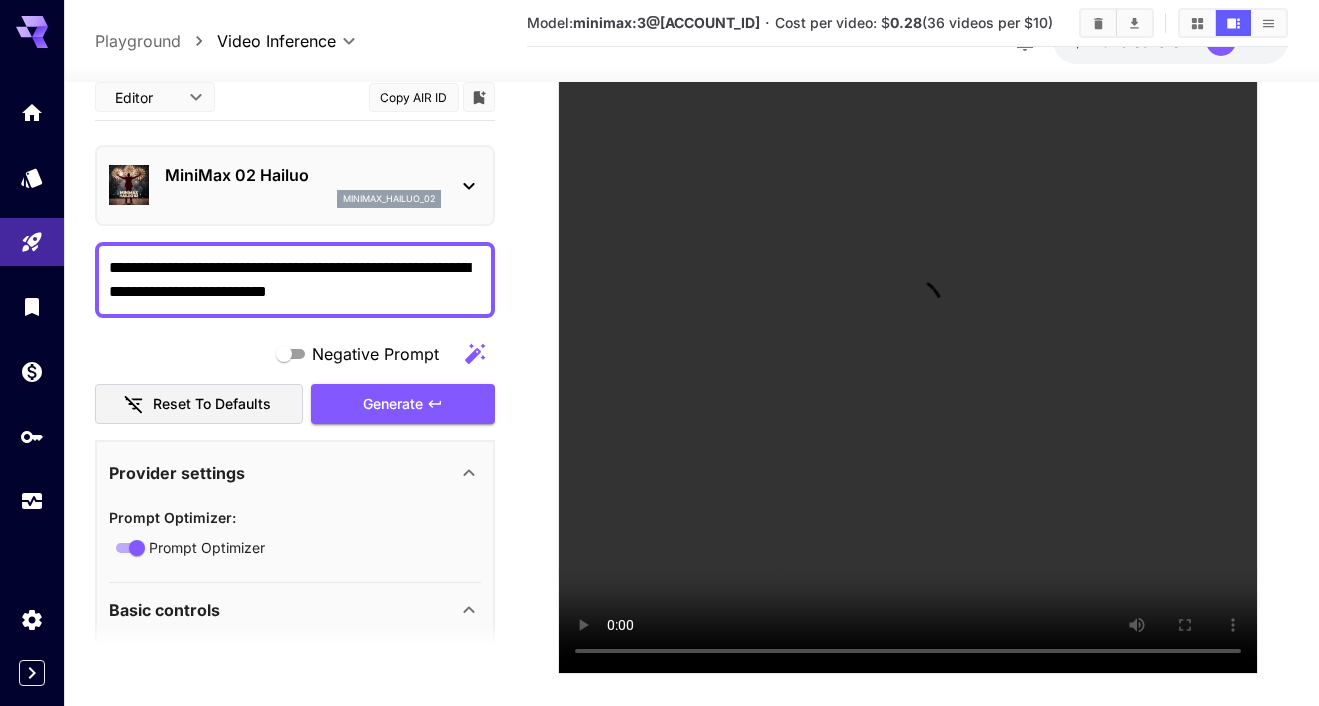 scroll, scrollTop: 383, scrollLeft: 0, axis: vertical 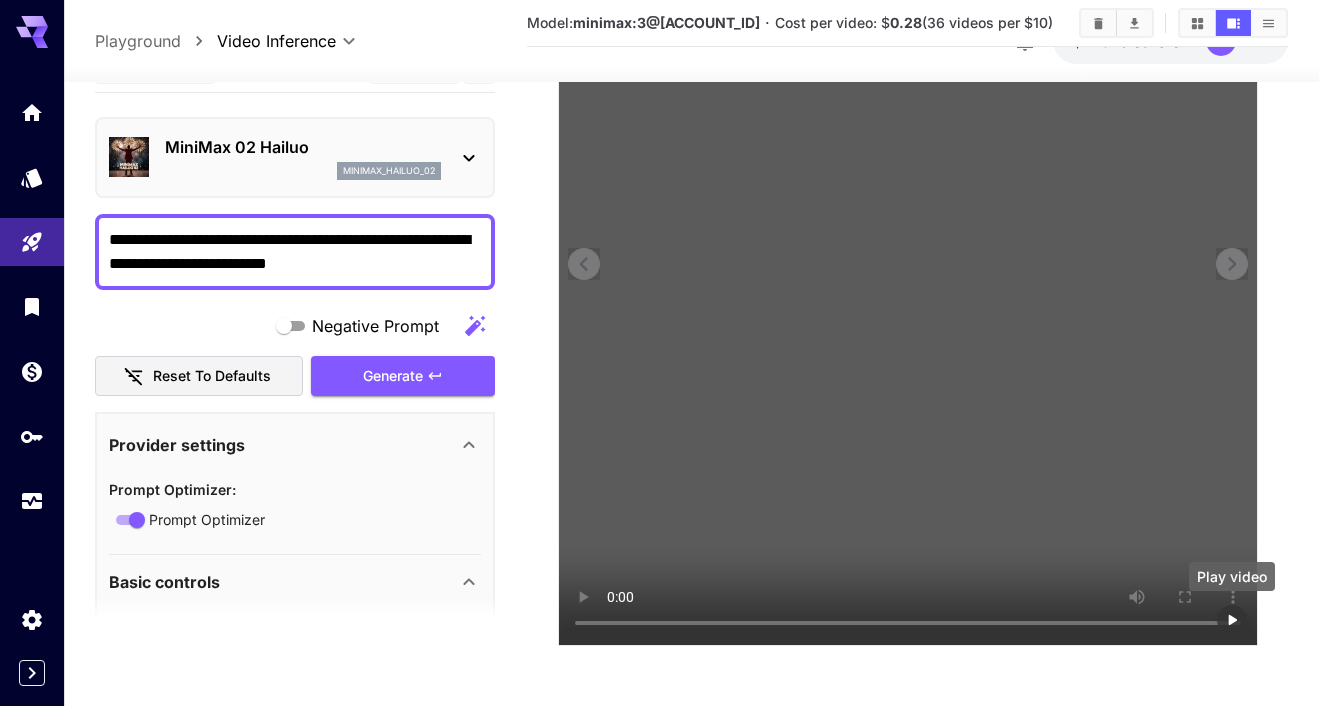 click 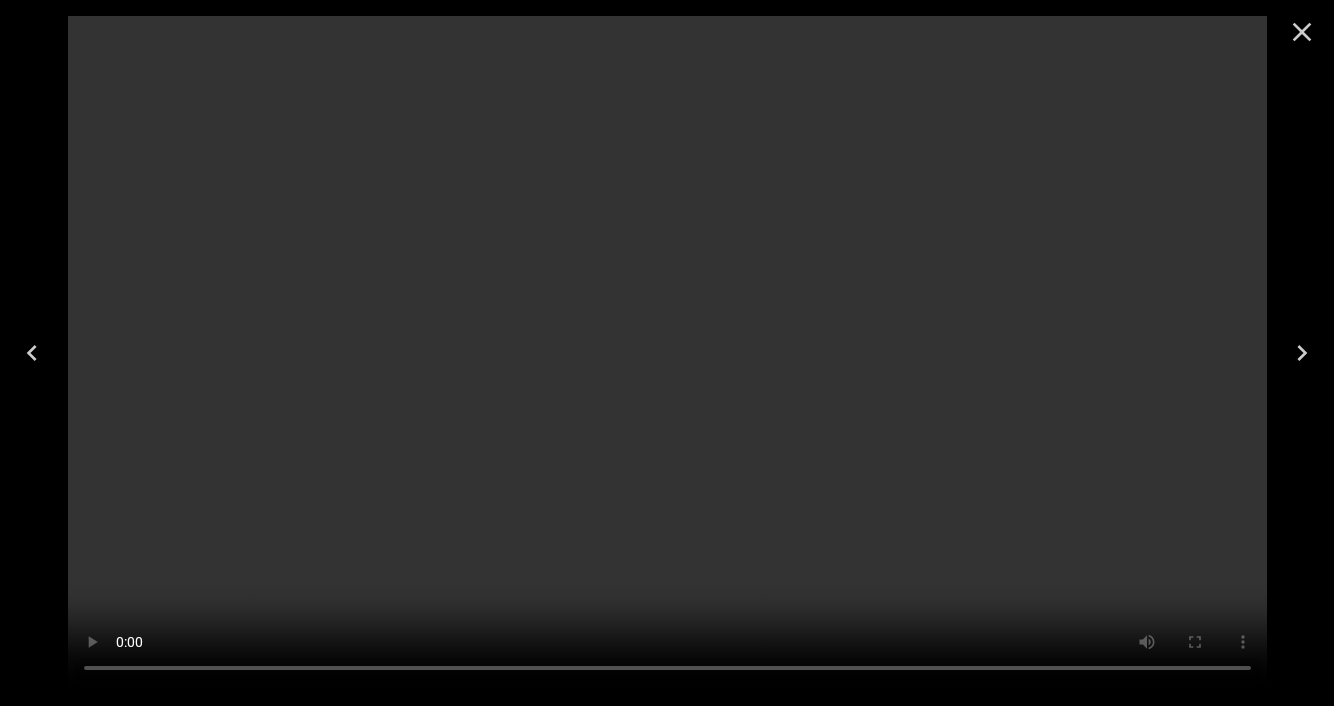 click at bounding box center (667, 353) 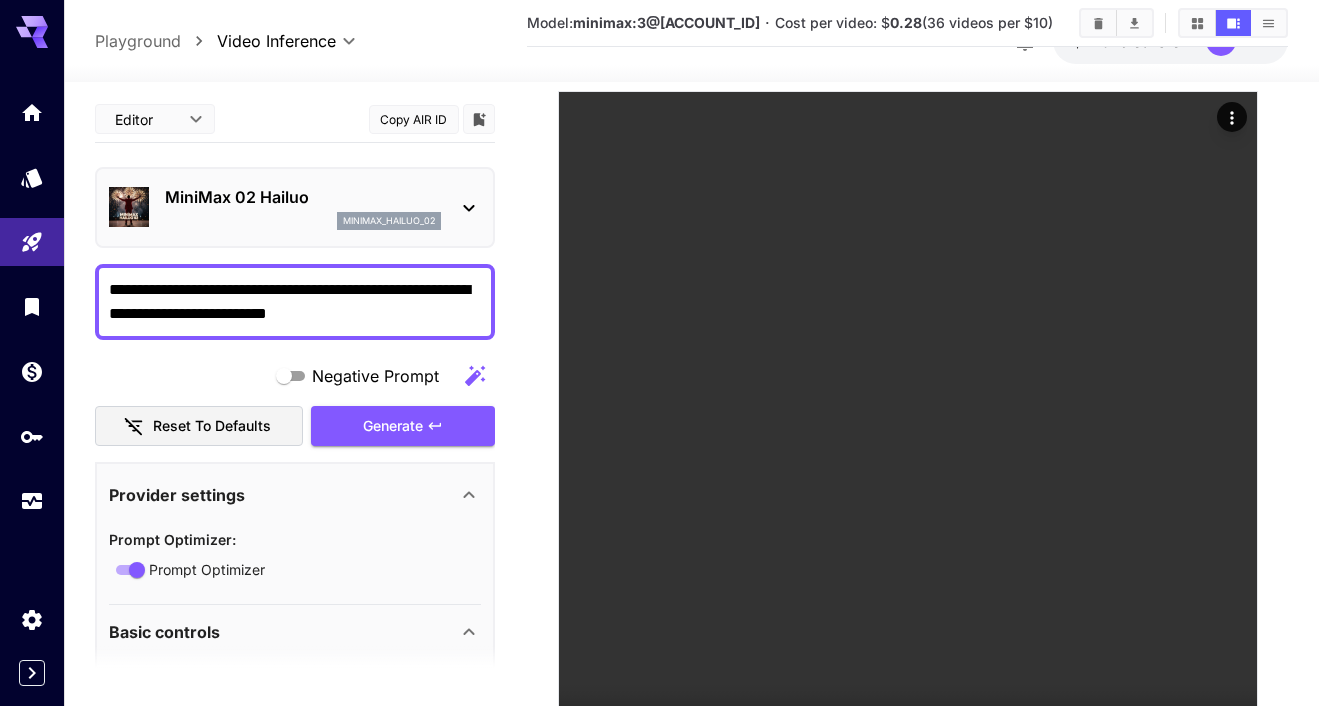 scroll, scrollTop: 267, scrollLeft: 0, axis: vertical 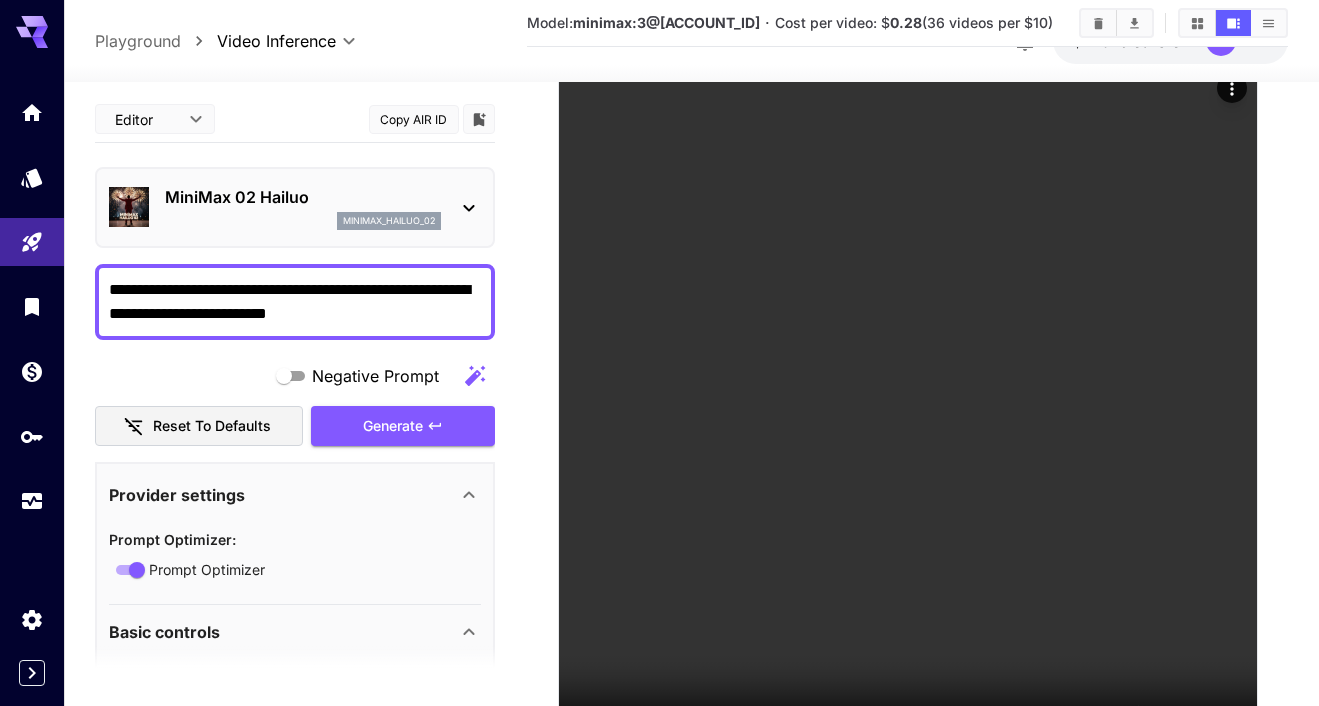 click on "**********" at bounding box center (295, 302) 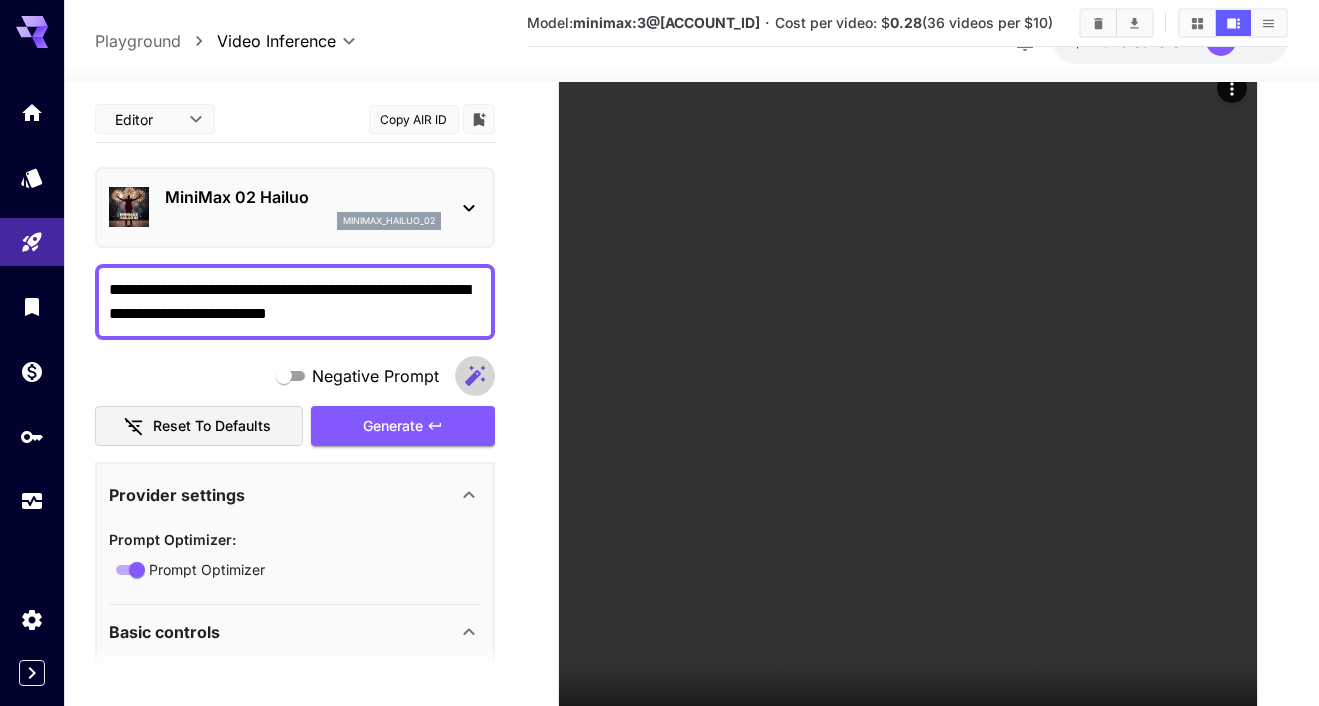 click 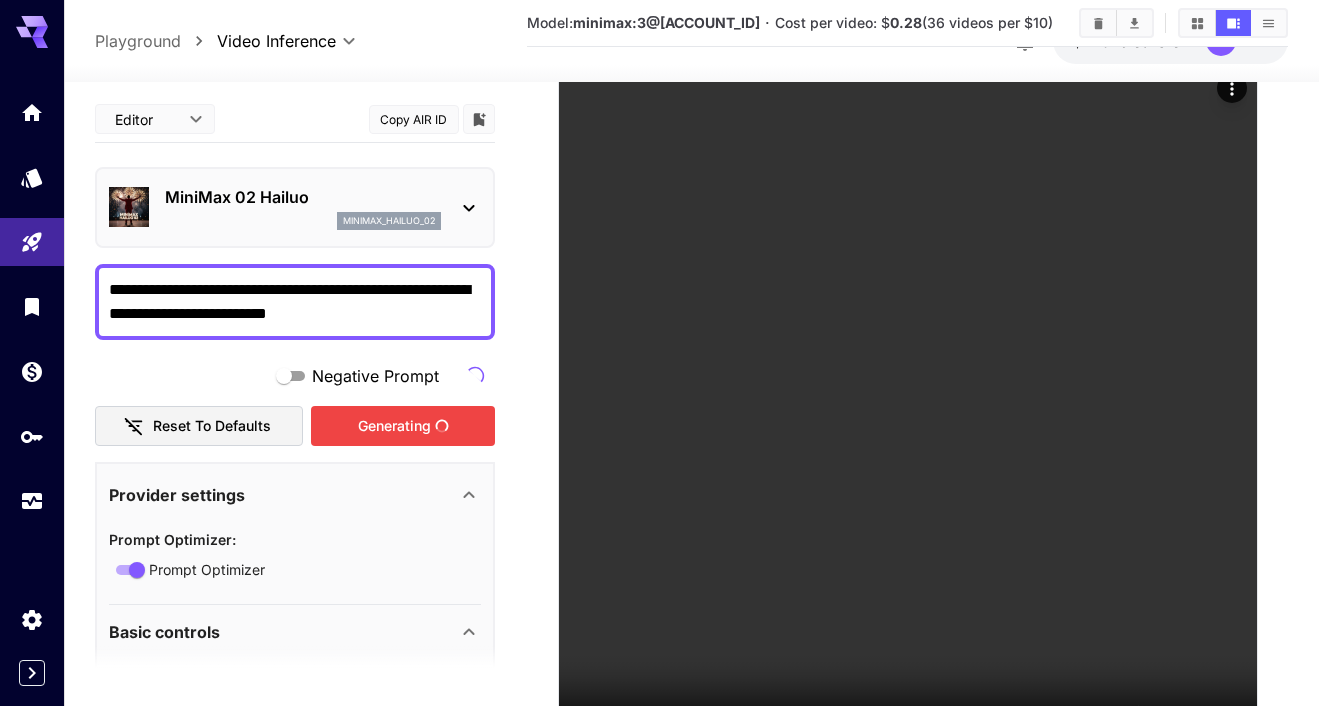 type on "**********" 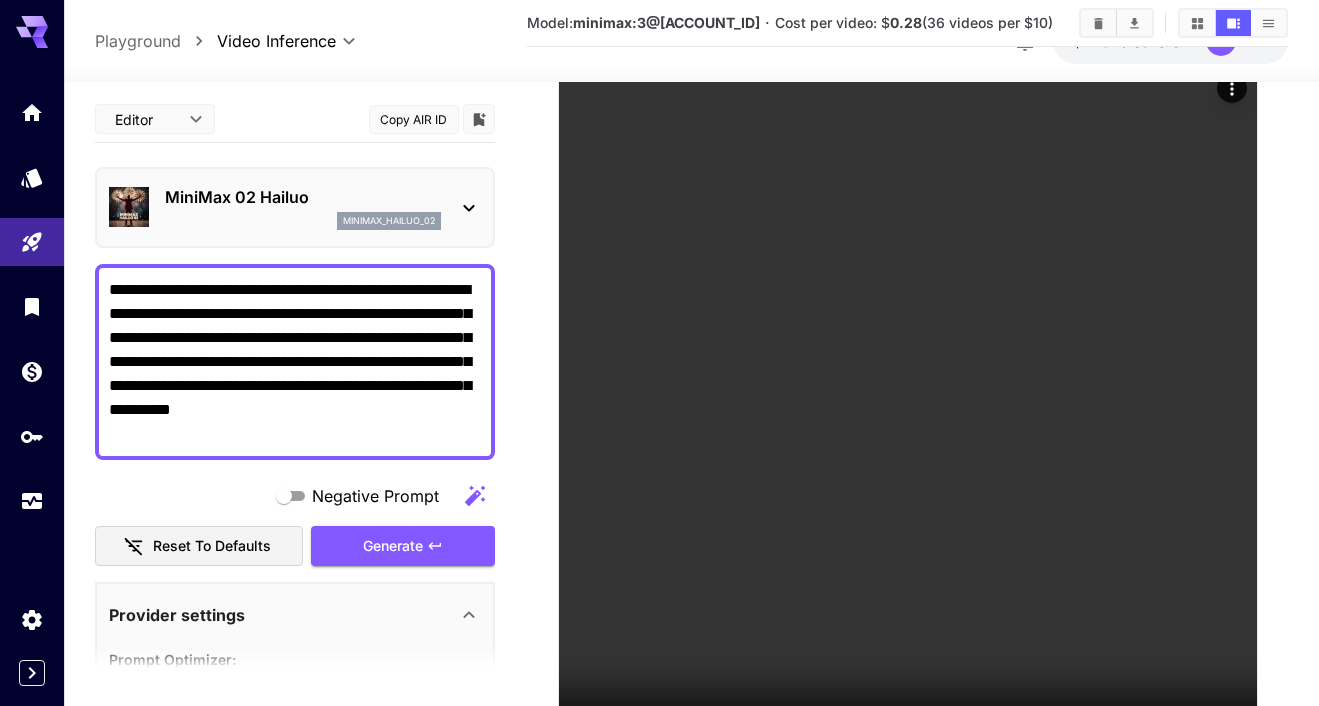 scroll, scrollTop: 25, scrollLeft: 0, axis: vertical 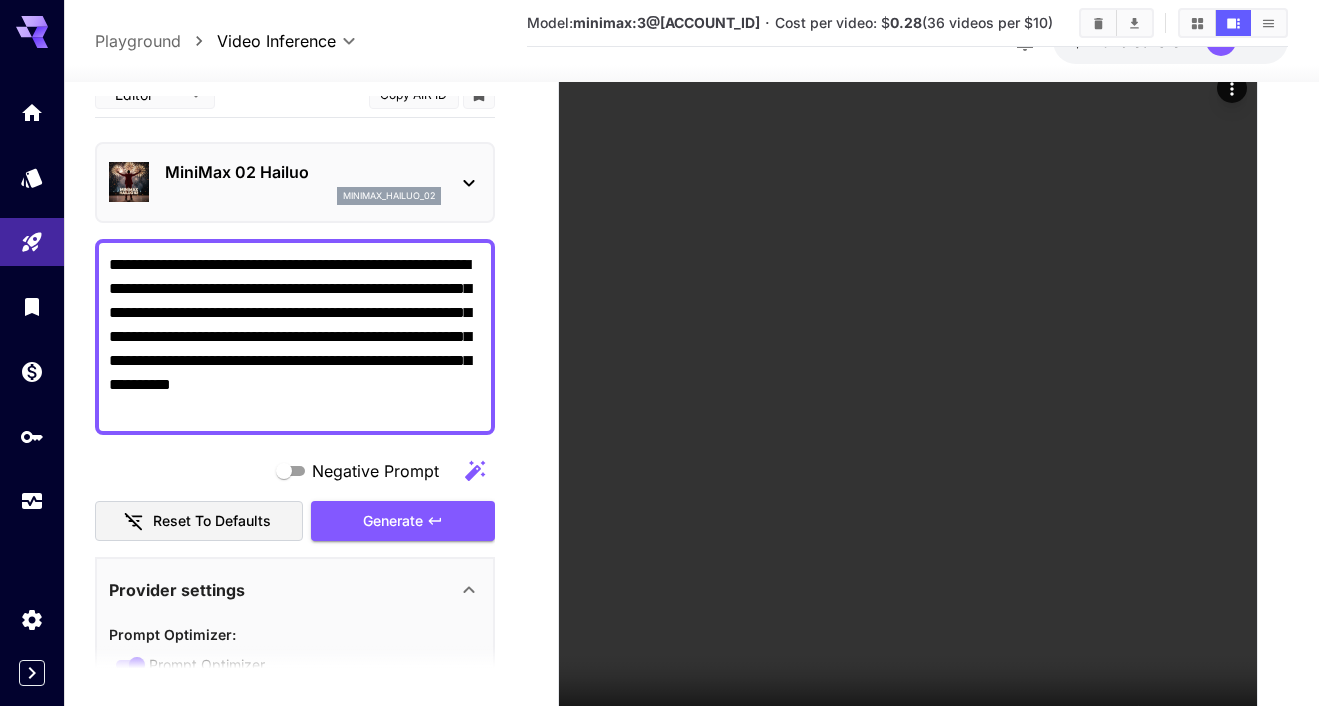 click on "**********" at bounding box center (295, 337) 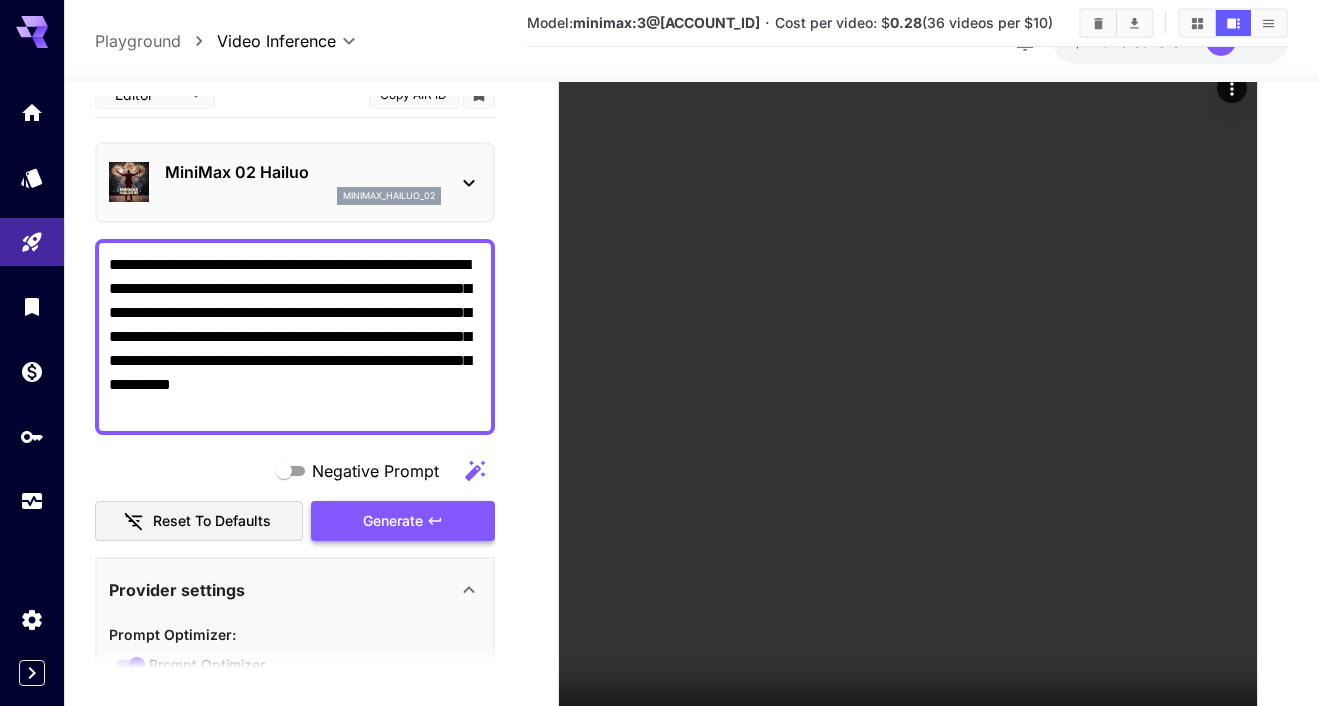 click on "Generate" at bounding box center (403, 521) 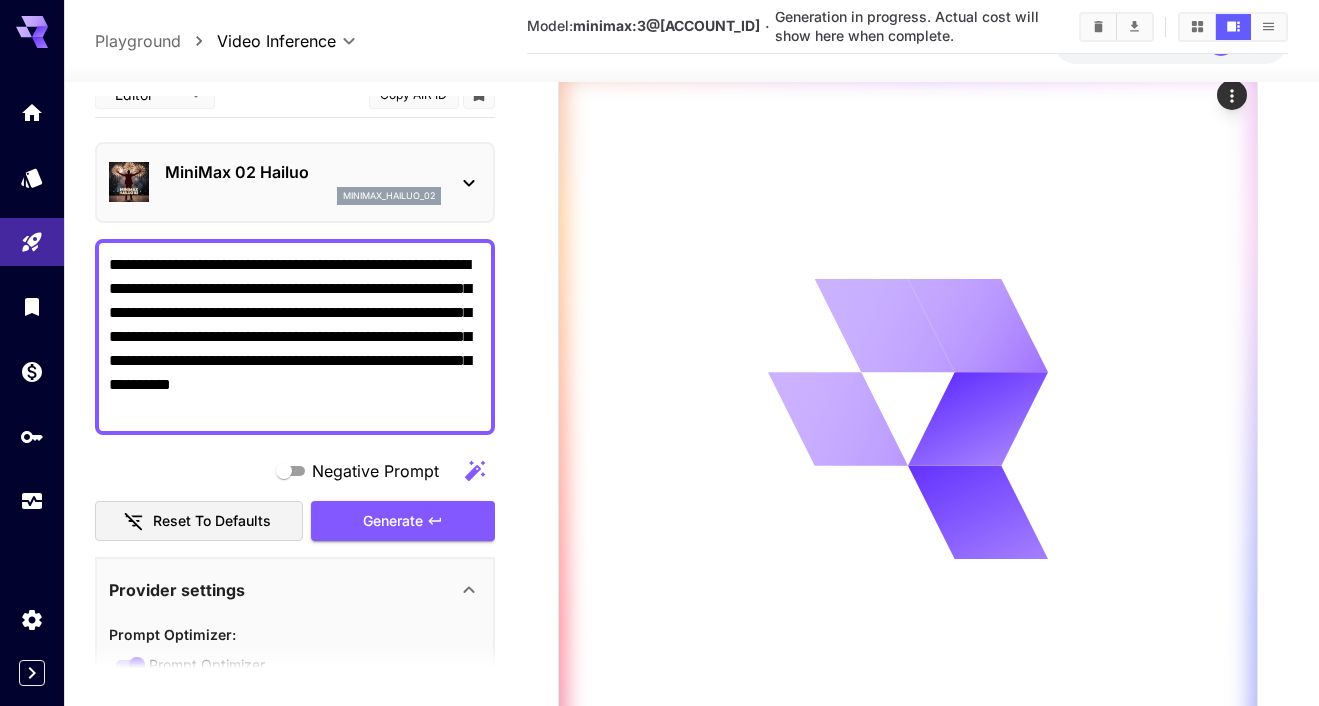 scroll, scrollTop: 390, scrollLeft: 0, axis: vertical 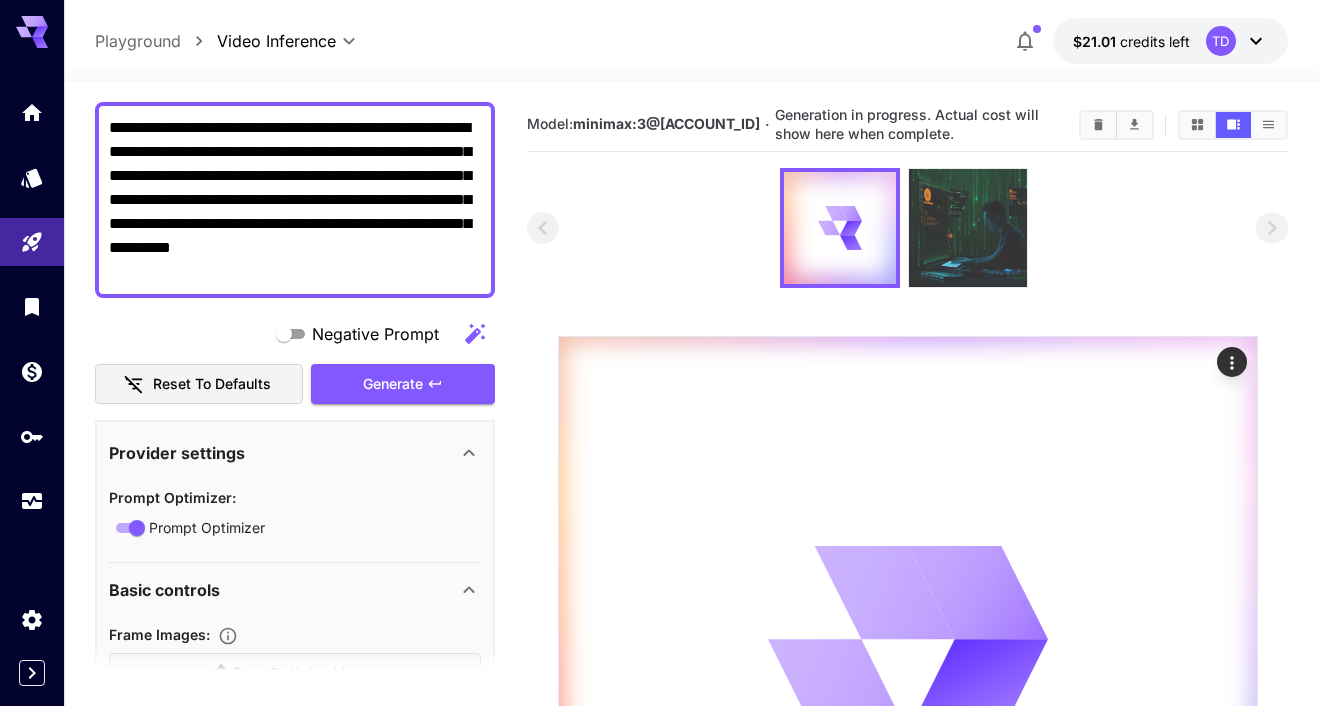 click at bounding box center [968, 228] 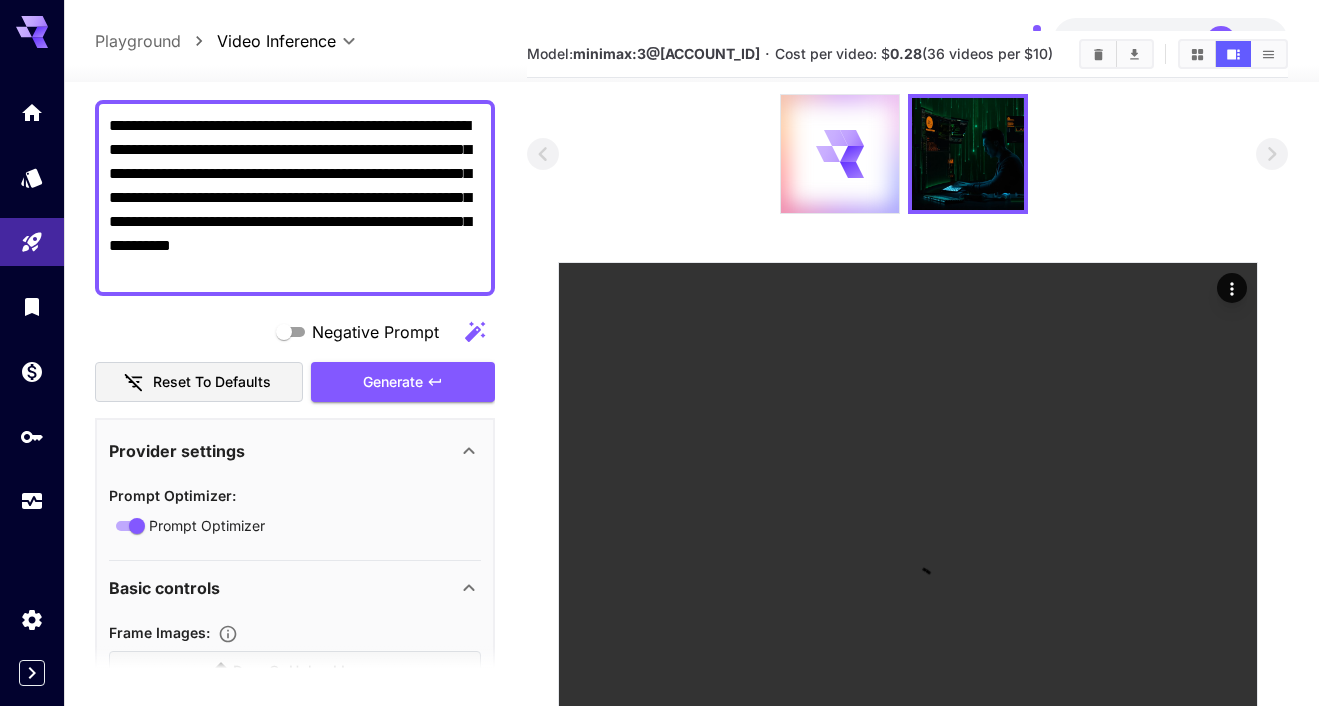scroll, scrollTop: 372, scrollLeft: 0, axis: vertical 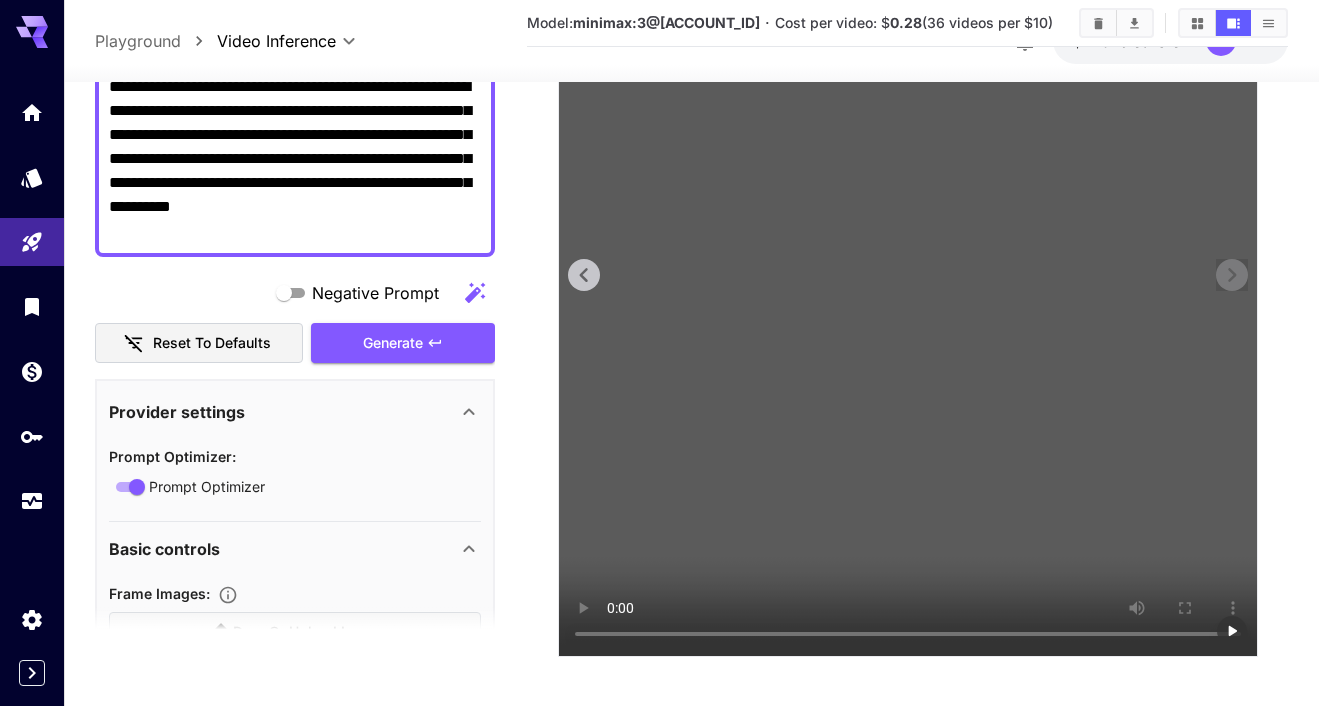 click at bounding box center (908, 307) 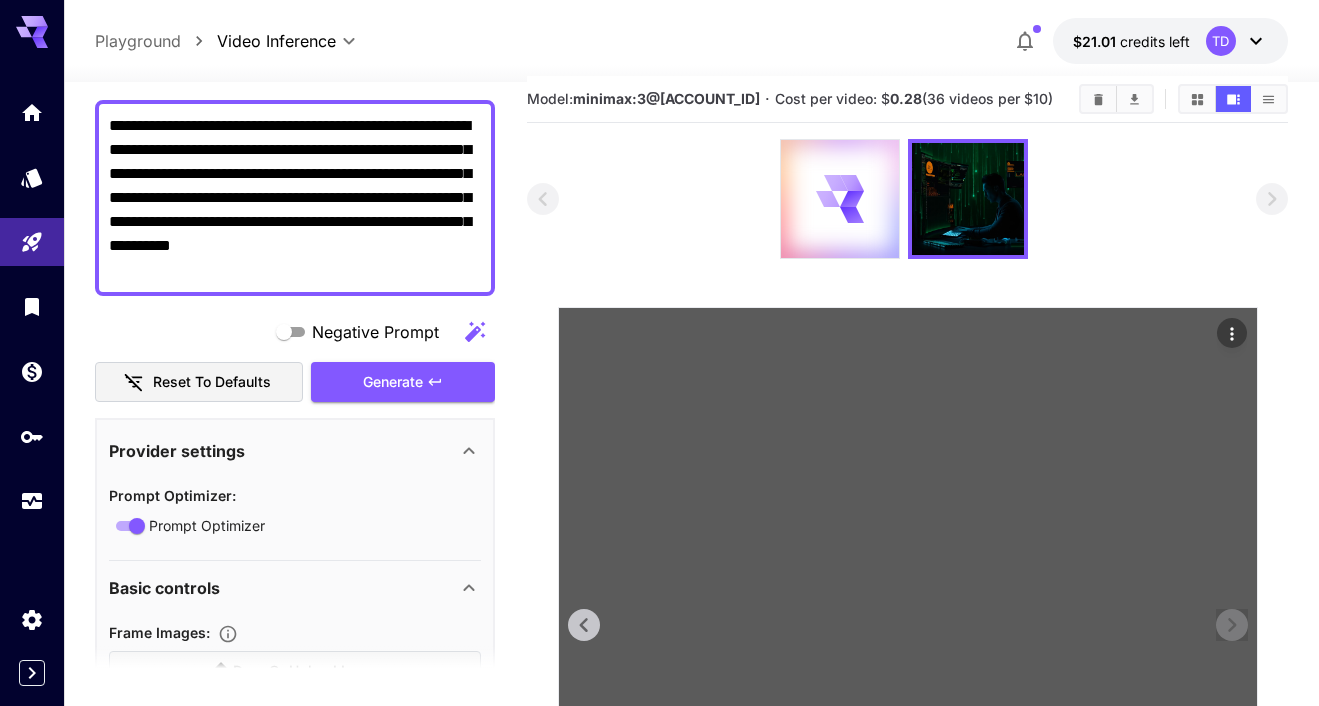 scroll, scrollTop: 0, scrollLeft: 0, axis: both 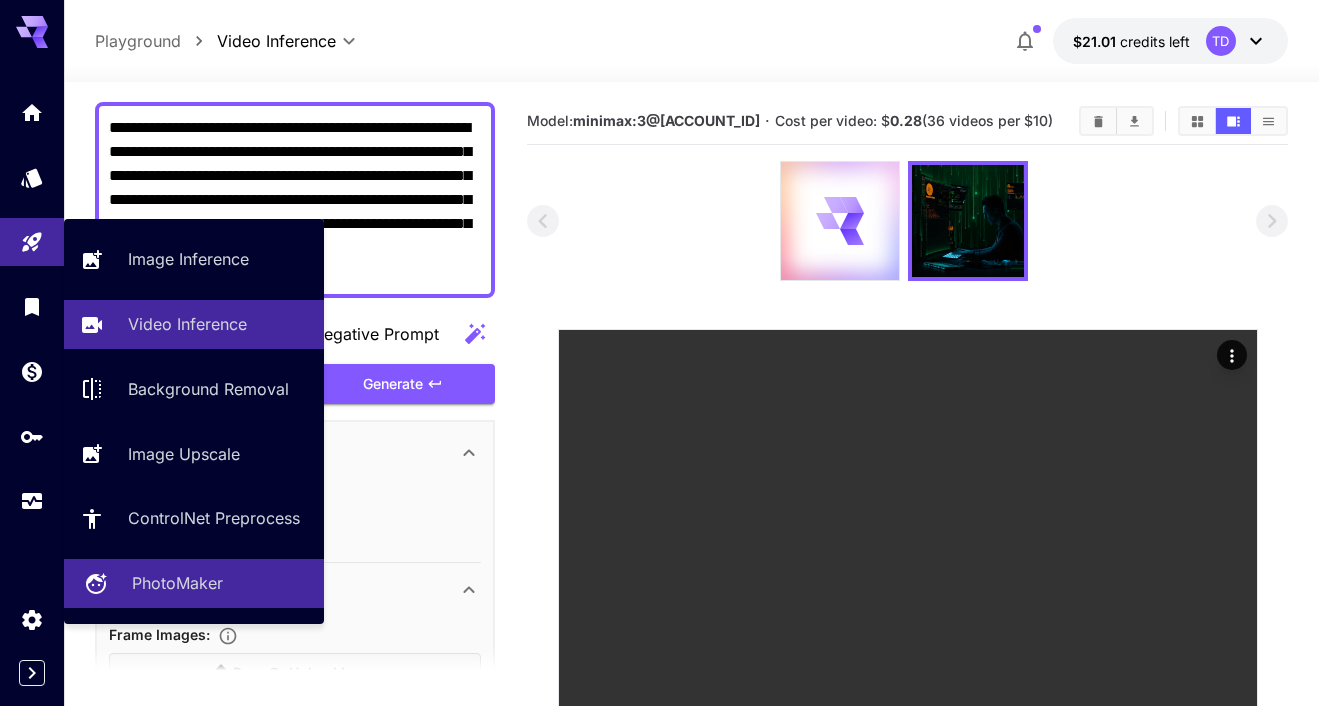 click on "PhotoMaker" at bounding box center [220, 583] 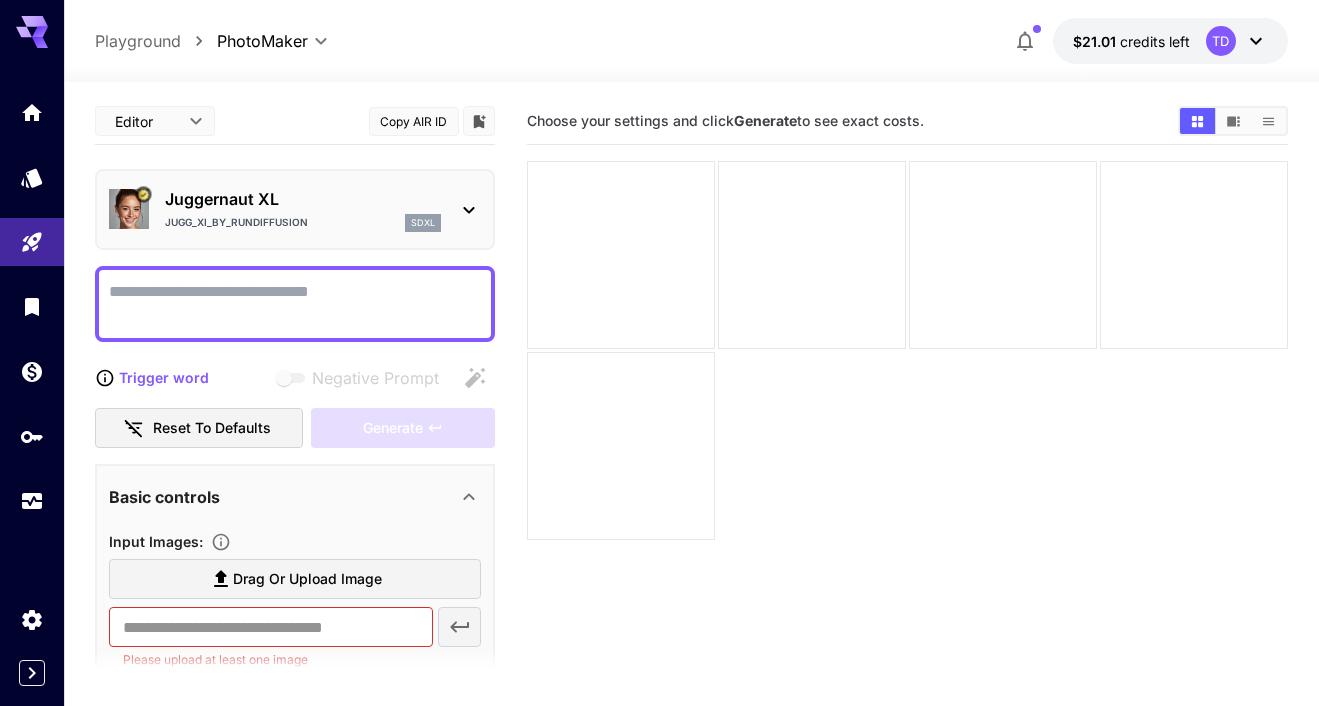 click 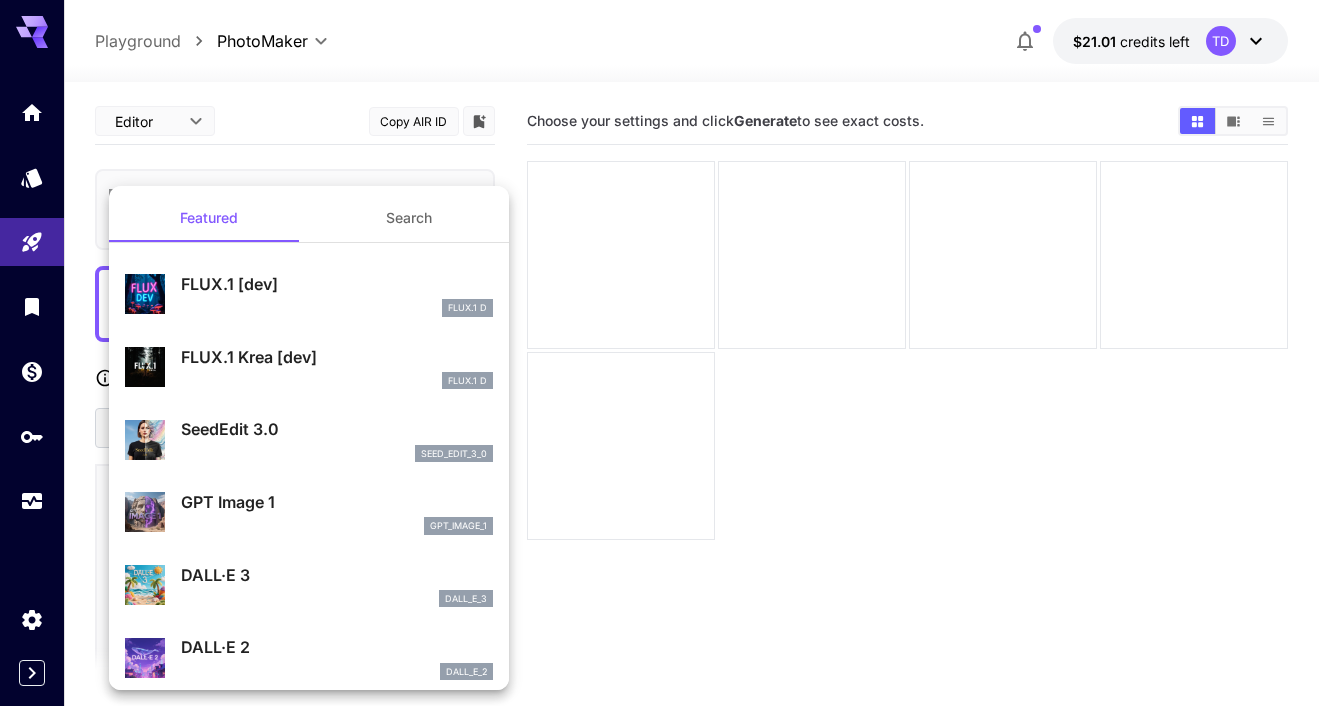 click at bounding box center (667, 353) 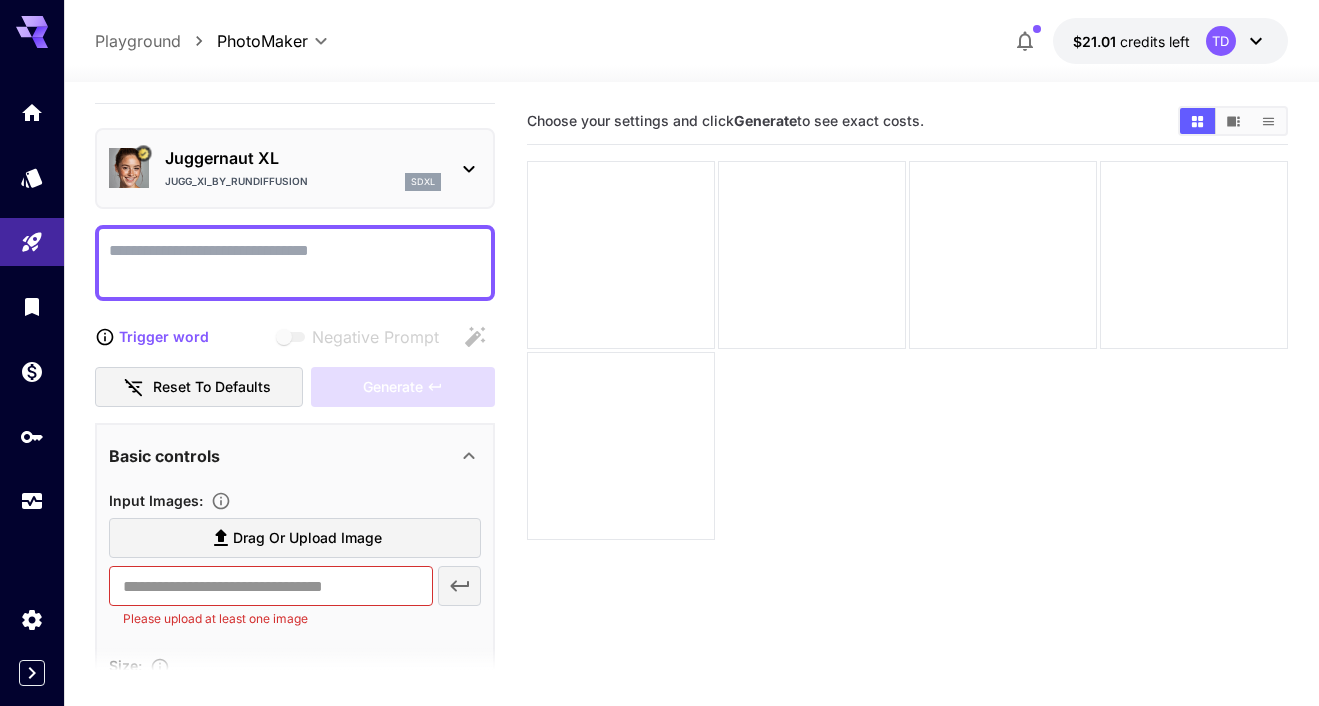 scroll, scrollTop: 109, scrollLeft: 0, axis: vertical 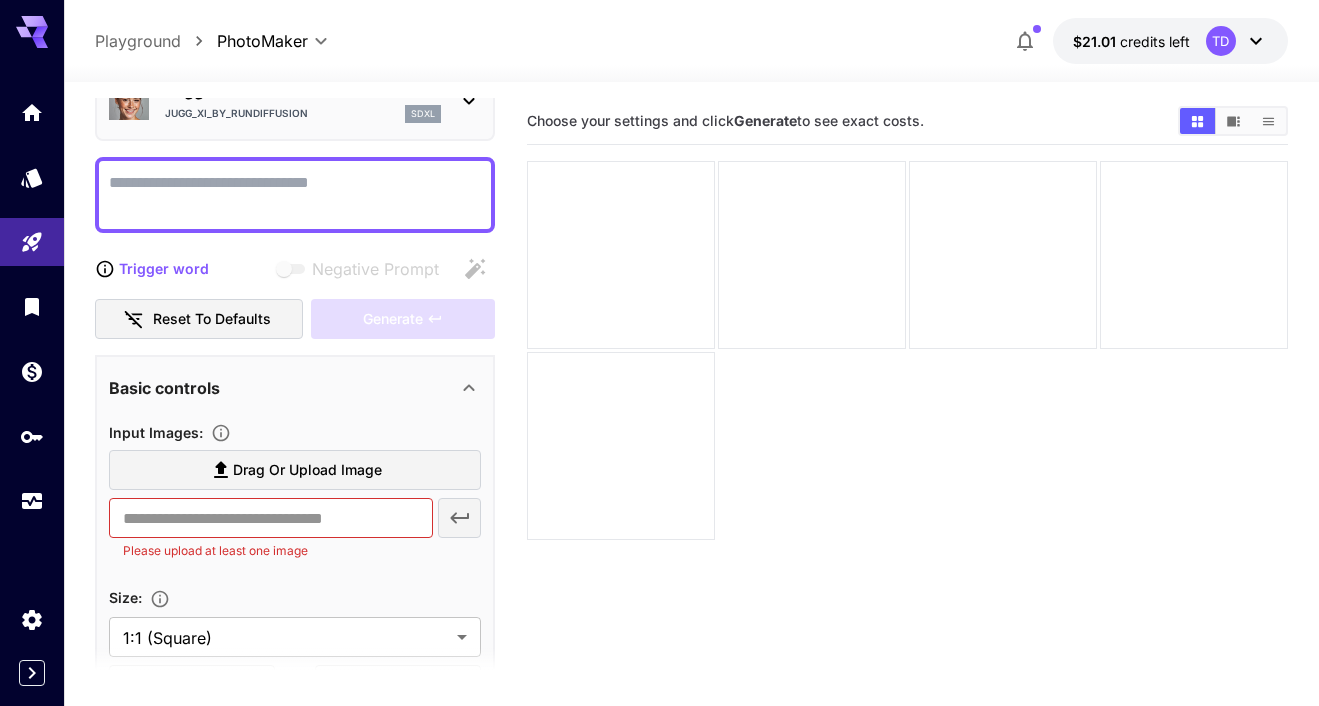 click on "Drag or upload image" at bounding box center (307, 470) 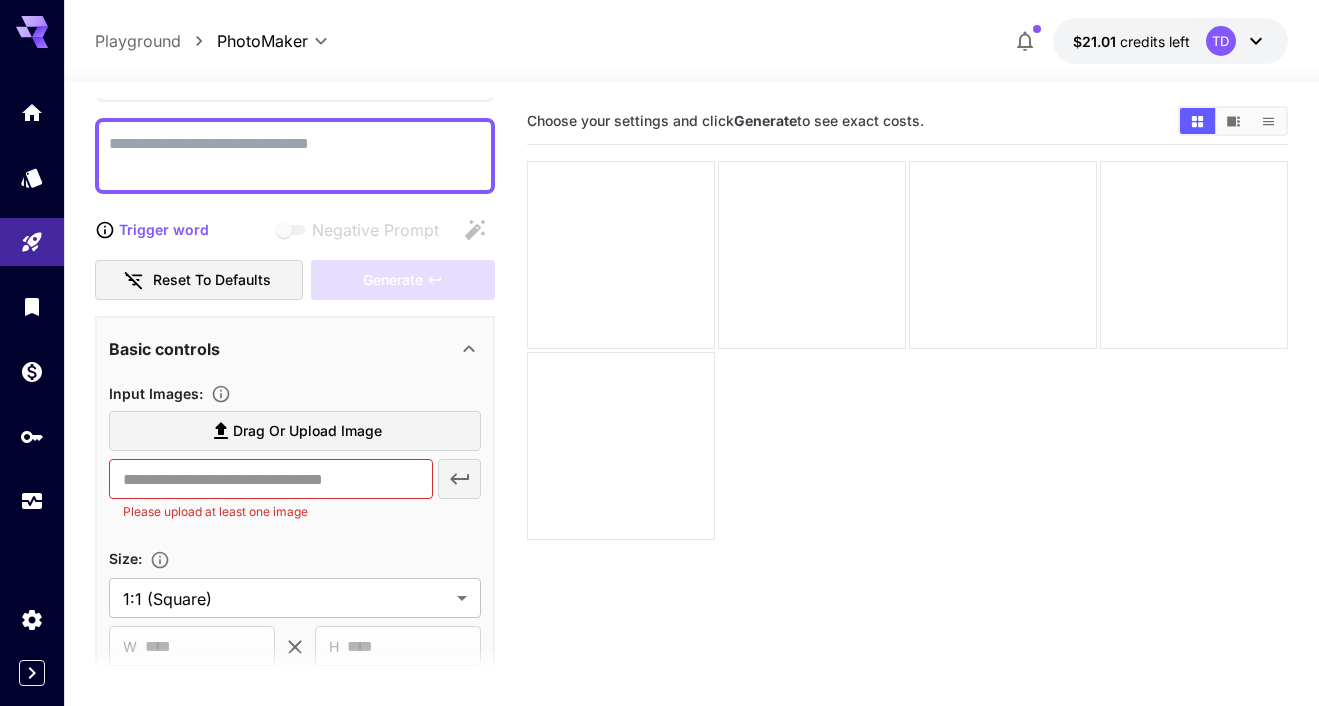 scroll, scrollTop: 134, scrollLeft: 0, axis: vertical 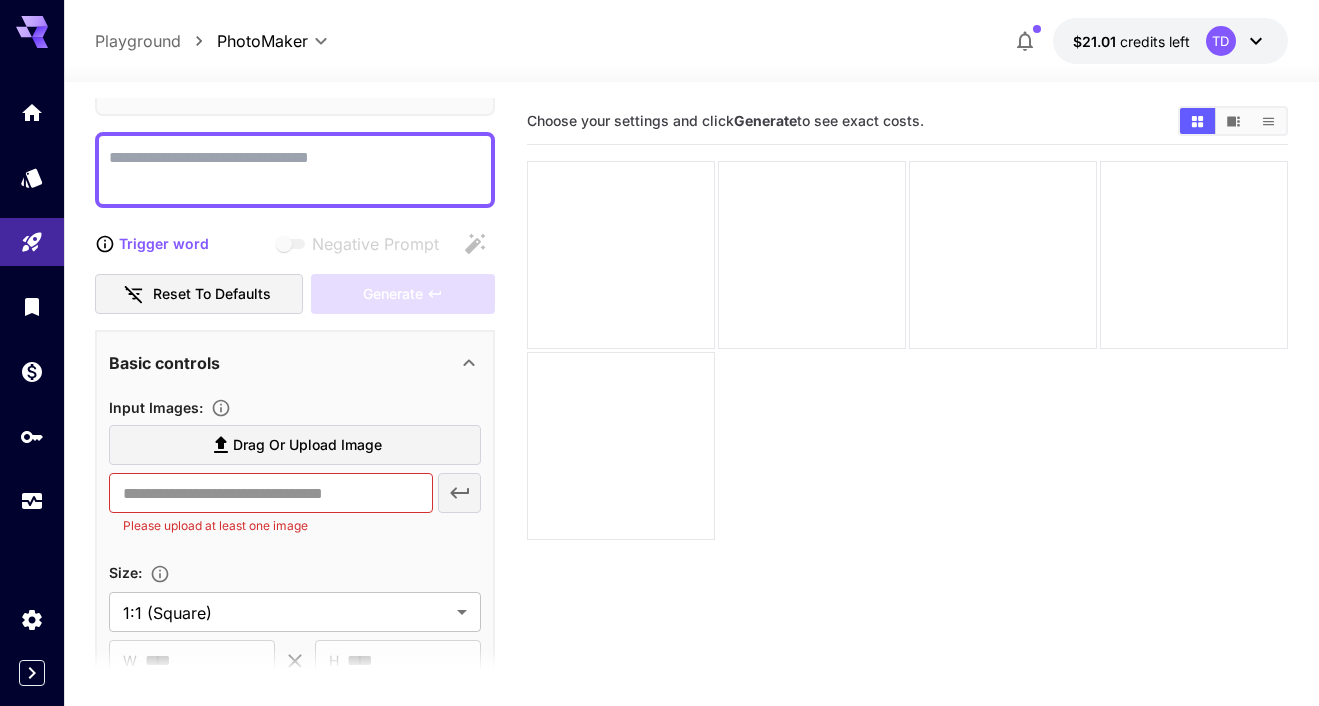 click on "Drag or upload image" at bounding box center [307, 445] 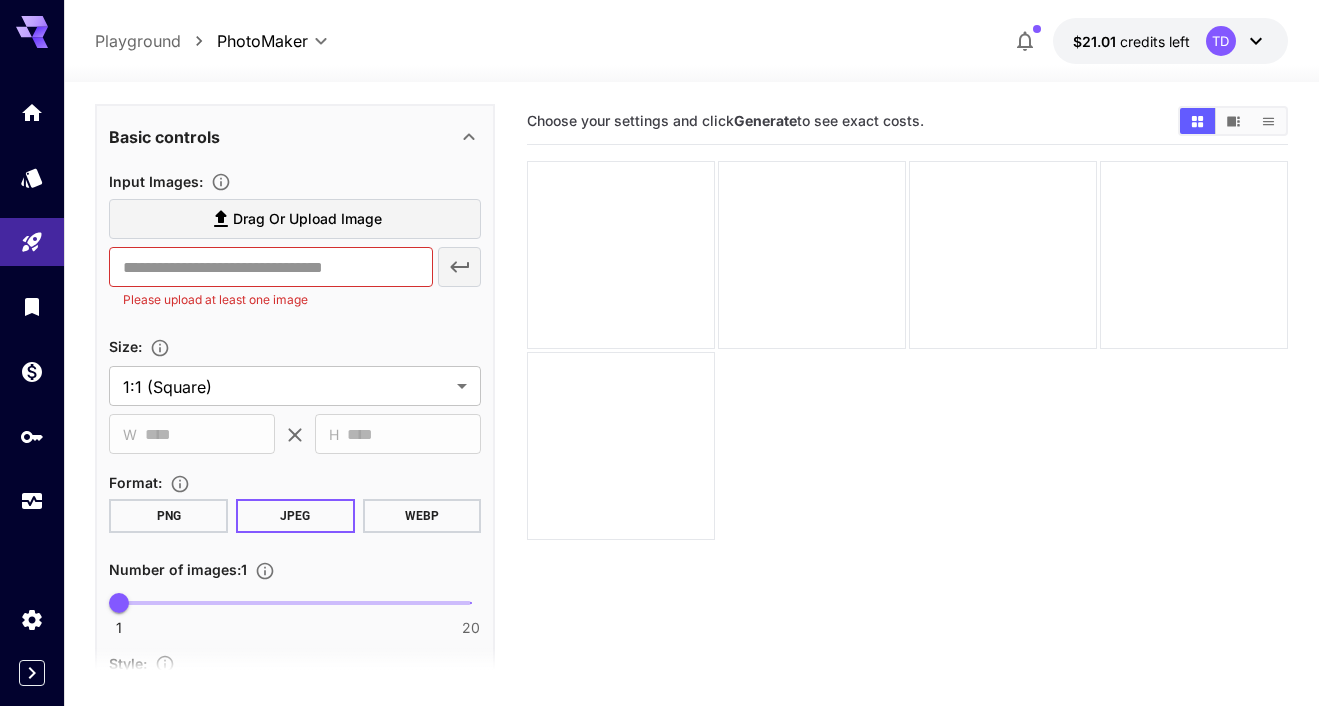 scroll, scrollTop: 358, scrollLeft: 0, axis: vertical 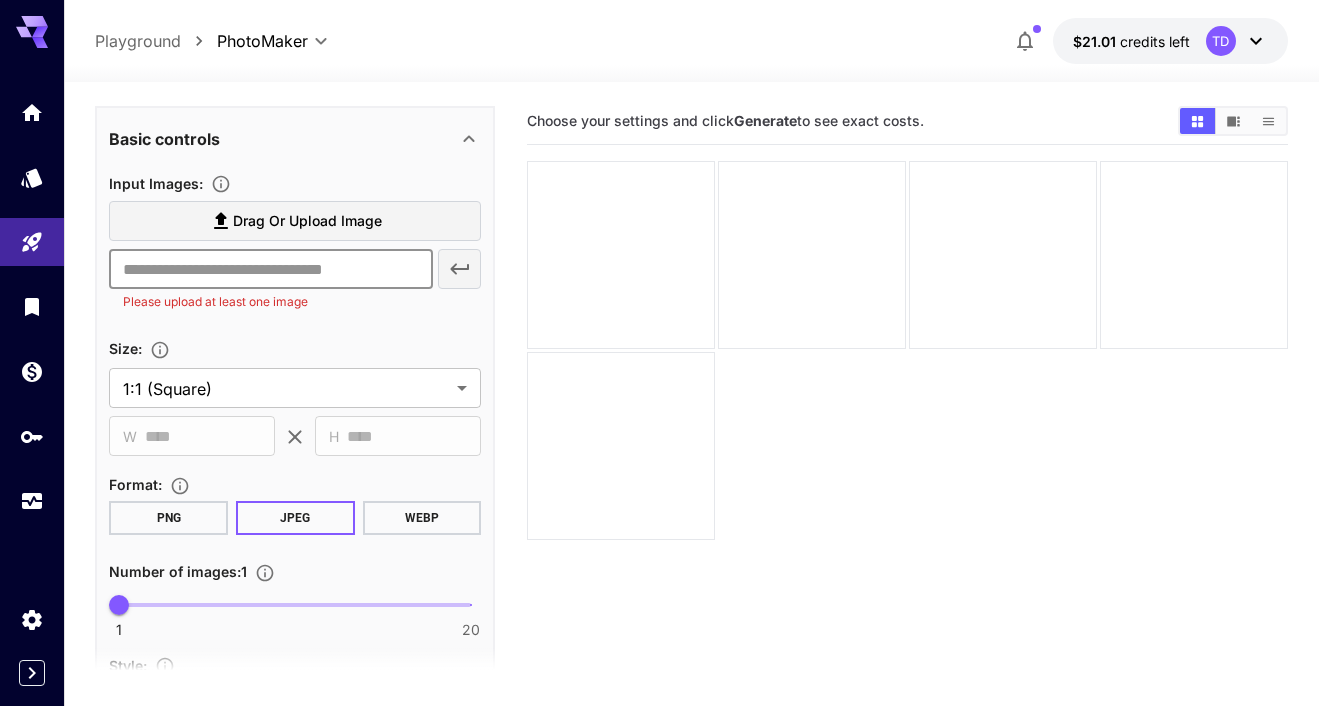 click at bounding box center [270, 269] 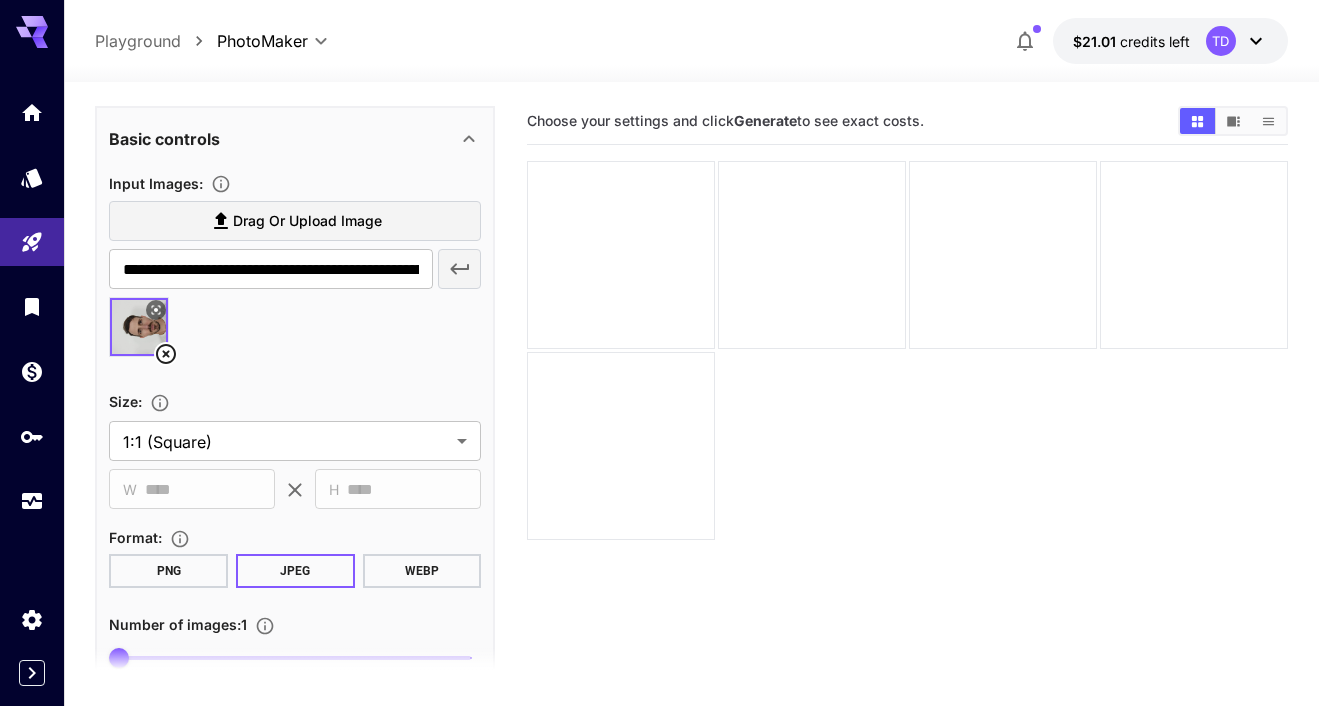 click on "Drag or upload image" at bounding box center [307, 221] 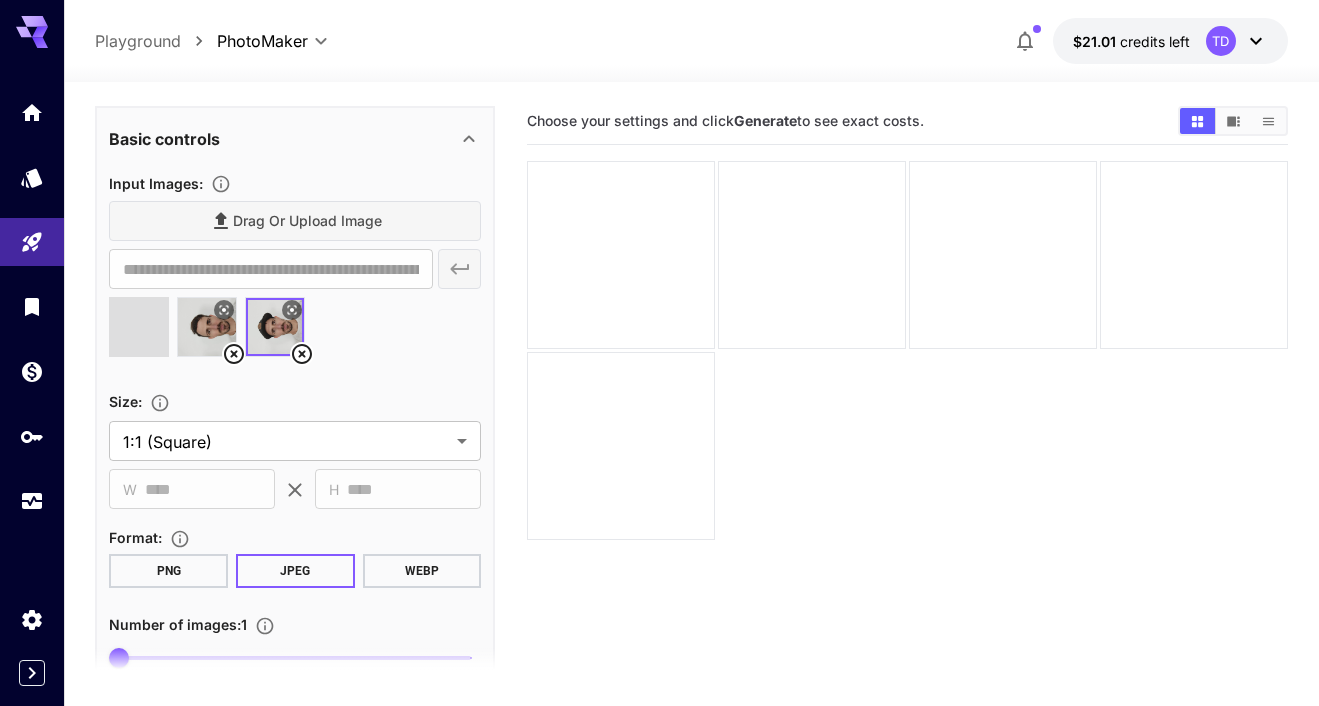 type on "**********" 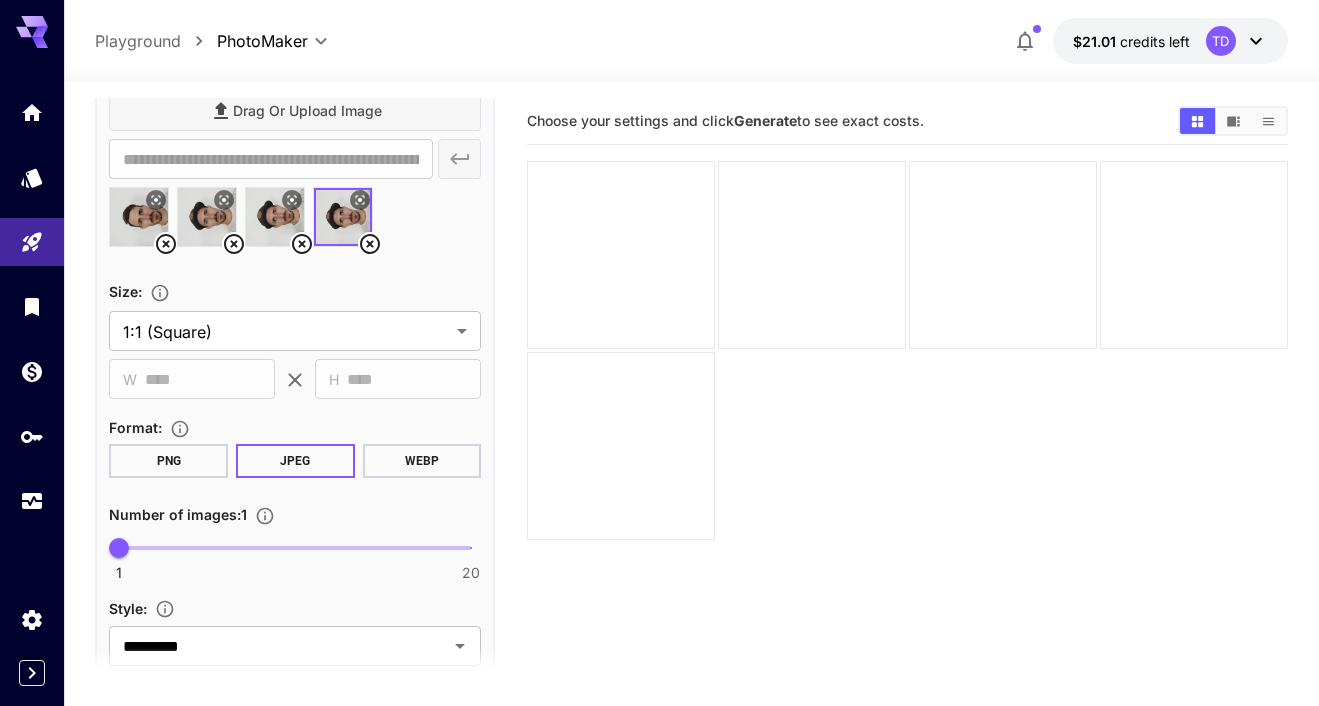scroll, scrollTop: 497, scrollLeft: 0, axis: vertical 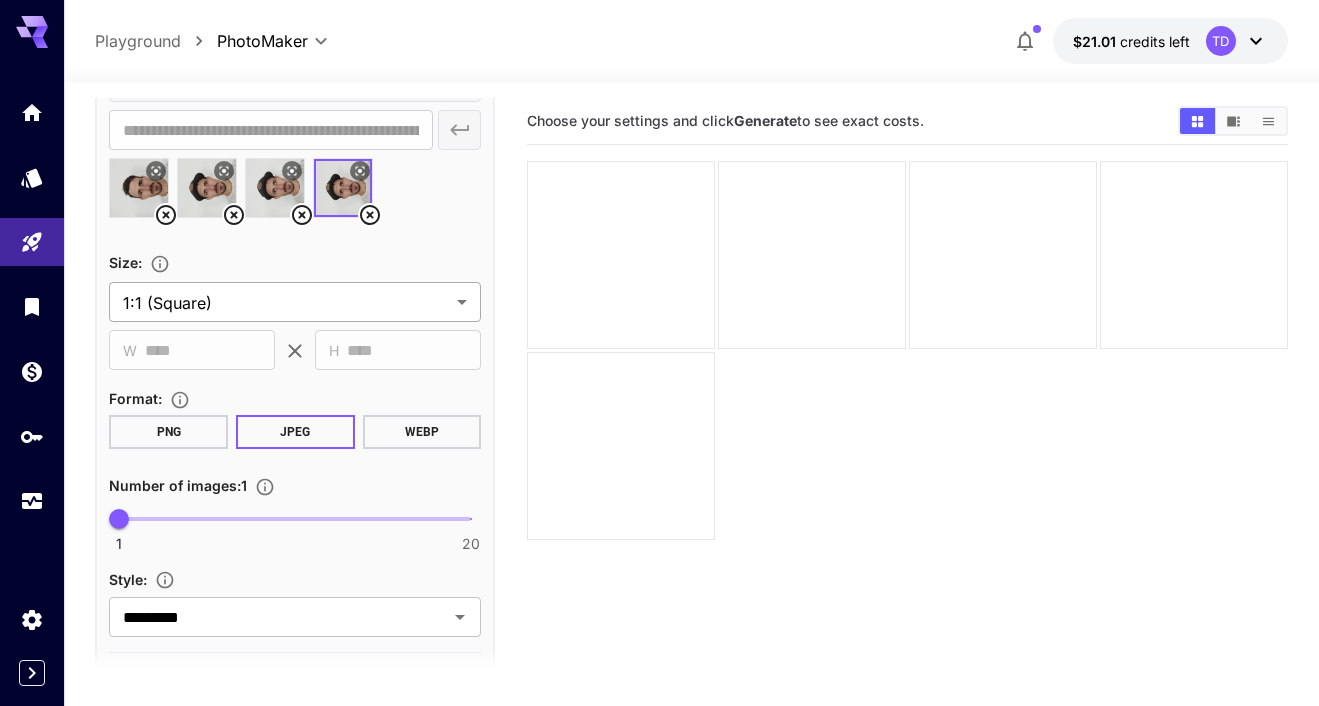 click on "**********" at bounding box center (659, 432) 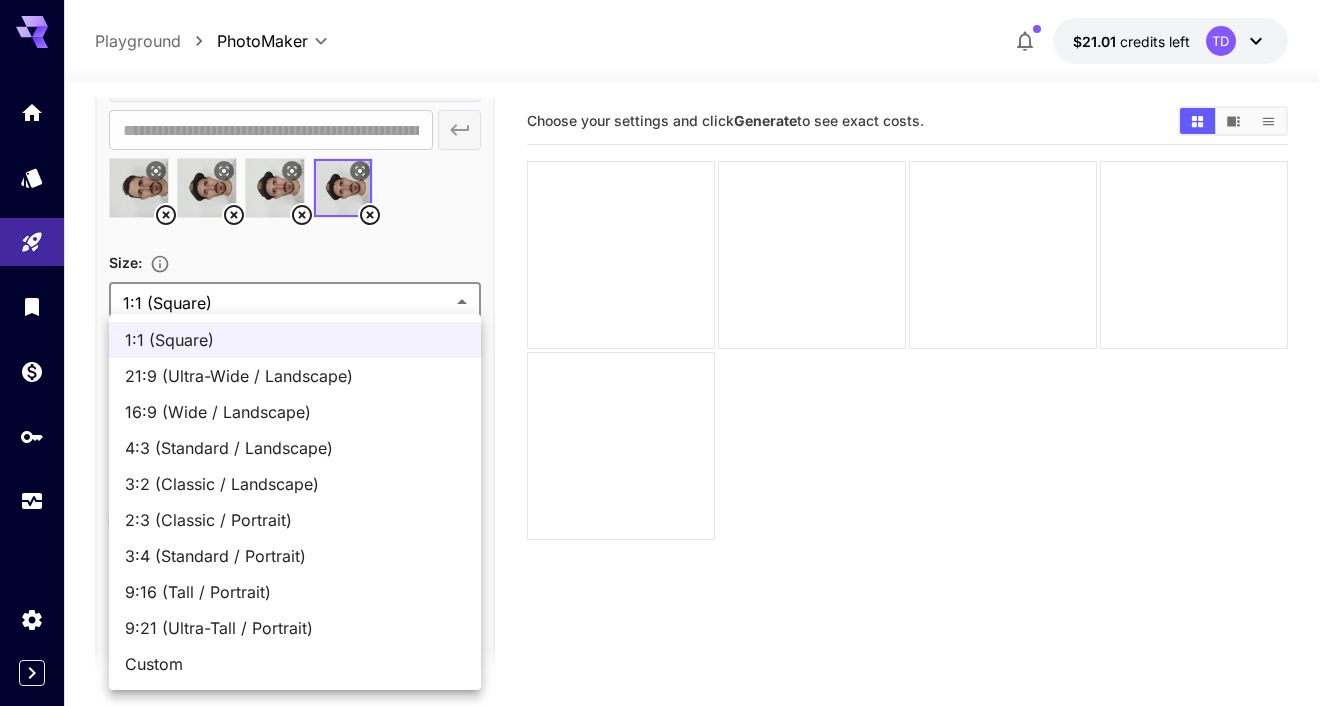 click on "16:9 (Wide / Landscape)" at bounding box center [295, 412] 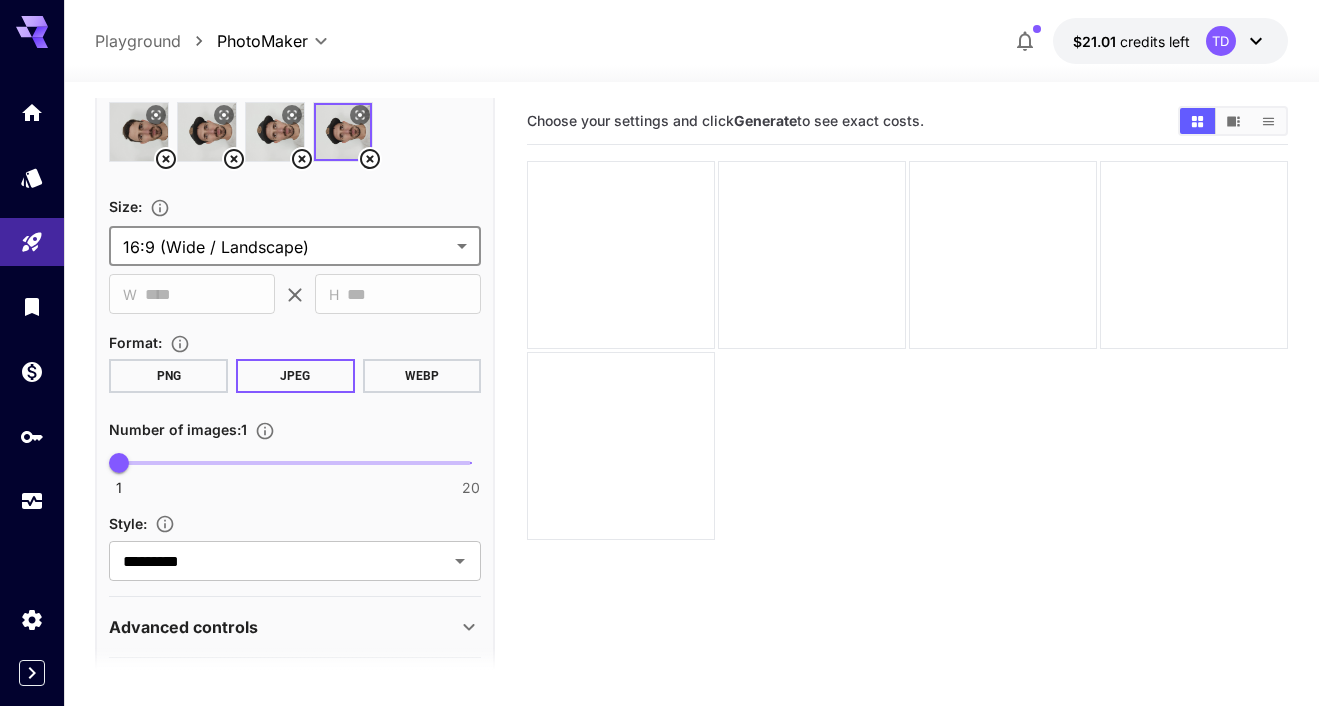 scroll, scrollTop: 568, scrollLeft: 0, axis: vertical 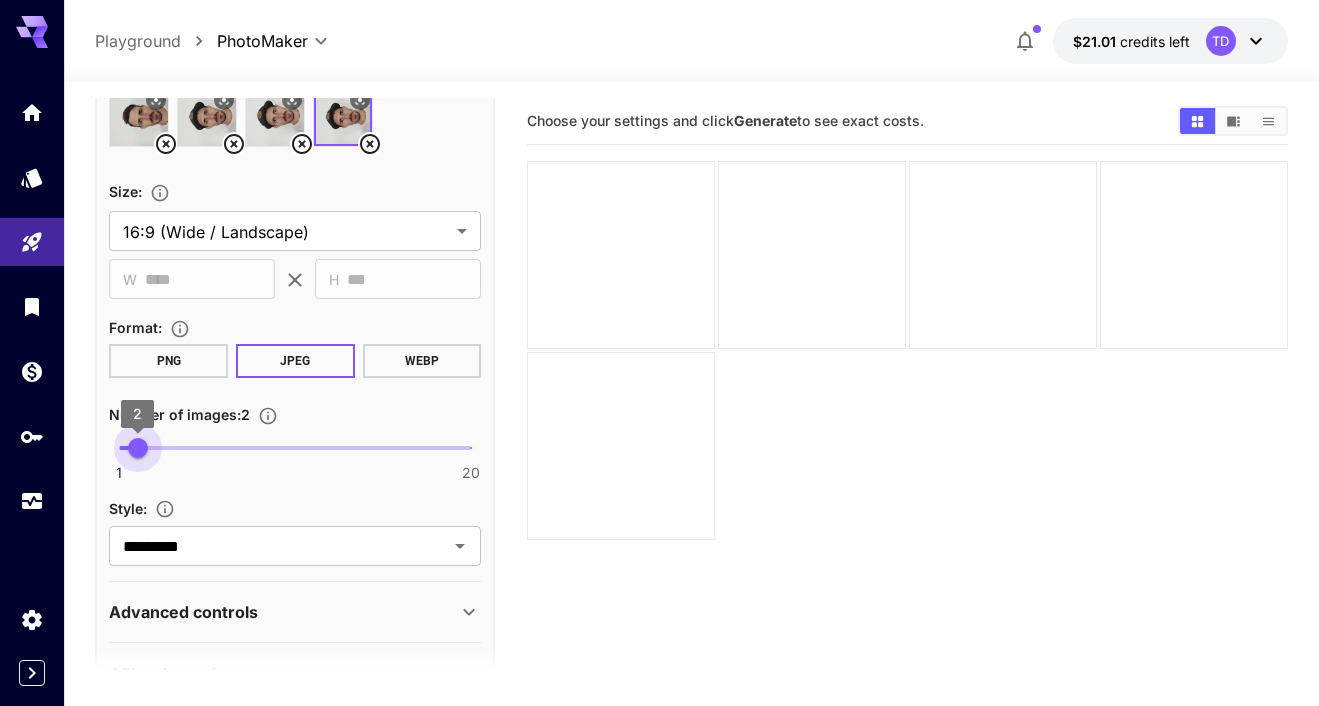 type on "*" 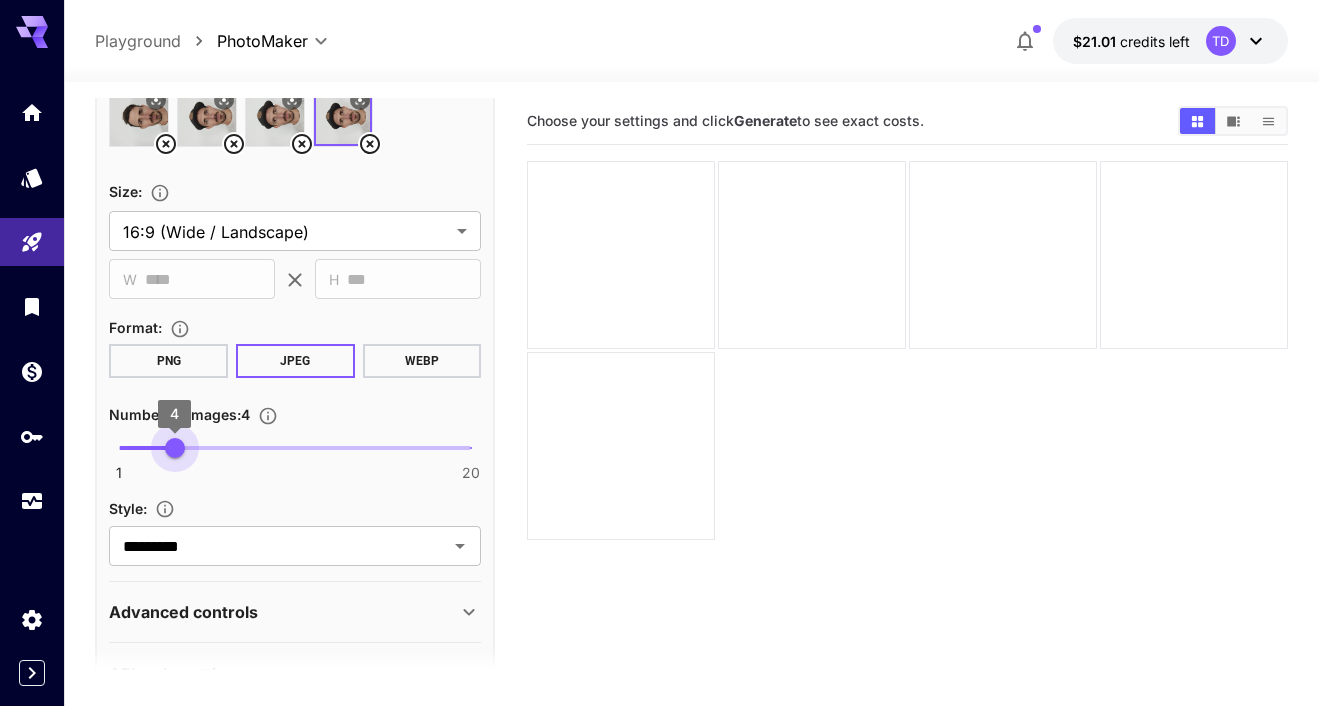drag, startPoint x: 126, startPoint y: 445, endPoint x: 178, endPoint y: 452, distance: 52.46904 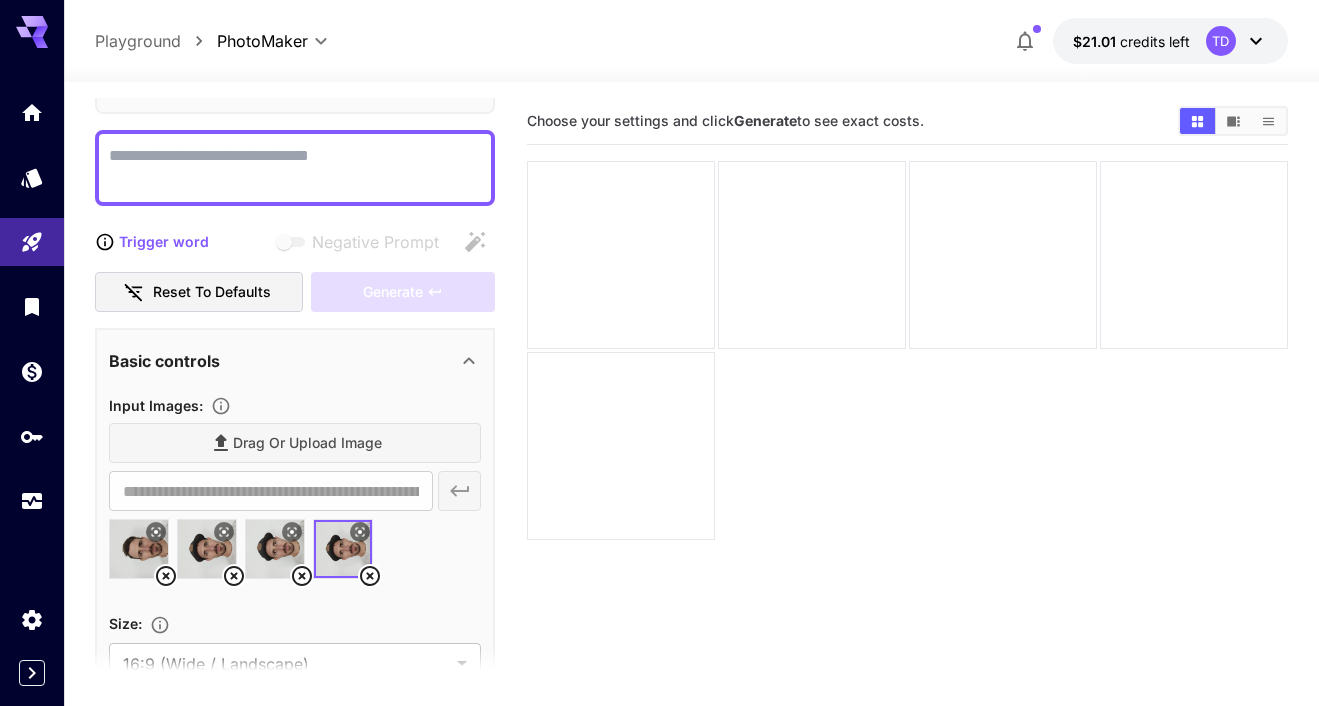 scroll, scrollTop: 130, scrollLeft: 0, axis: vertical 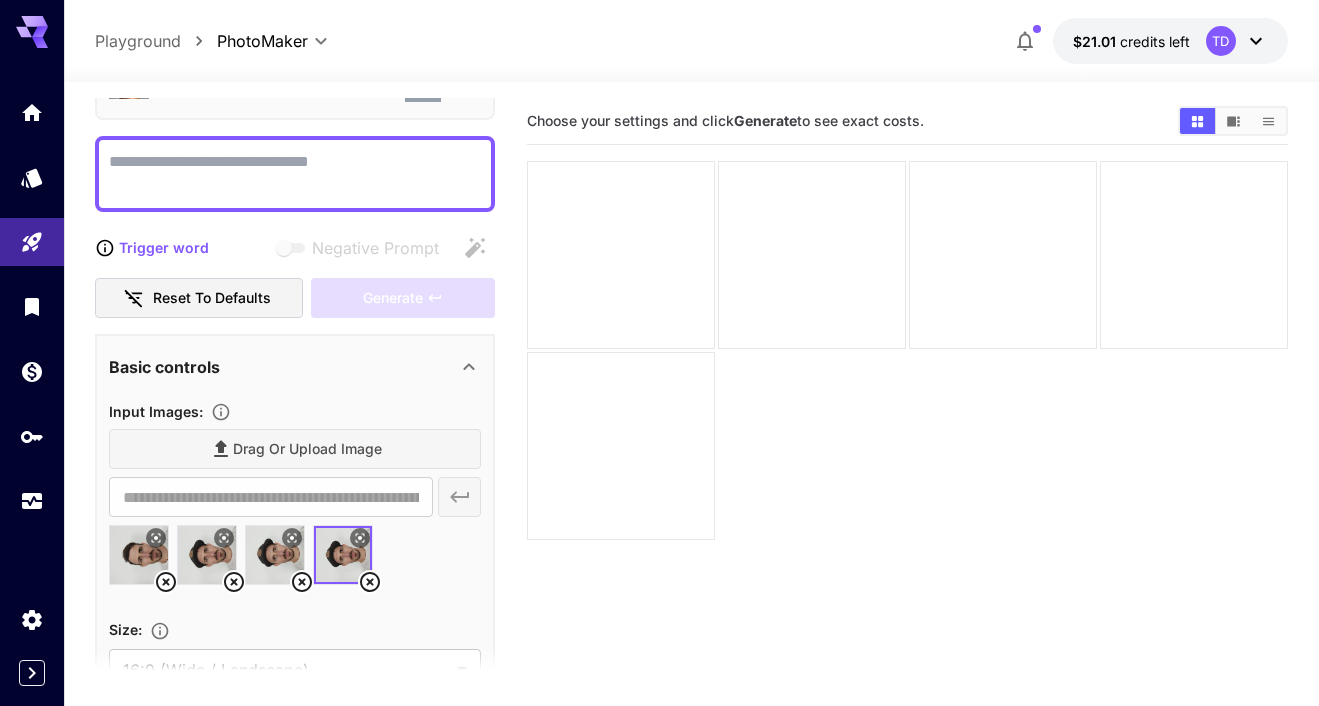 click on "Negative Prompt" at bounding box center [295, 174] 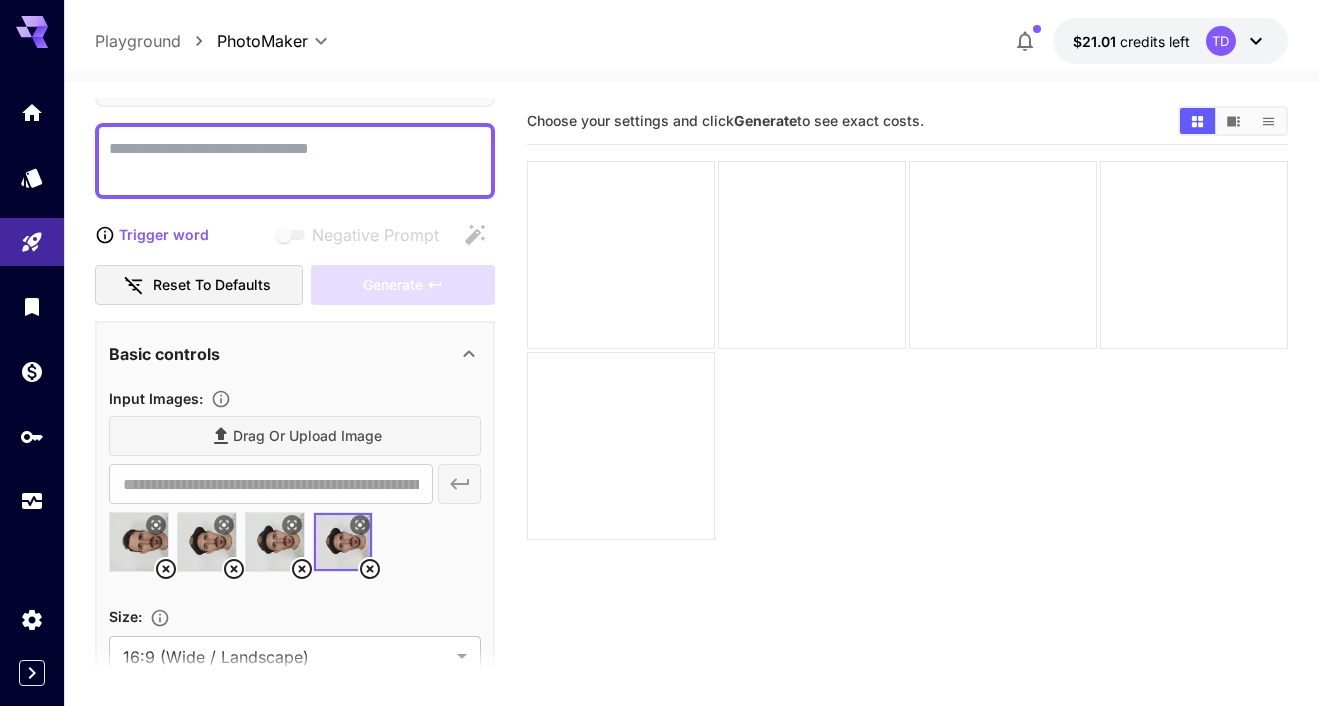 scroll, scrollTop: 129, scrollLeft: 0, axis: vertical 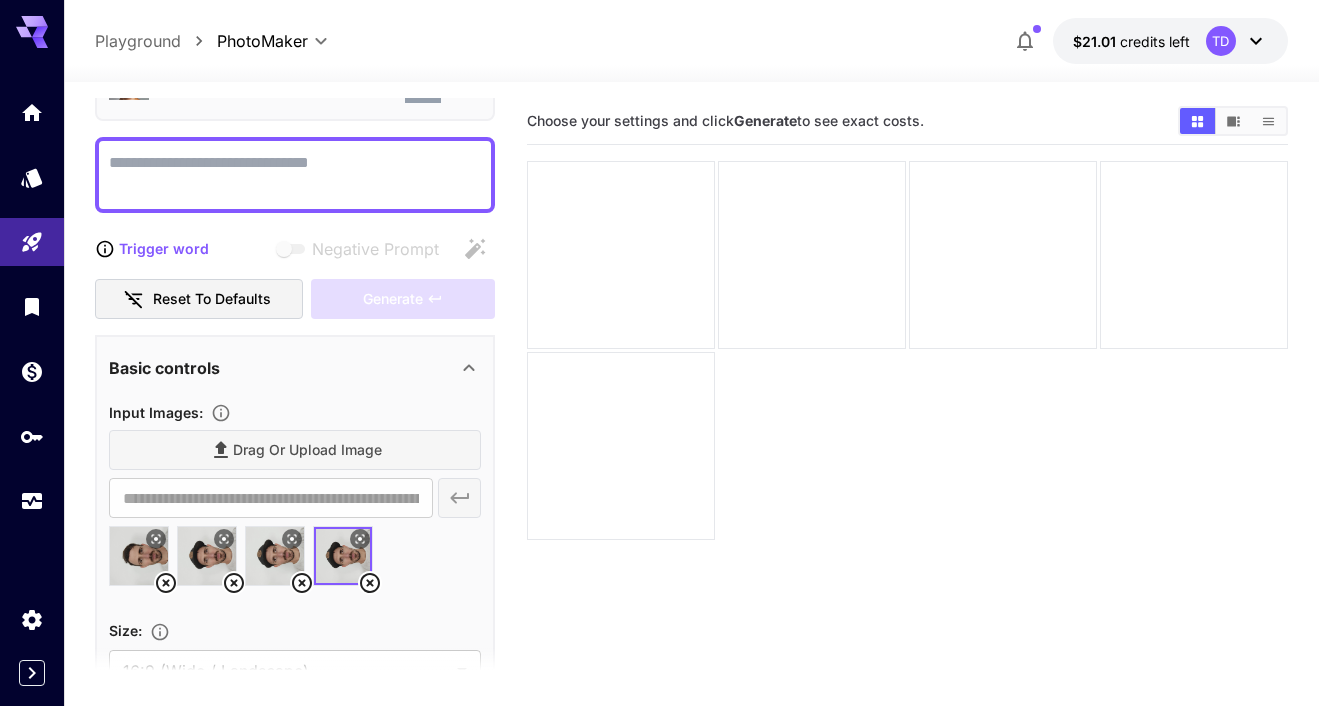 click on "Negative Prompt" at bounding box center (295, 175) 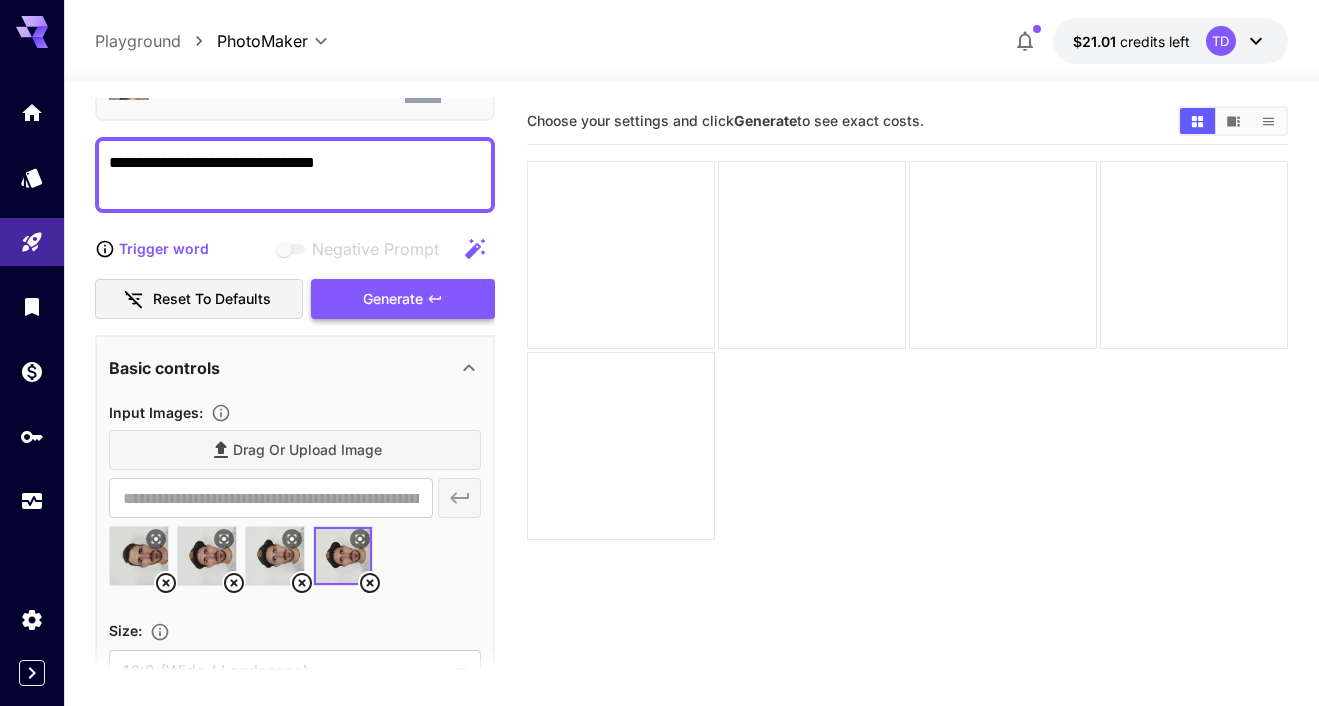 type on "**********" 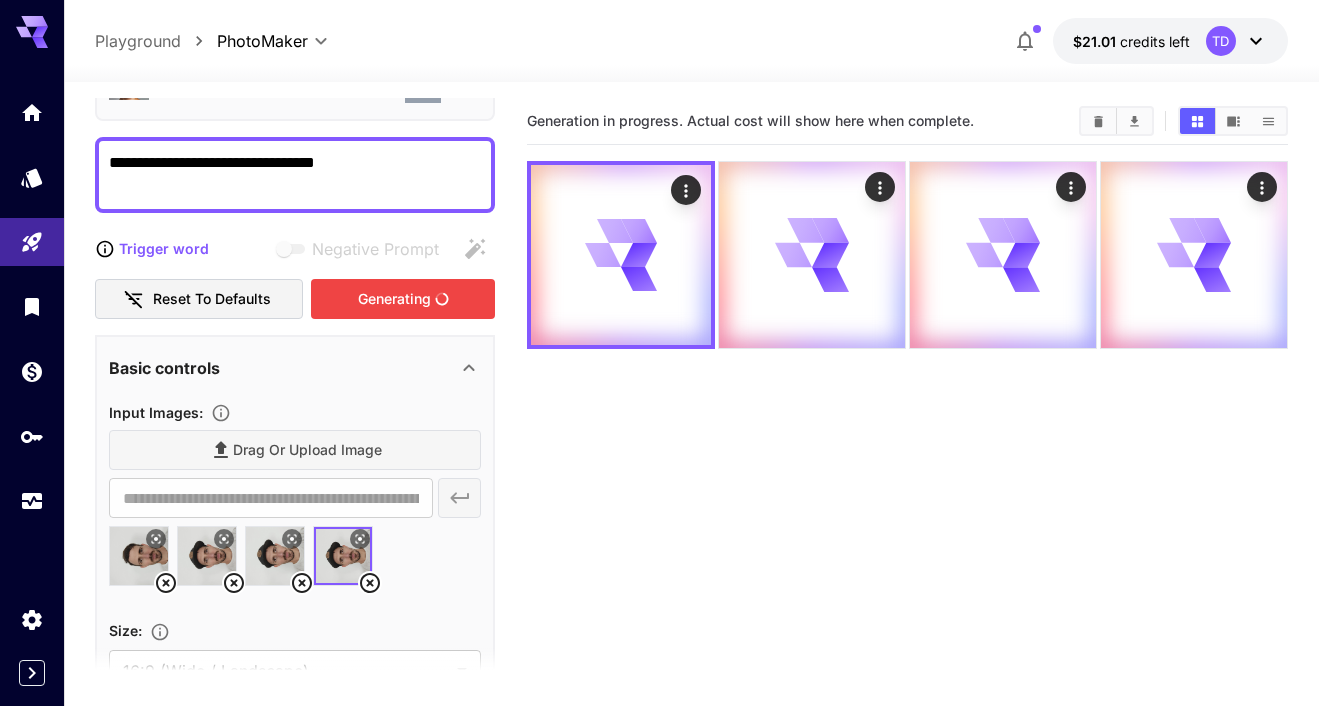 click on "Generating" at bounding box center (403, 299) 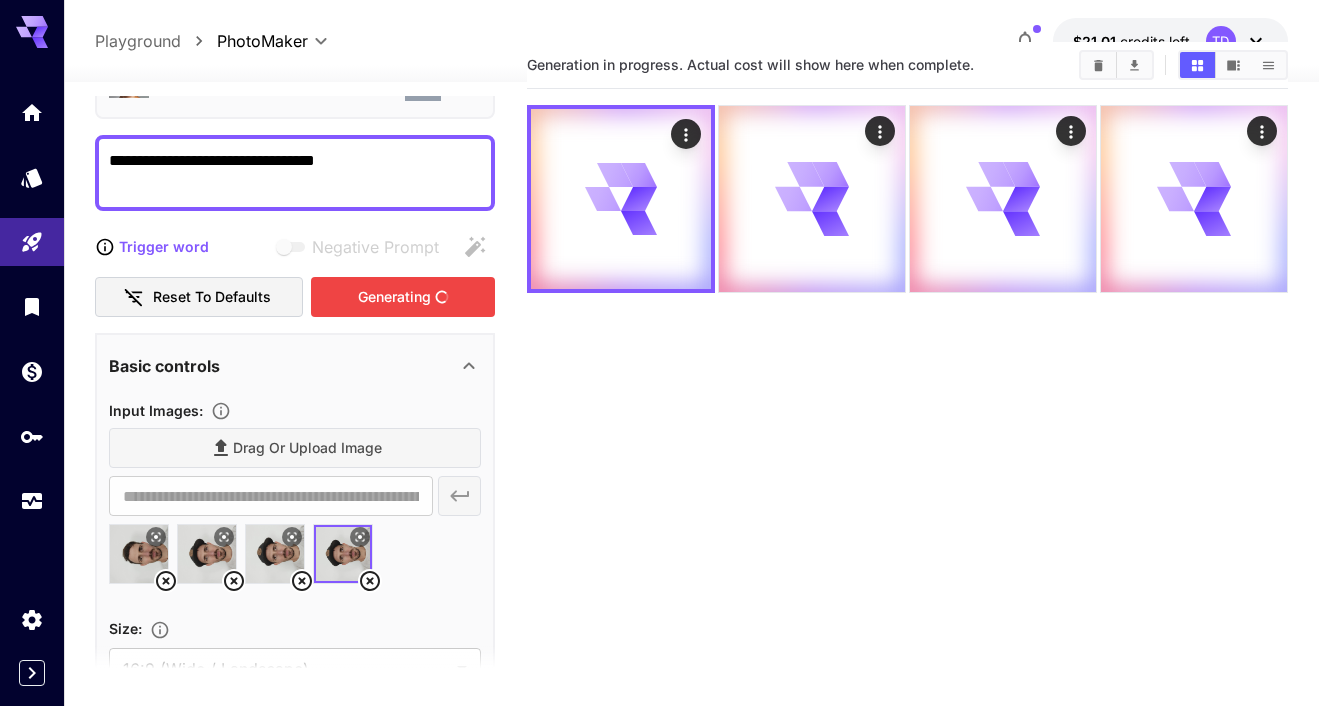 scroll, scrollTop: 158, scrollLeft: 0, axis: vertical 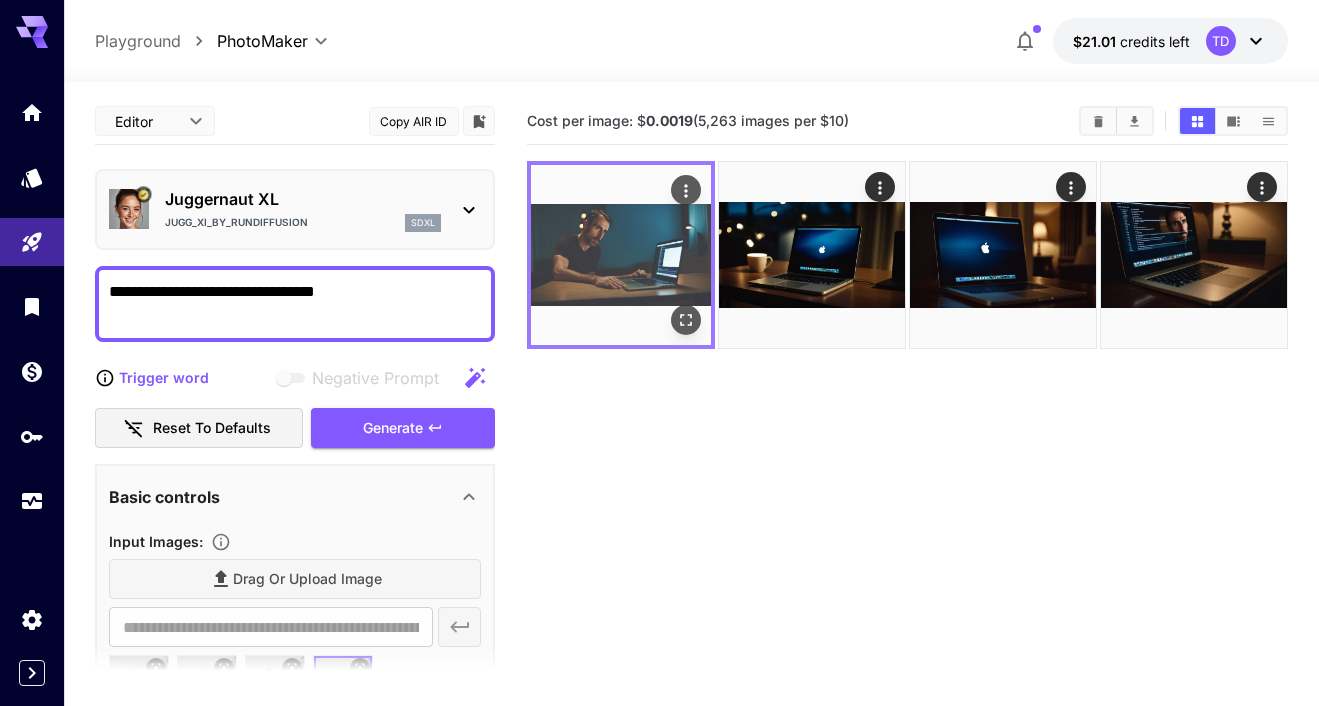 click at bounding box center (621, 255) 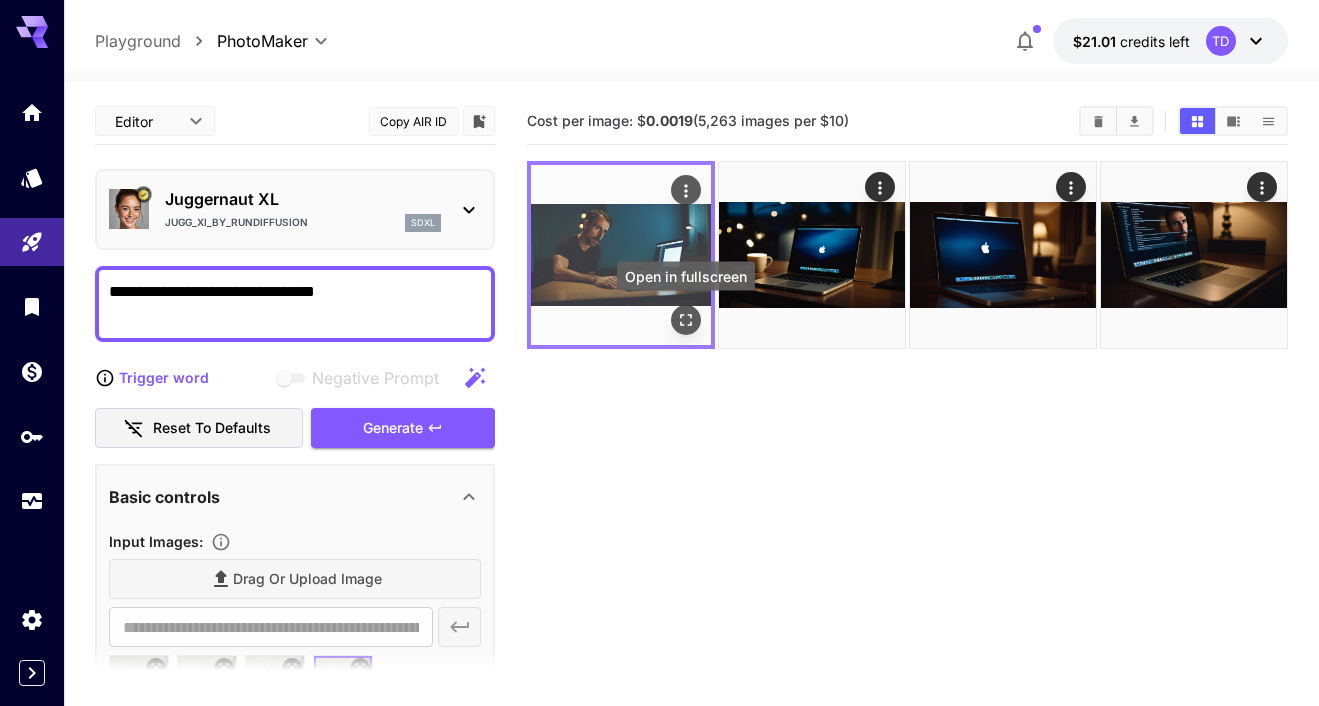 click 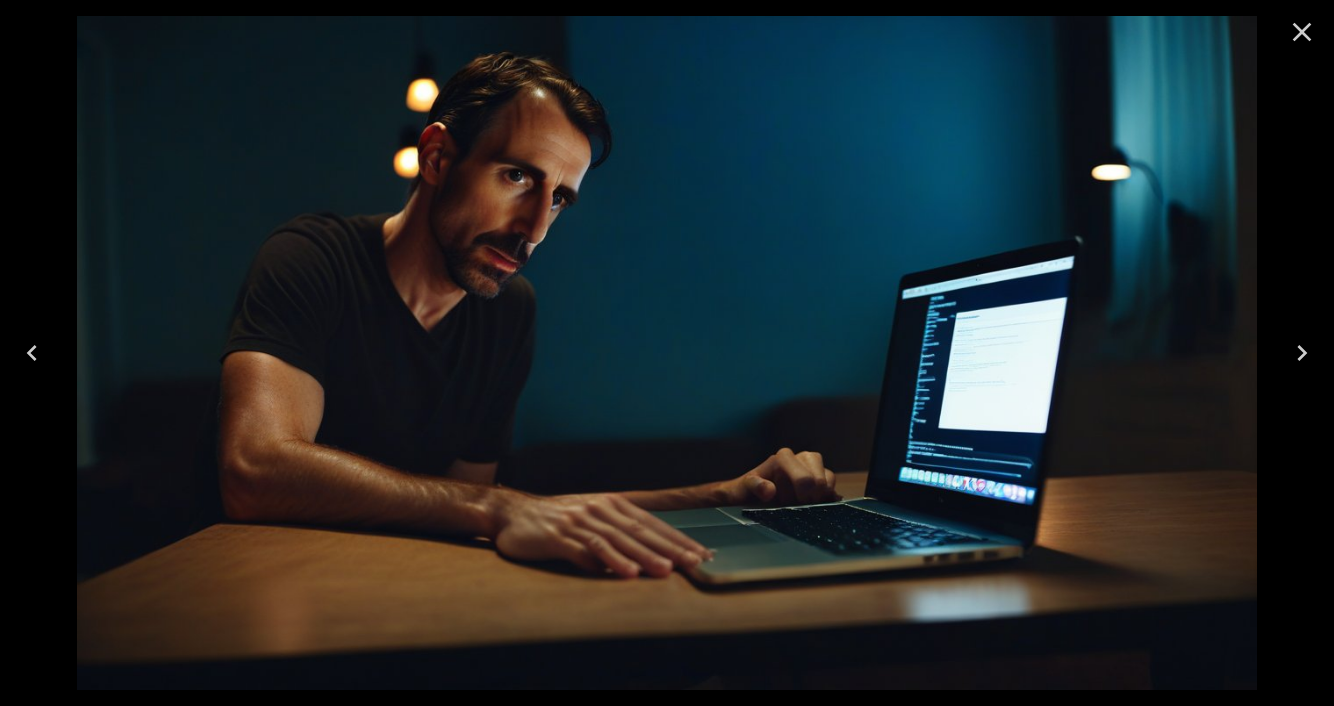 click 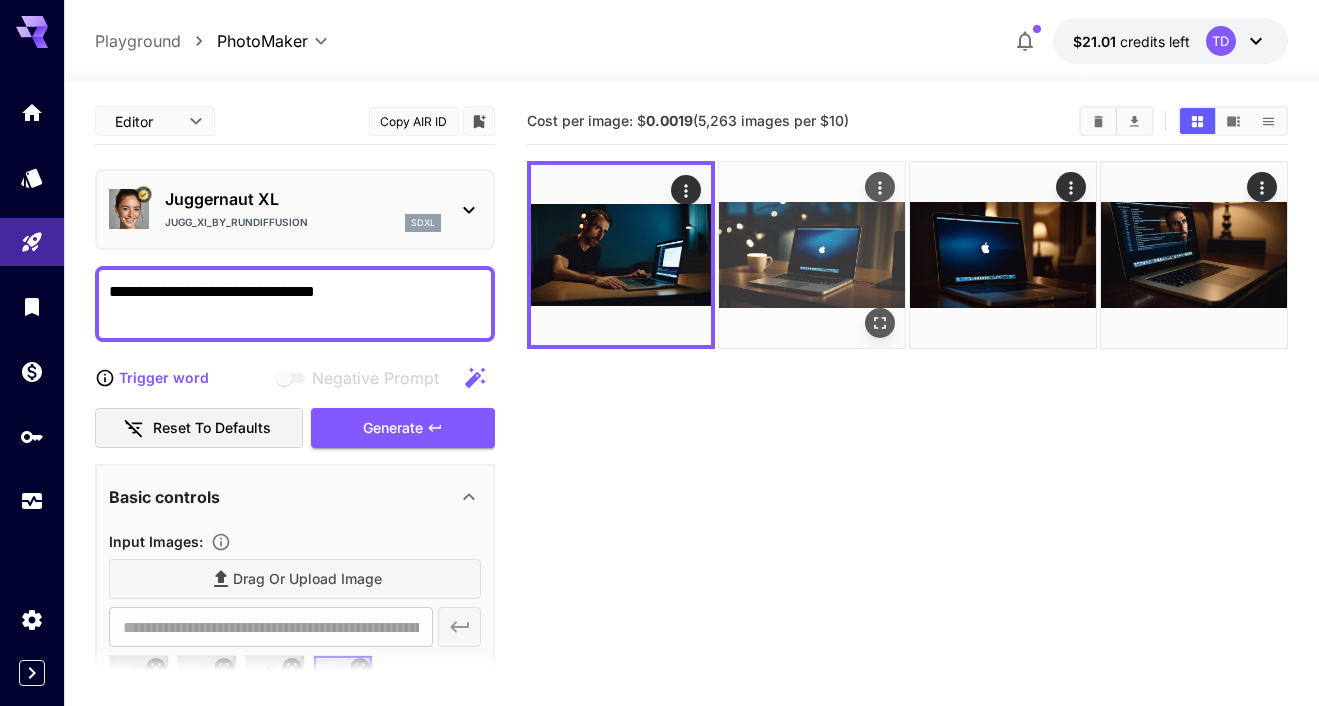 click at bounding box center (812, 255) 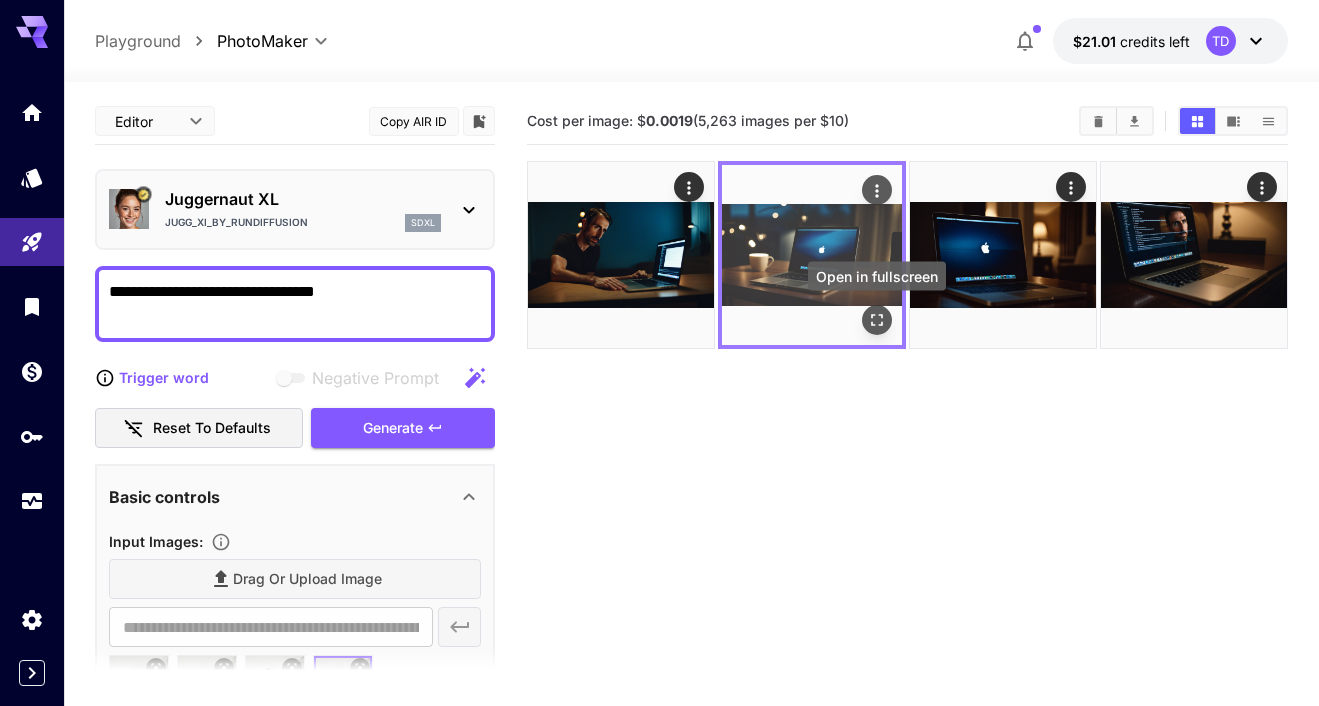 click 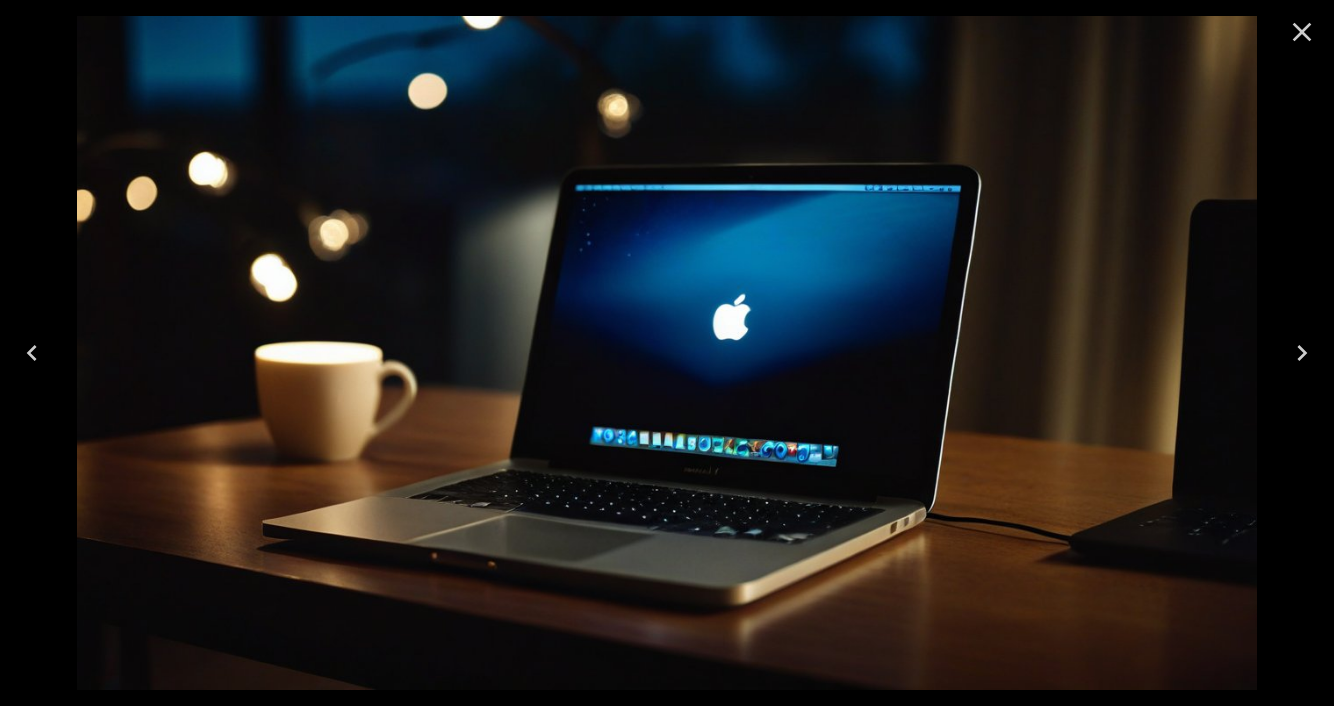 click 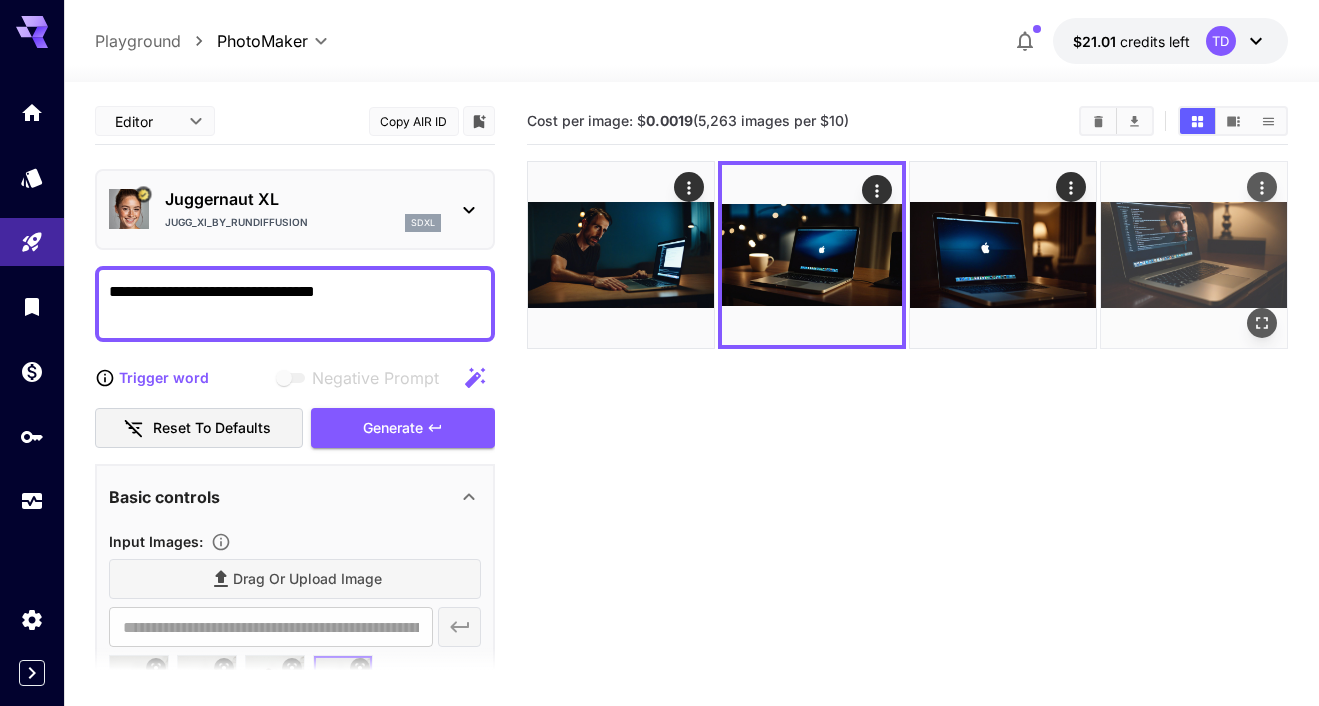click at bounding box center [1194, 255] 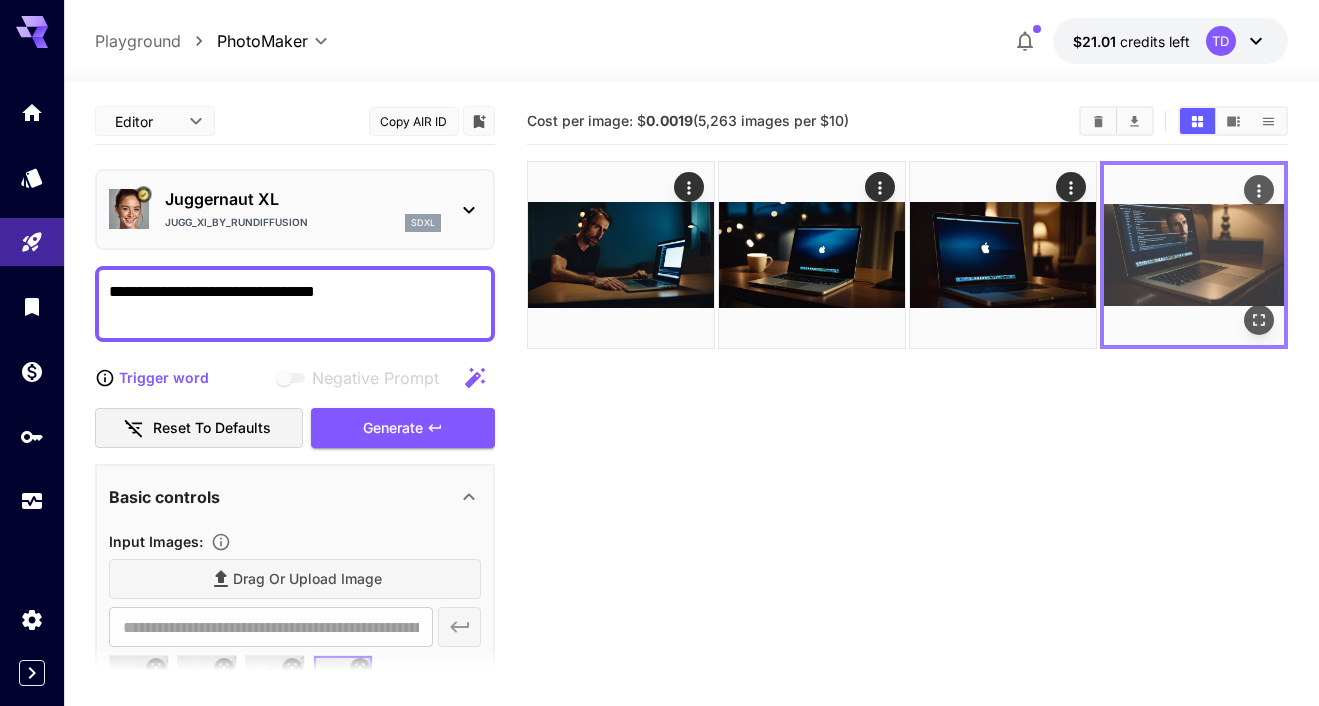 click at bounding box center [1194, 255] 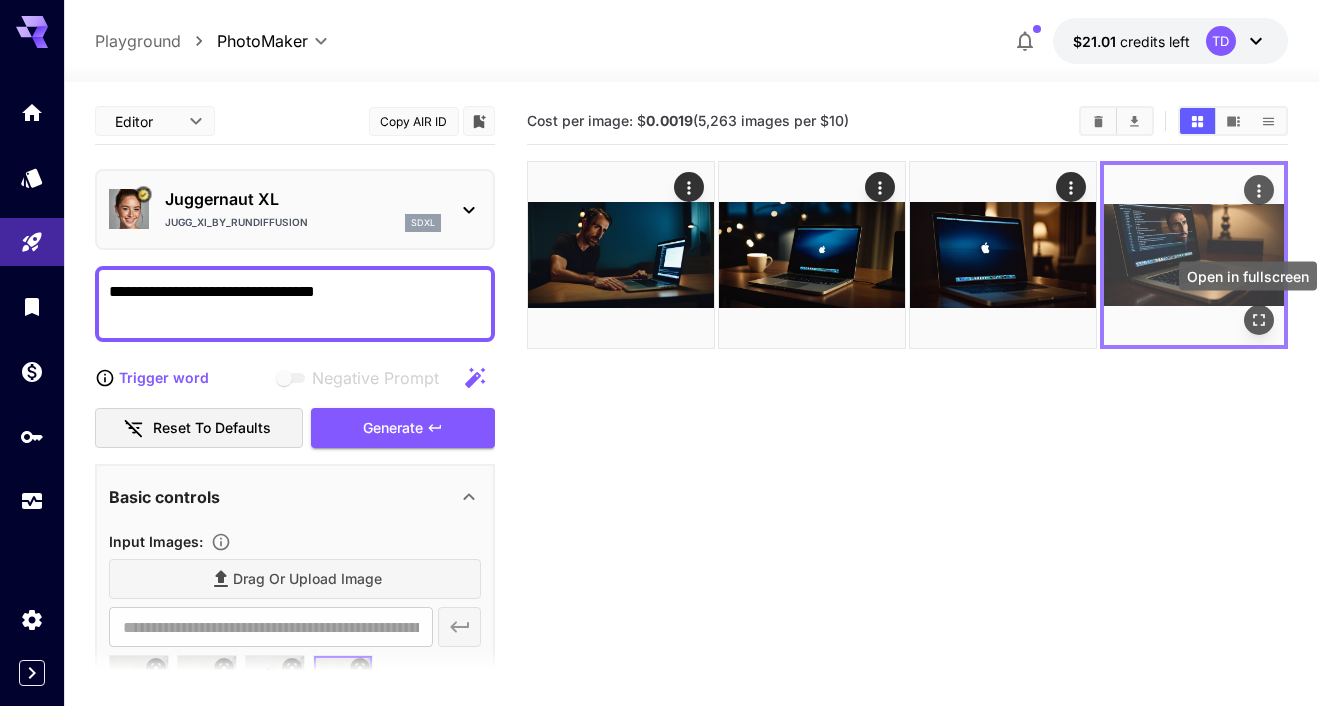 click 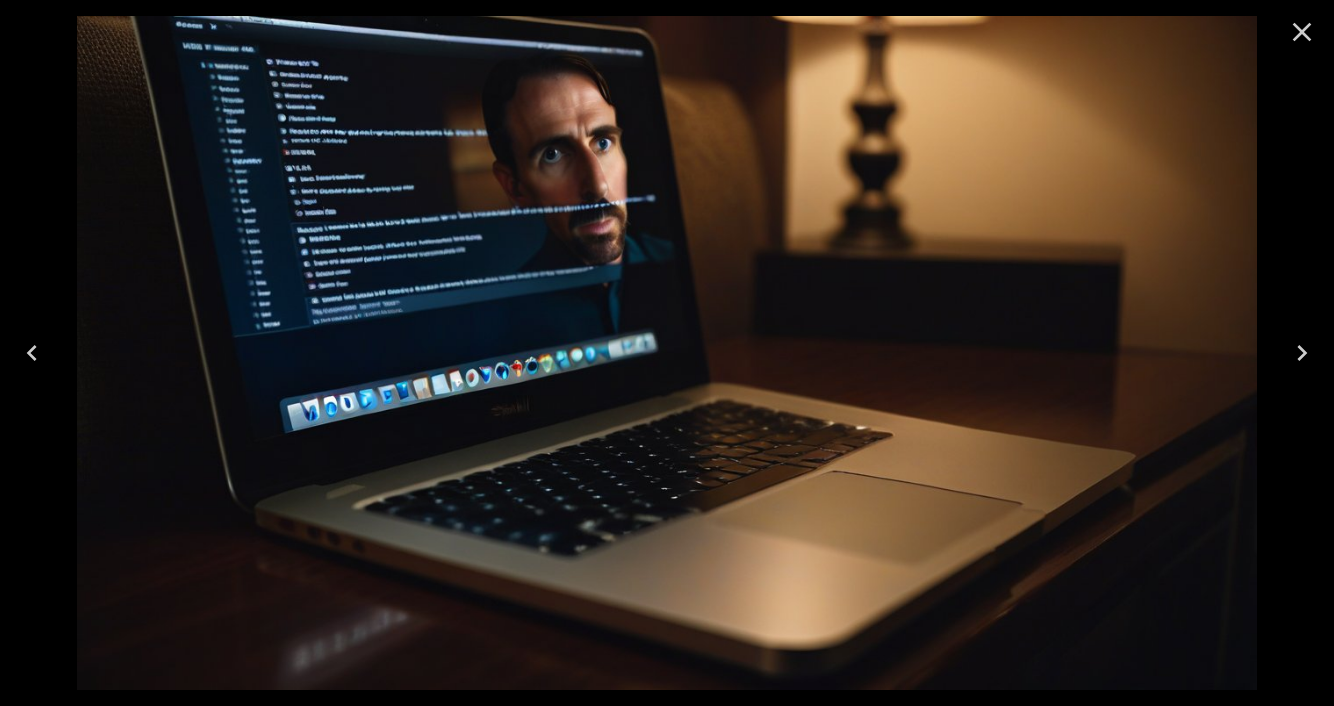 click 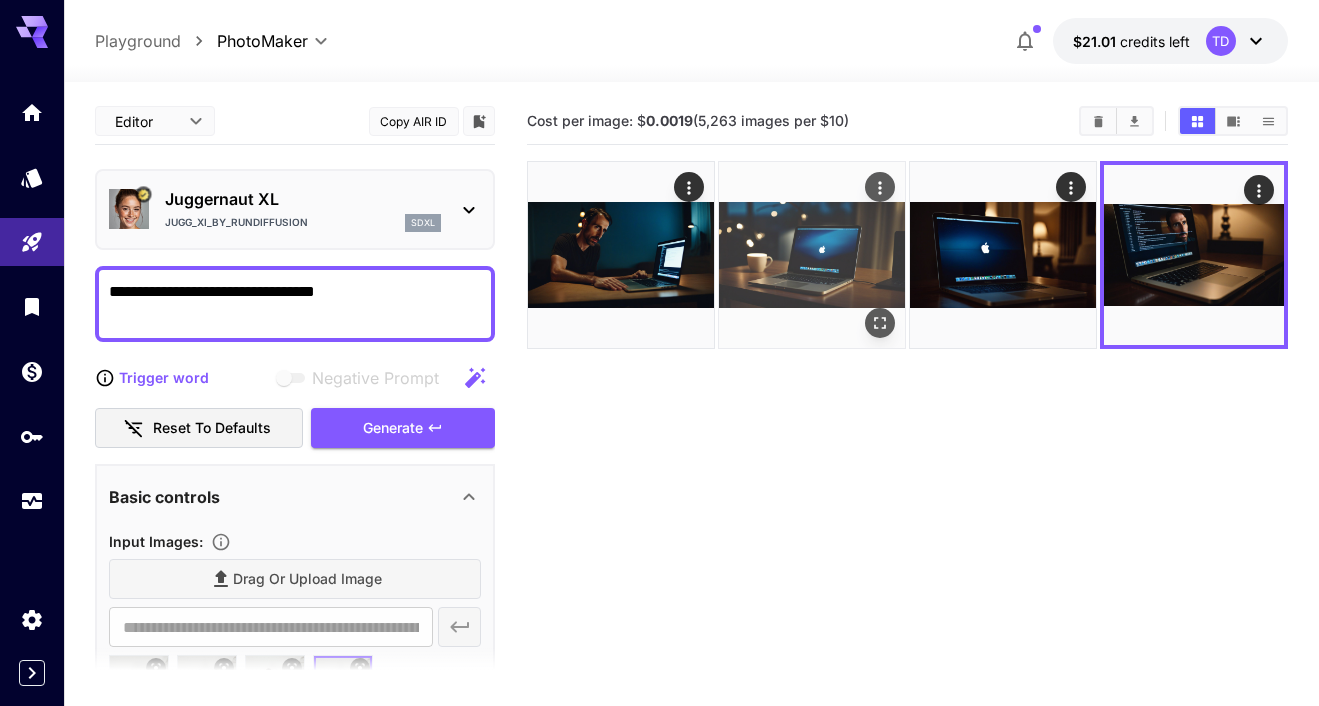 scroll, scrollTop: 47, scrollLeft: 0, axis: vertical 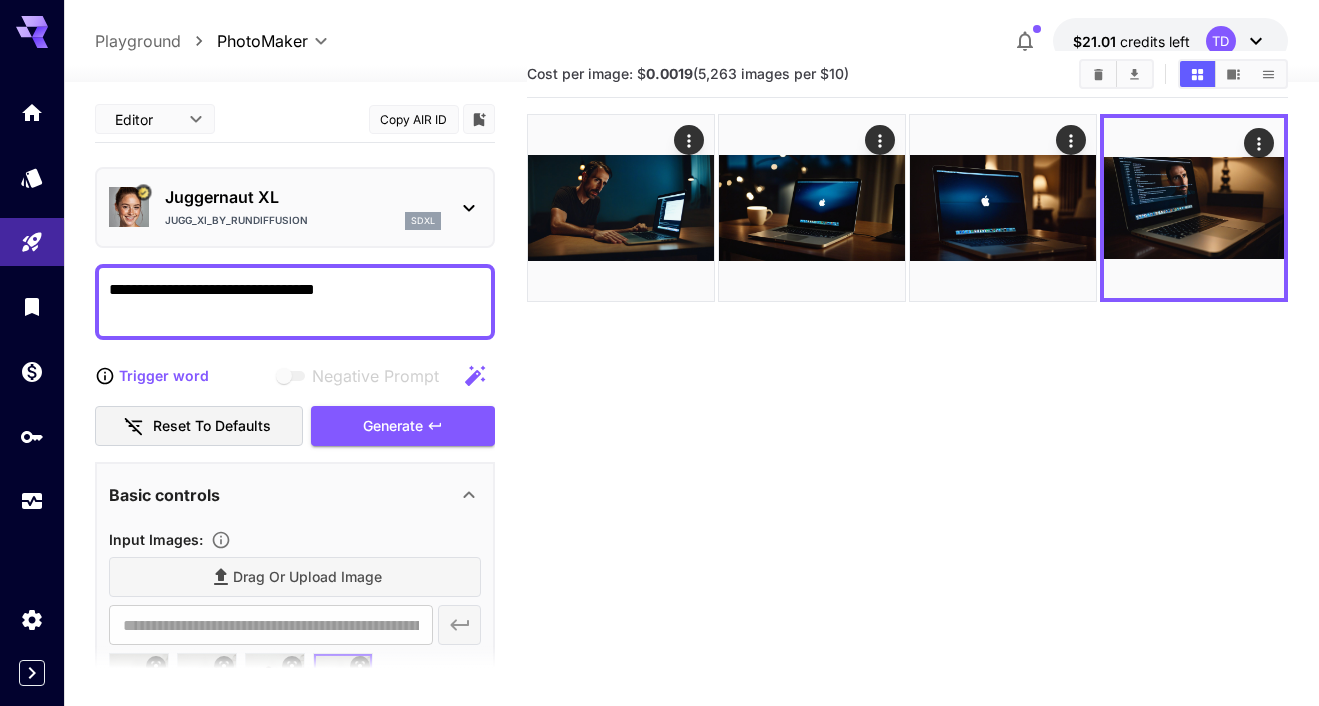 click on "**********" at bounding box center [295, 302] 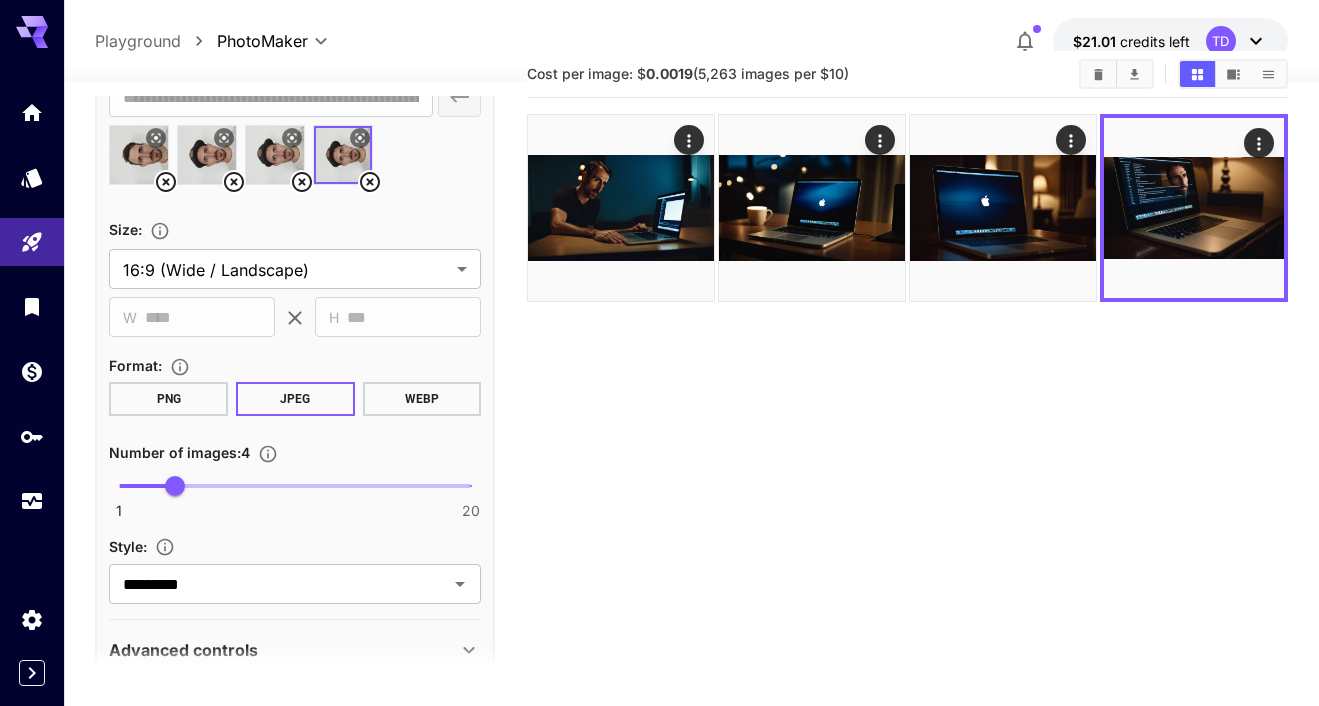 scroll, scrollTop: 626, scrollLeft: 0, axis: vertical 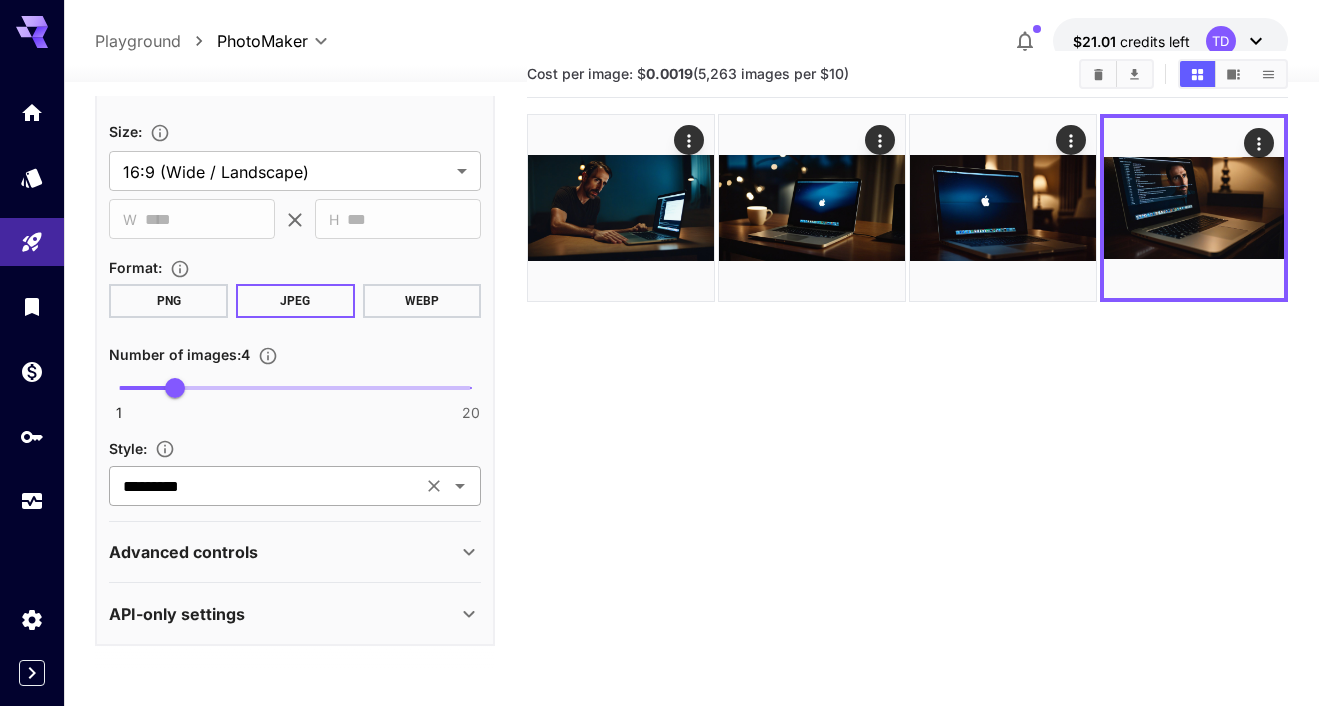 click on "*********" at bounding box center (265, 486) 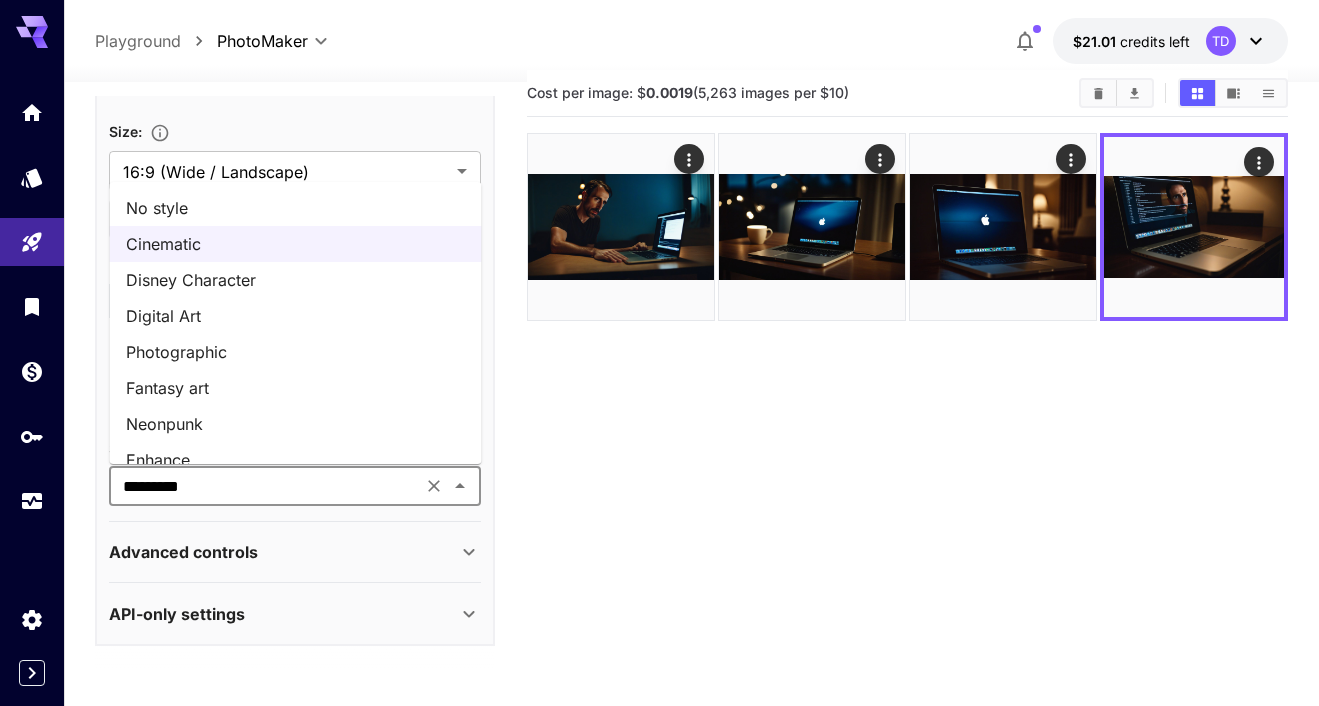 scroll, scrollTop: 26, scrollLeft: 0, axis: vertical 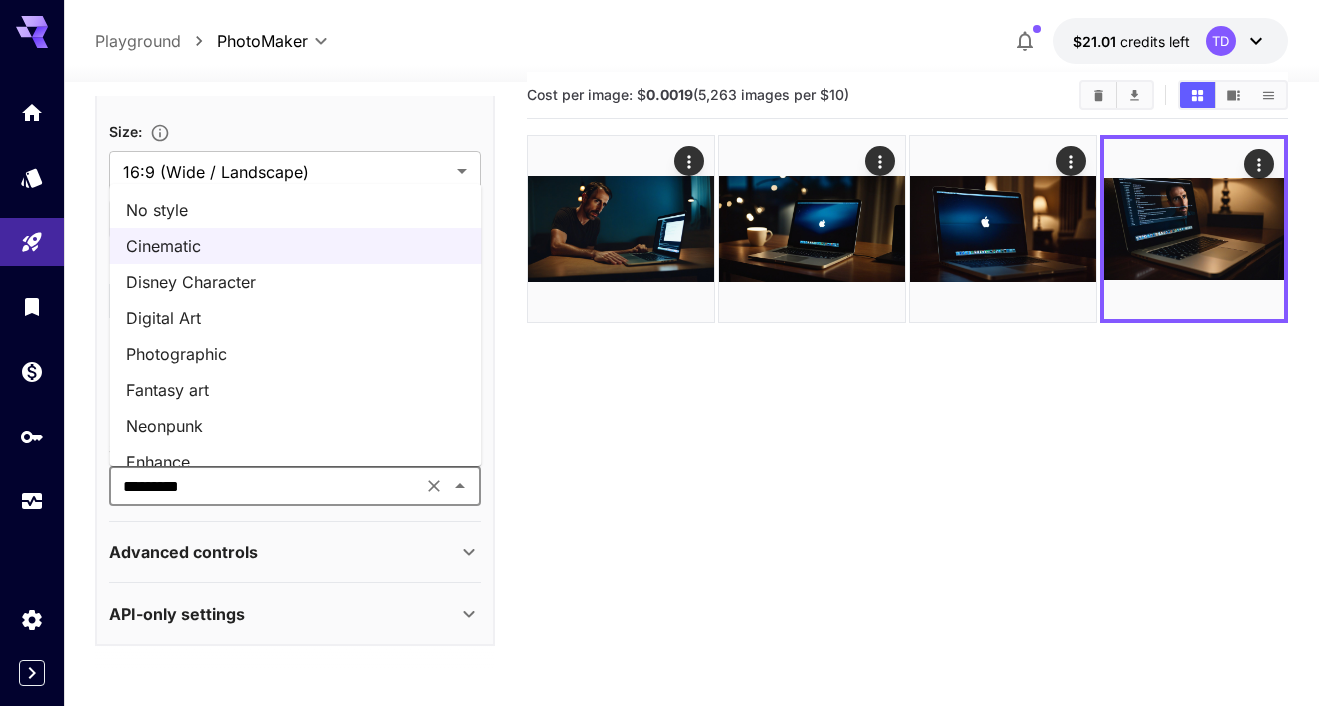 click on "No style" at bounding box center (296, 210) 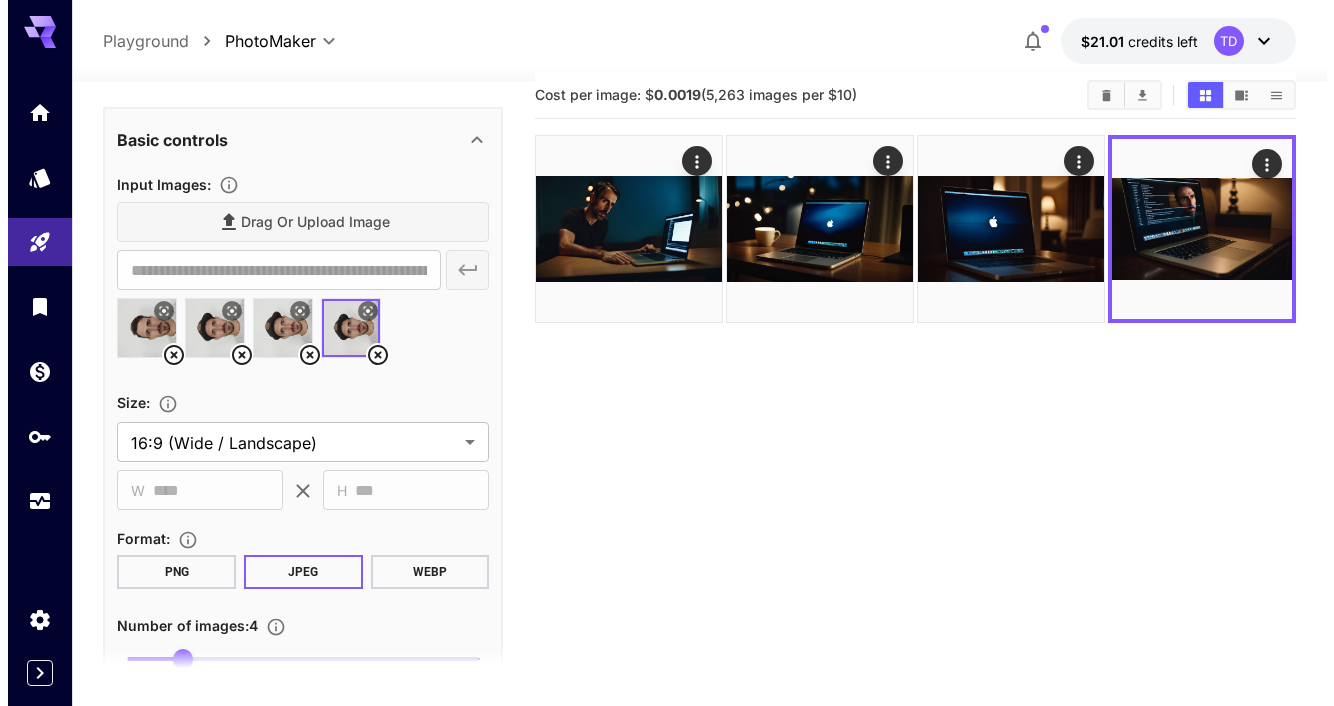 scroll, scrollTop: 0, scrollLeft: 0, axis: both 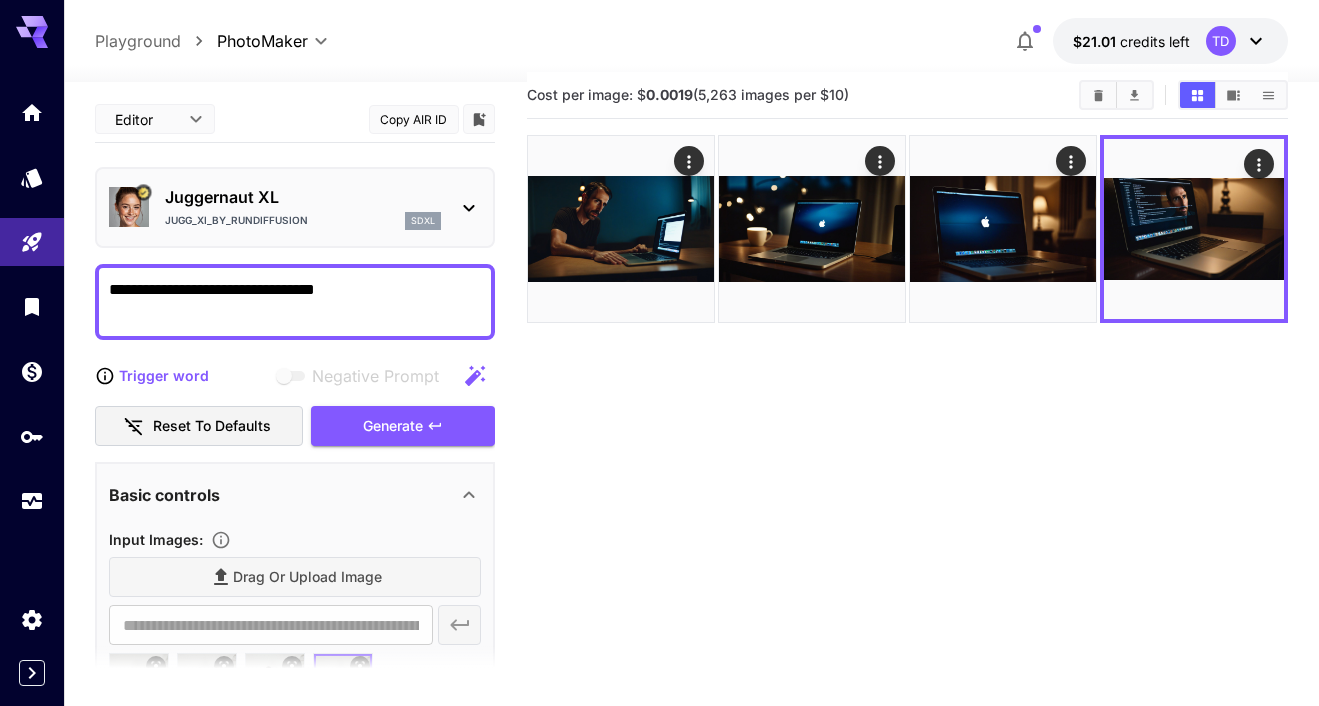 click on "Jugg_XI_by_RunDiffusion sdxl" at bounding box center (303, 221) 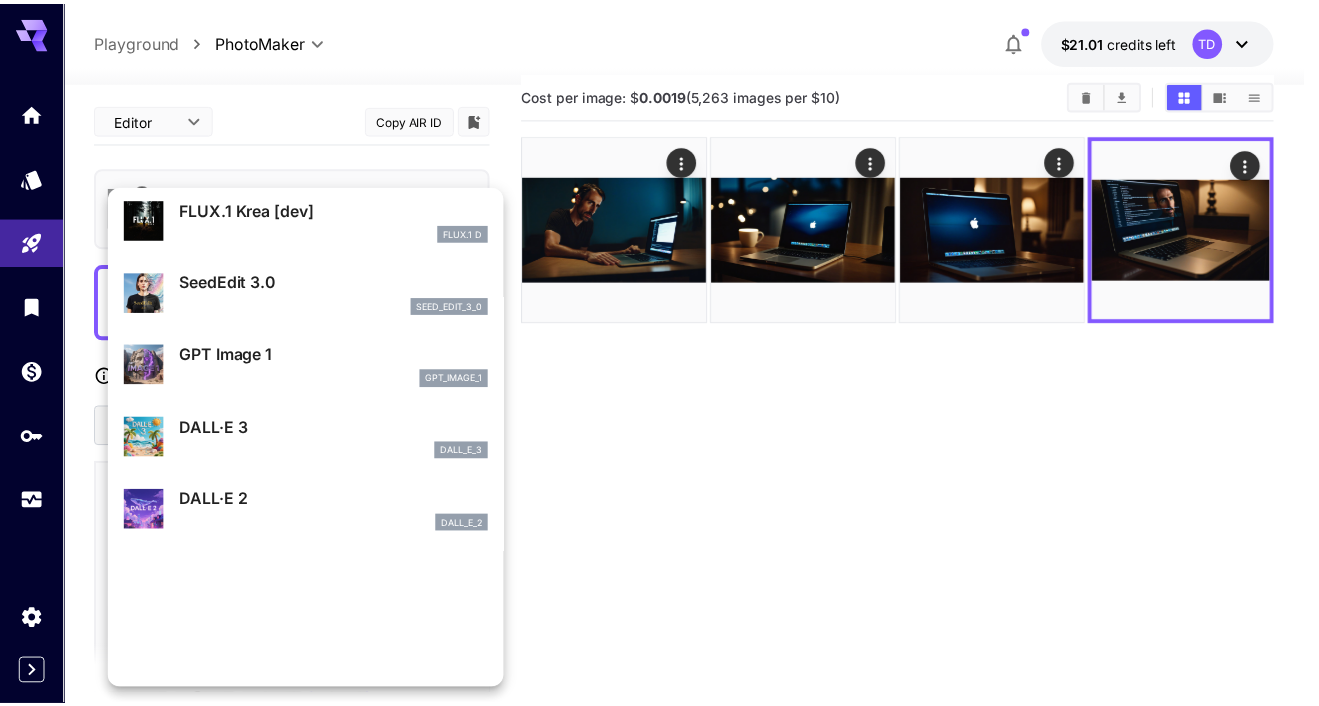 scroll, scrollTop: 0, scrollLeft: 0, axis: both 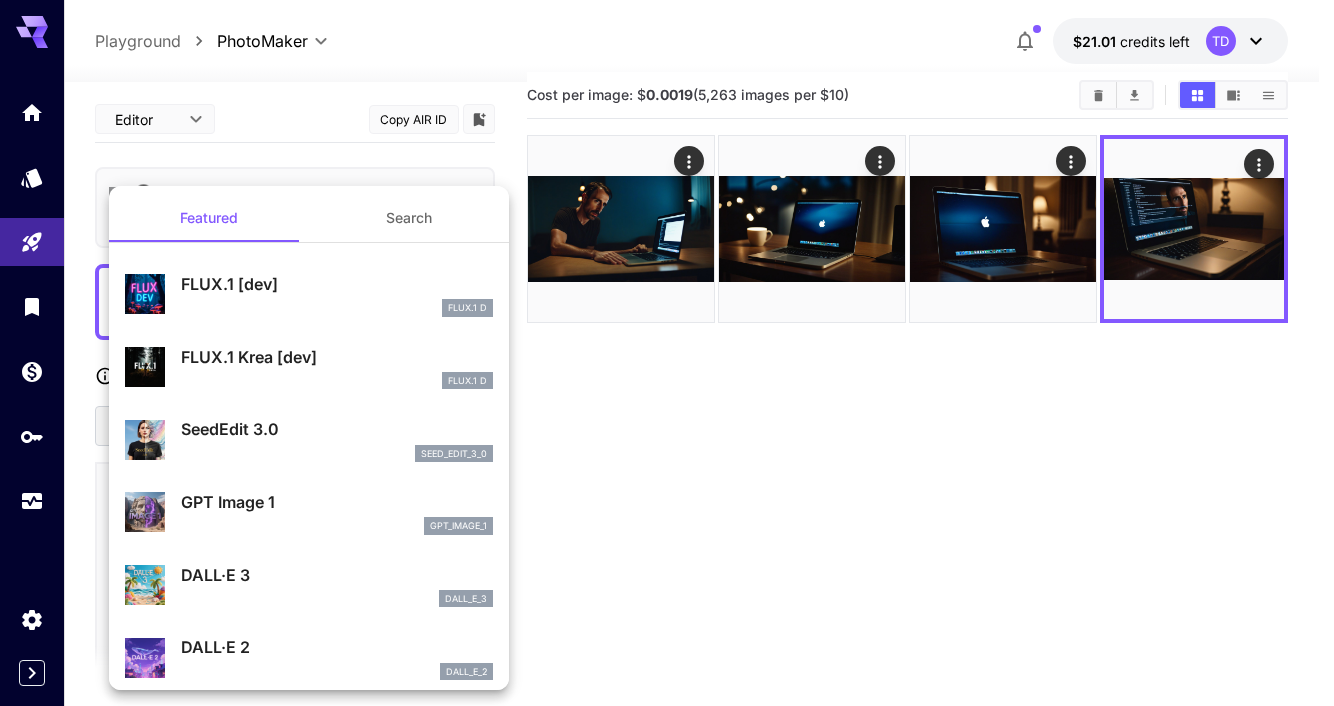 click on "FLUX.1 [dev]" at bounding box center (337, 284) 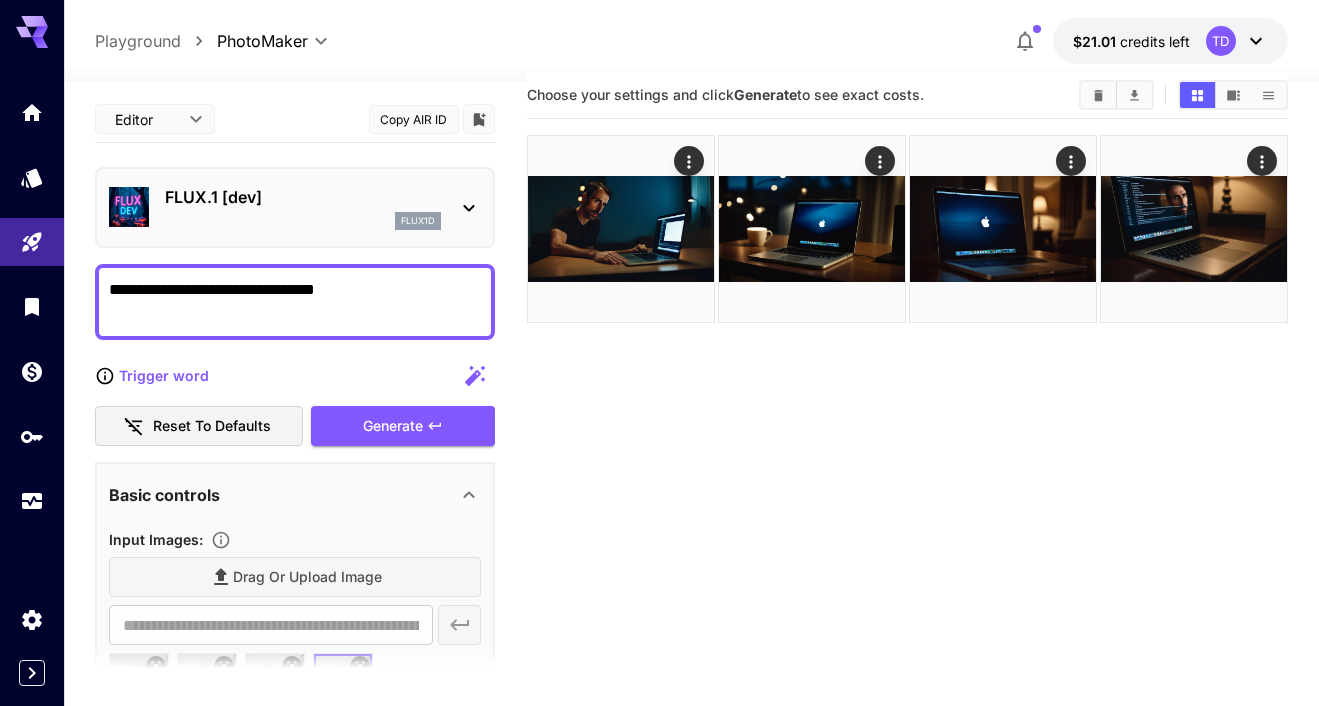 click on "flux1d" at bounding box center (303, 221) 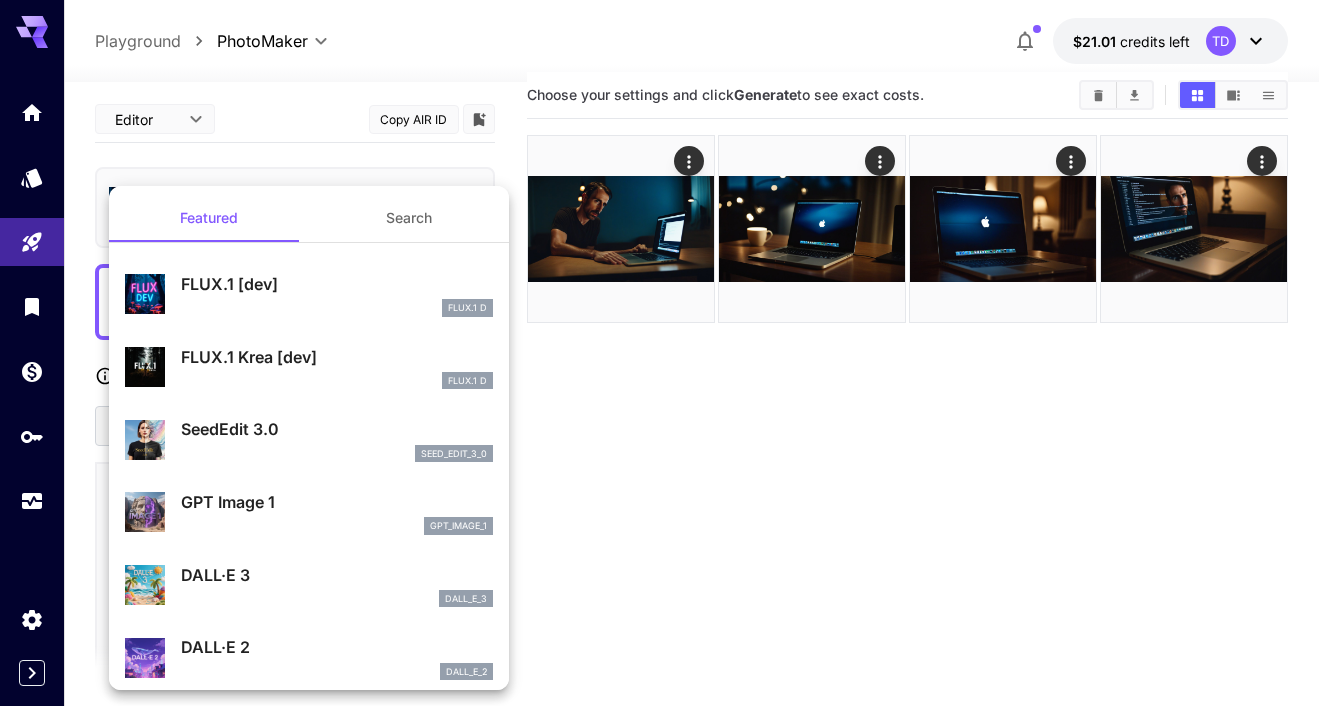 click on "FLUX.1 [dev]" at bounding box center (337, 284) 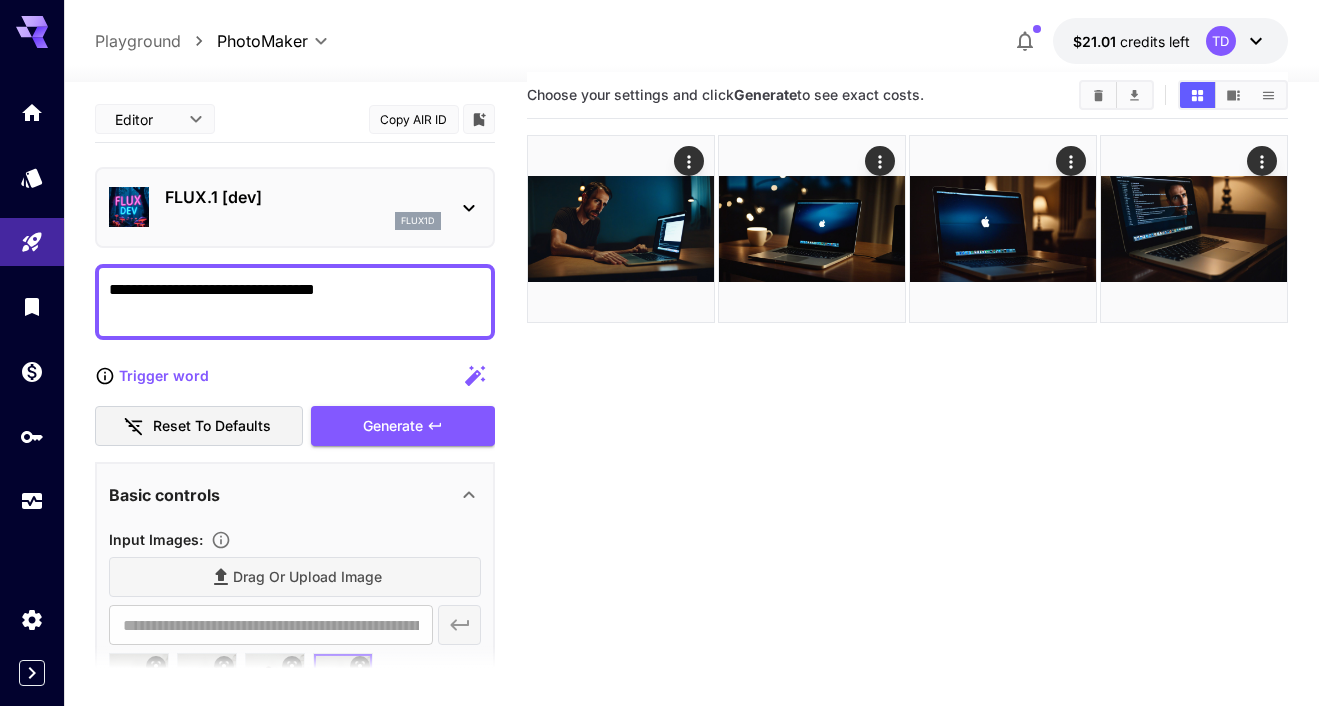 scroll, scrollTop: 16, scrollLeft: 0, axis: vertical 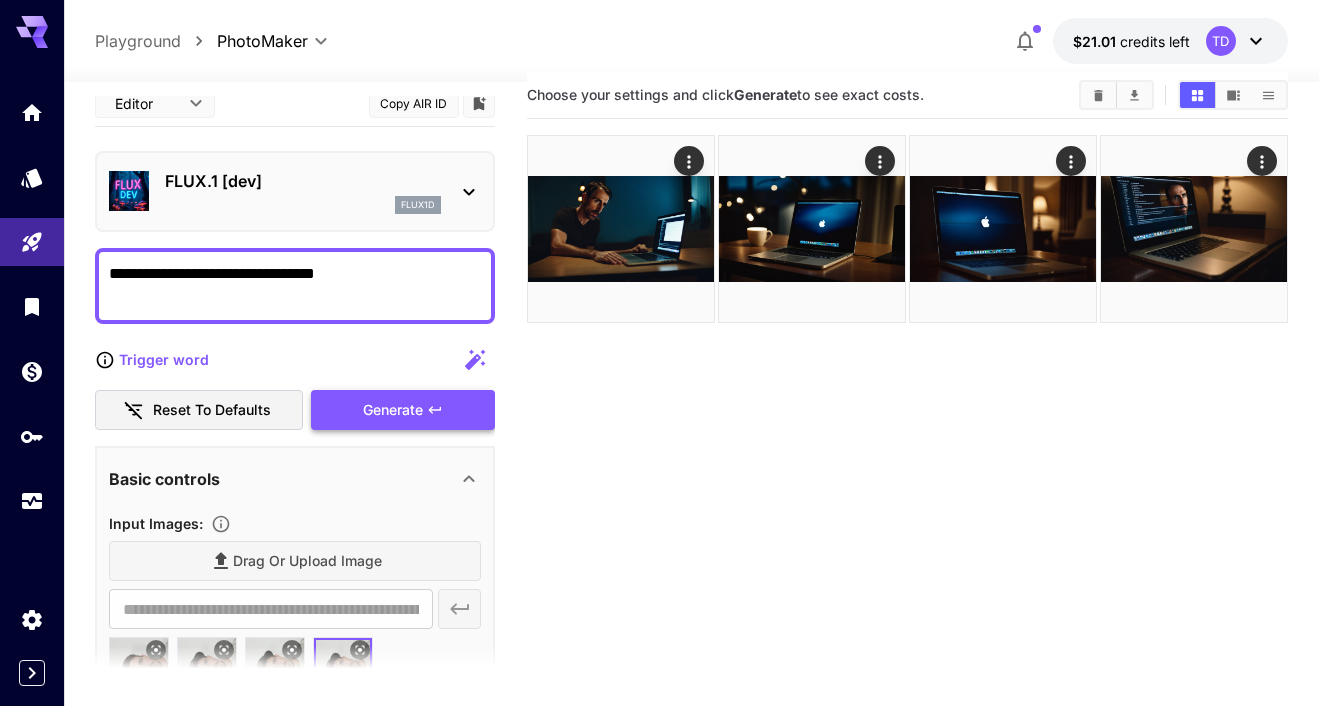 click on "Generate" at bounding box center (403, 410) 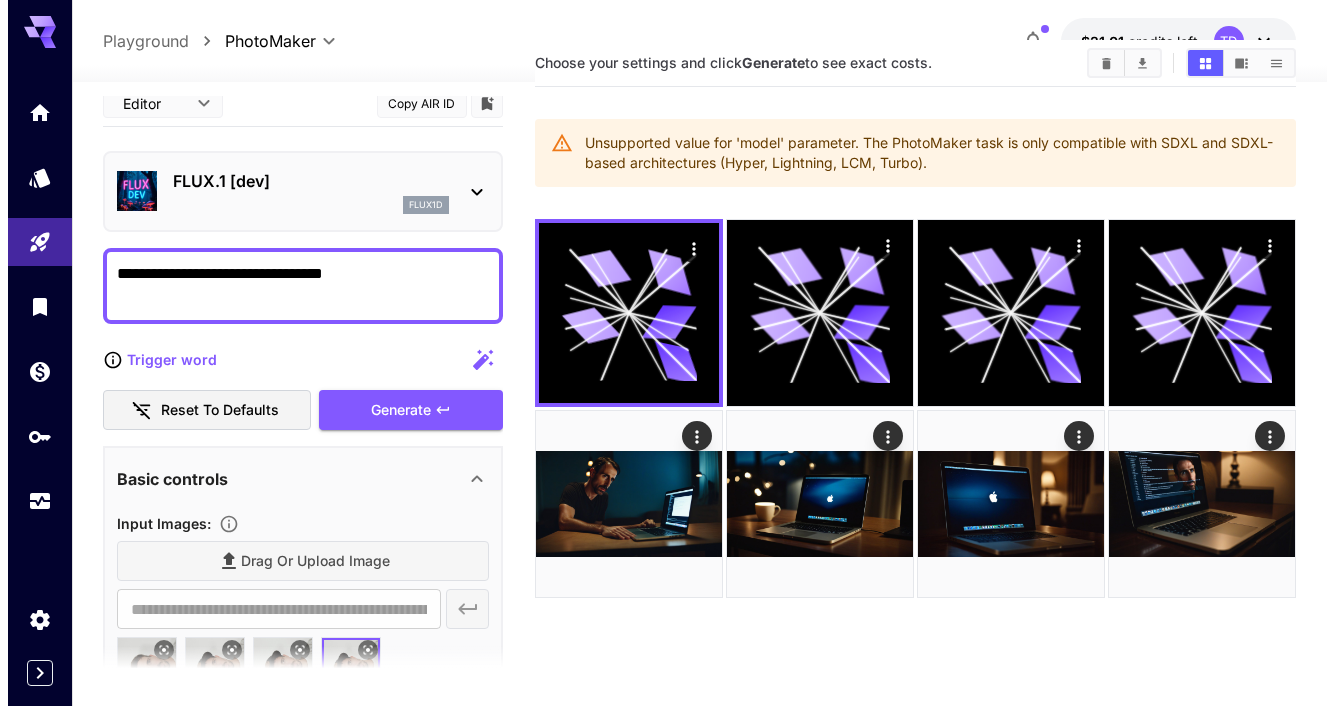 scroll, scrollTop: 56, scrollLeft: 0, axis: vertical 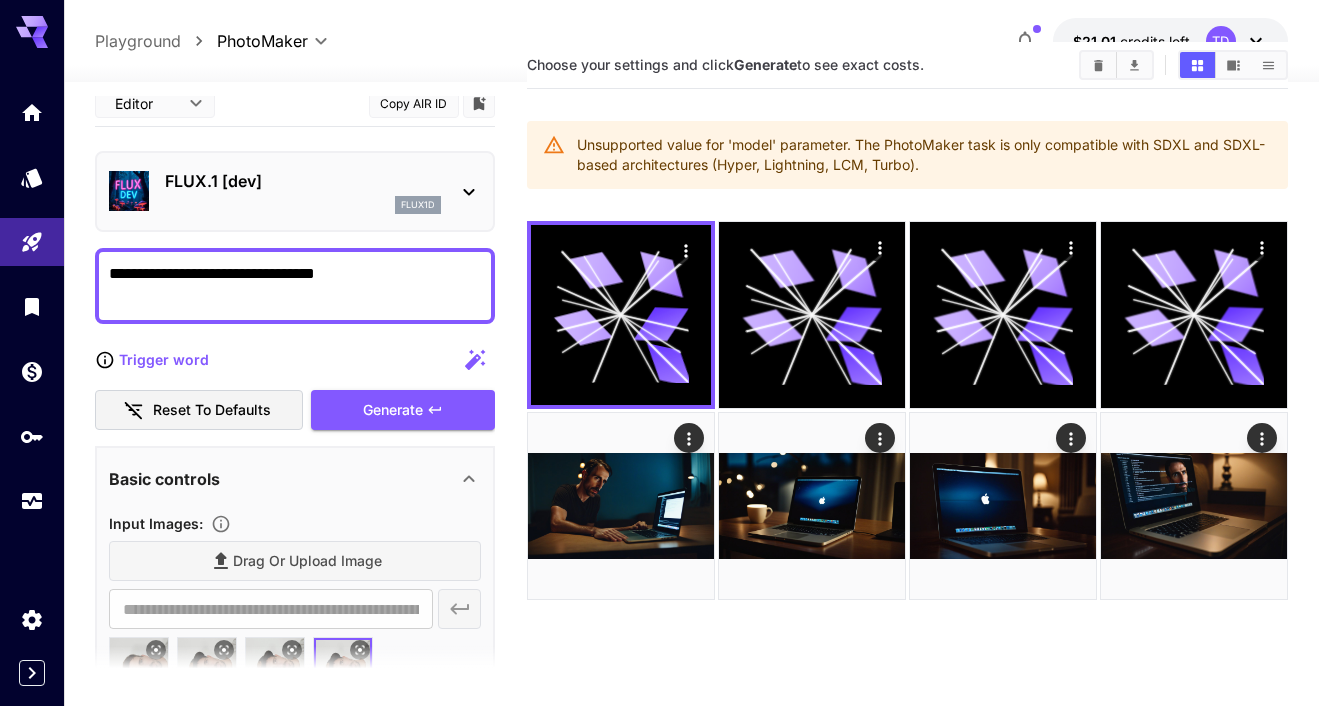 click 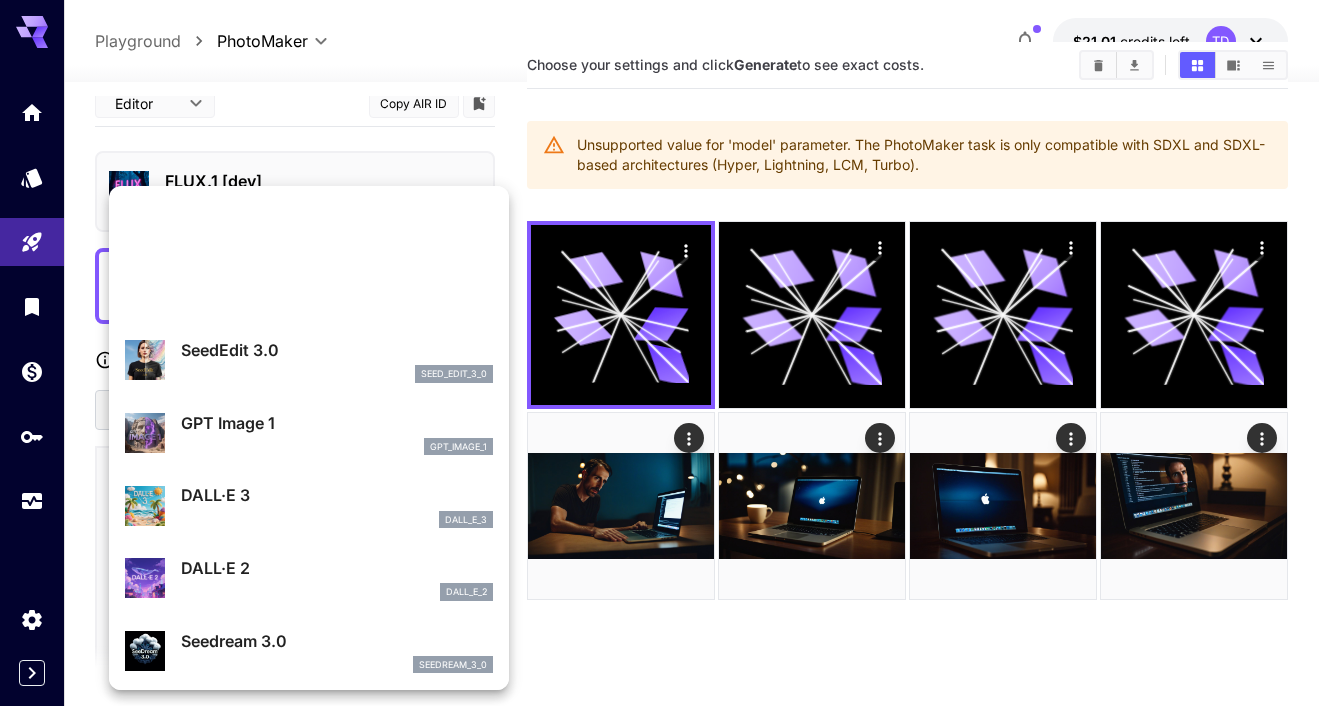 scroll, scrollTop: 0, scrollLeft: 0, axis: both 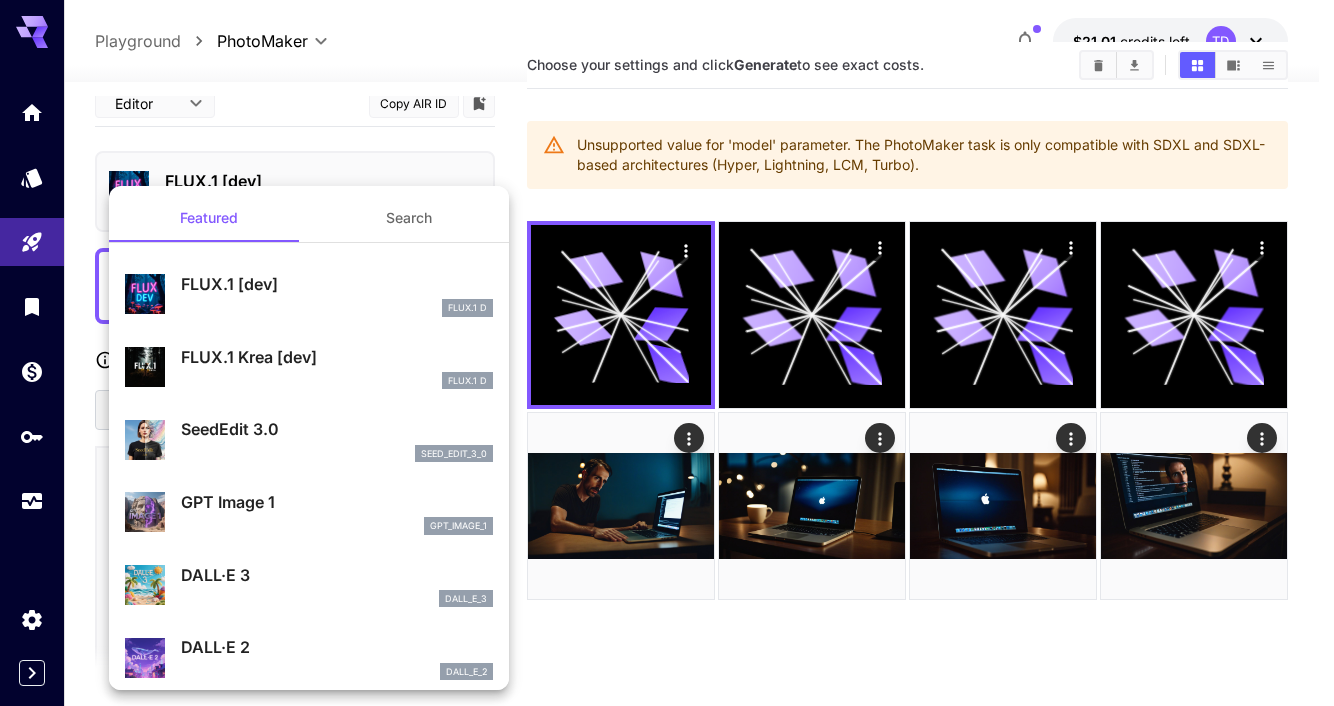 click on "Search" at bounding box center (409, 218) 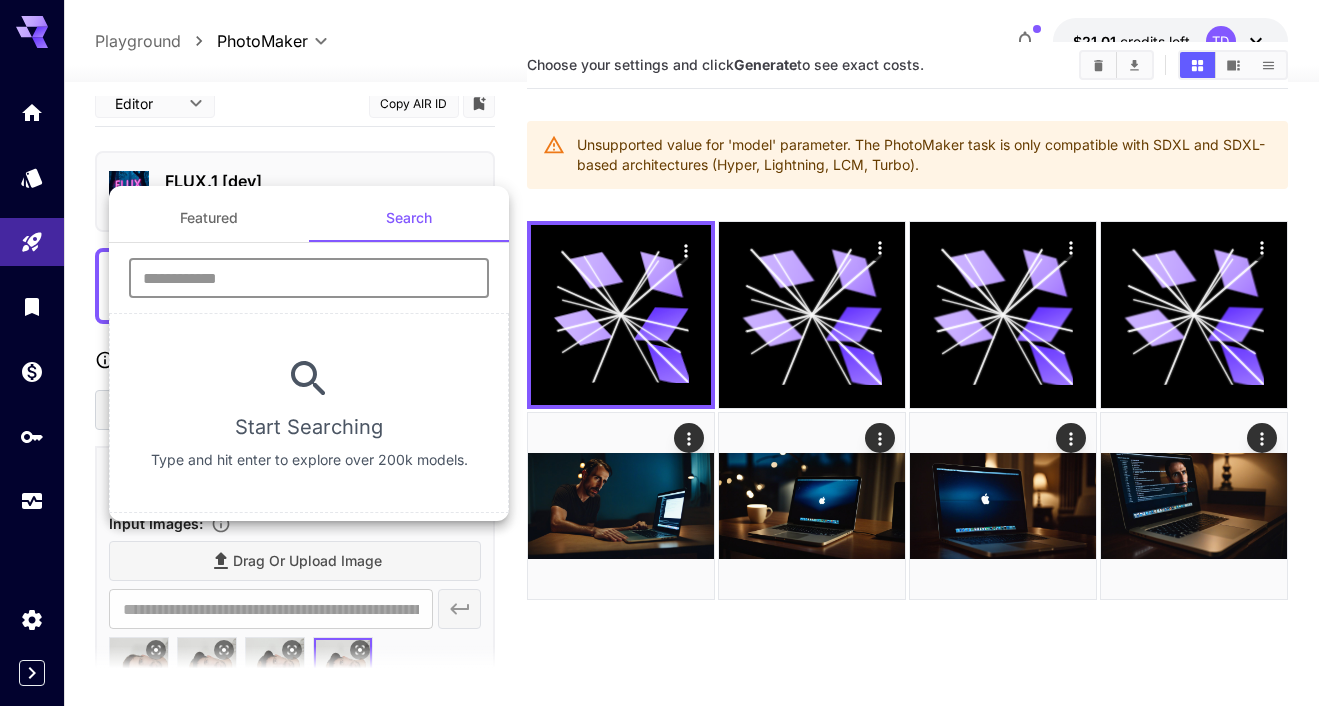 click at bounding box center (309, 278) 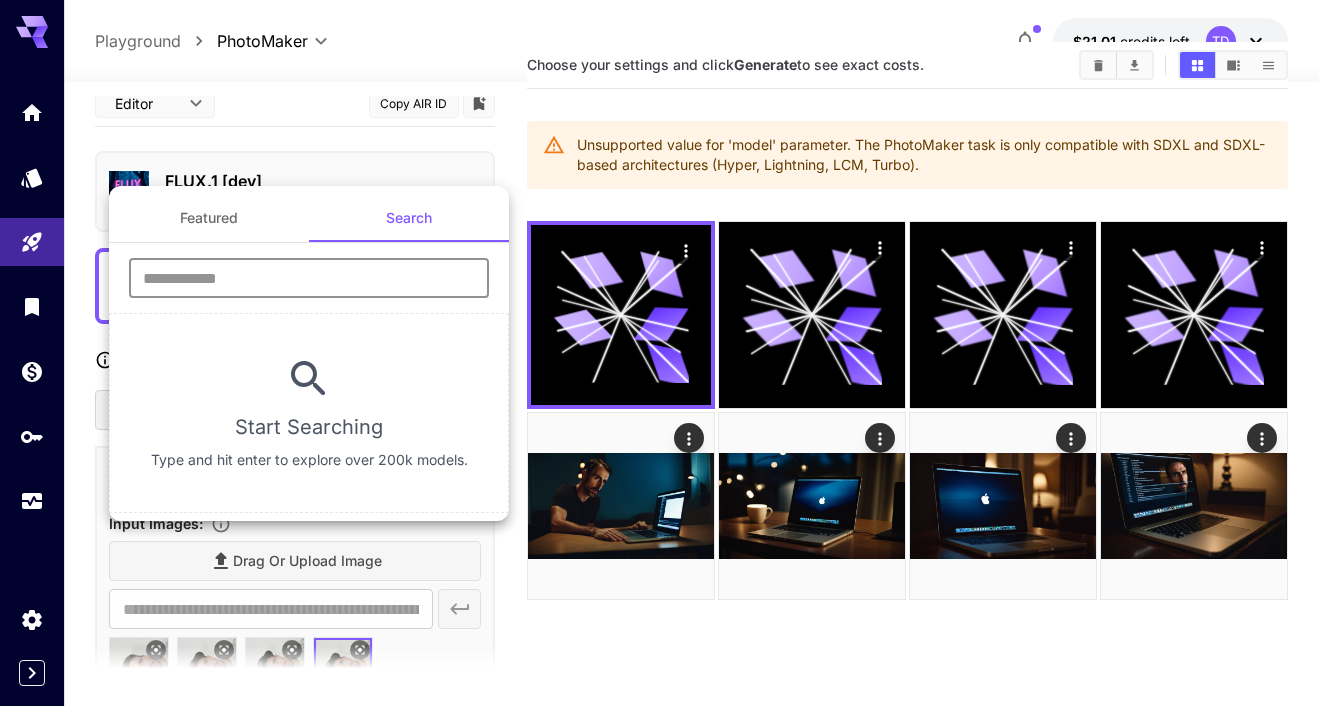 click at bounding box center [309, 278] 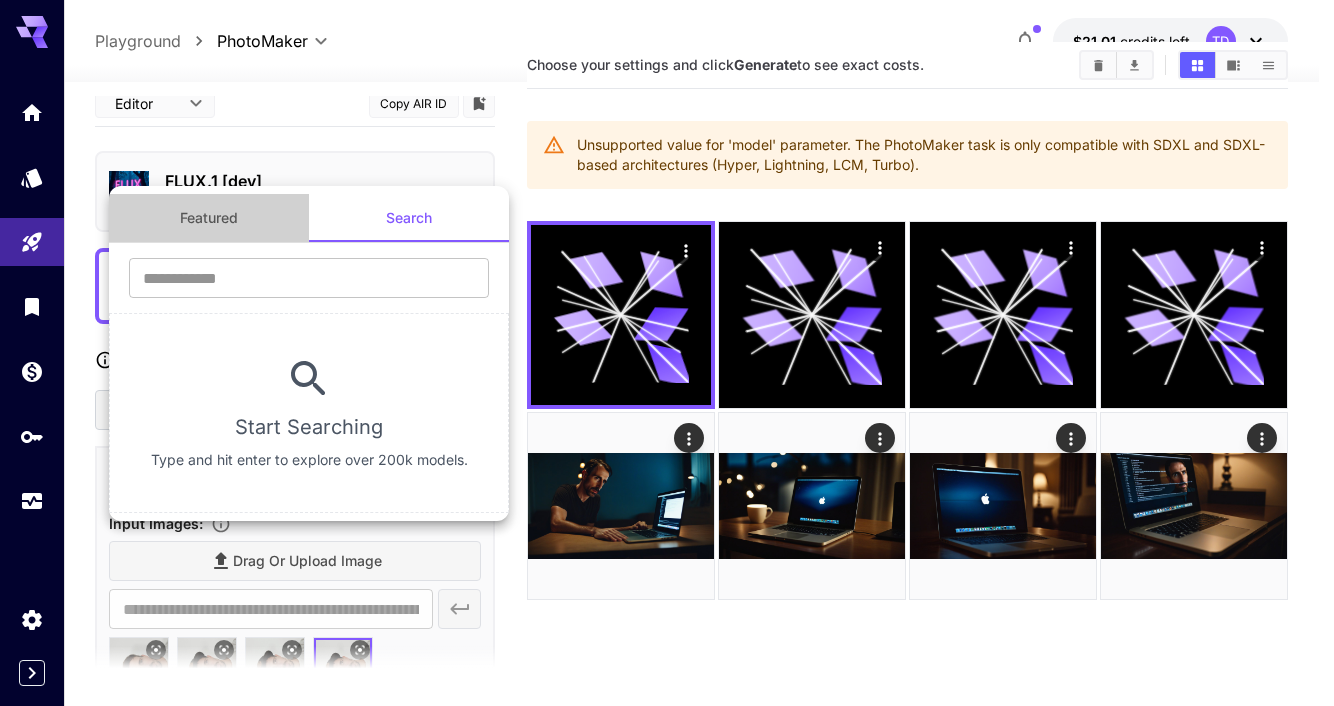 click on "Featured" at bounding box center (209, 218) 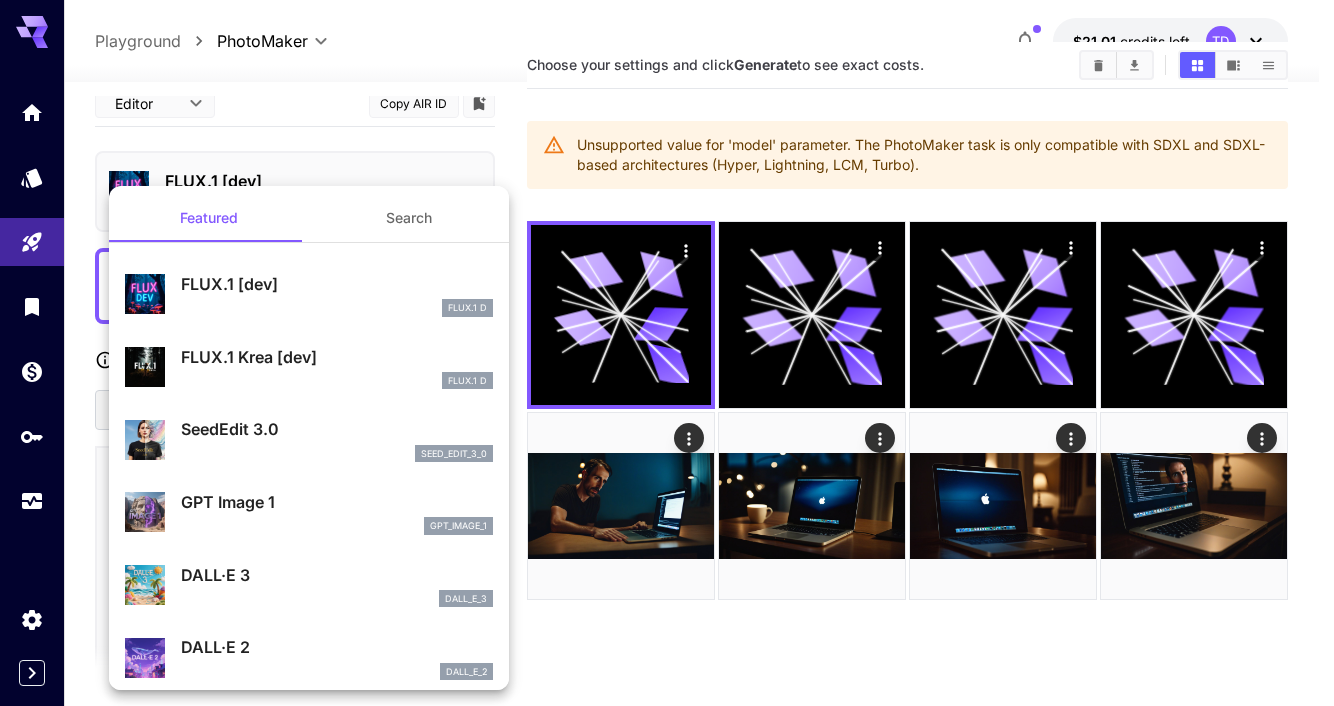 click at bounding box center (667, 353) 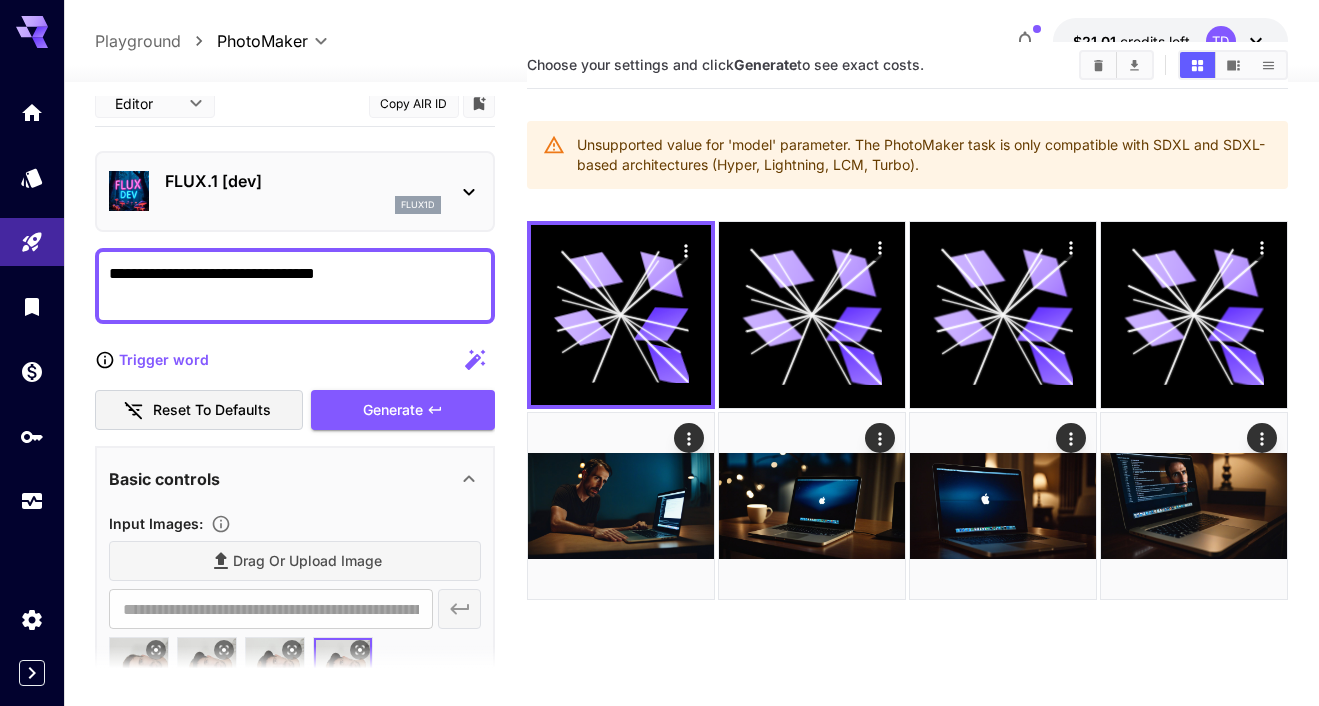 click on "**********" at bounding box center [659, 376] 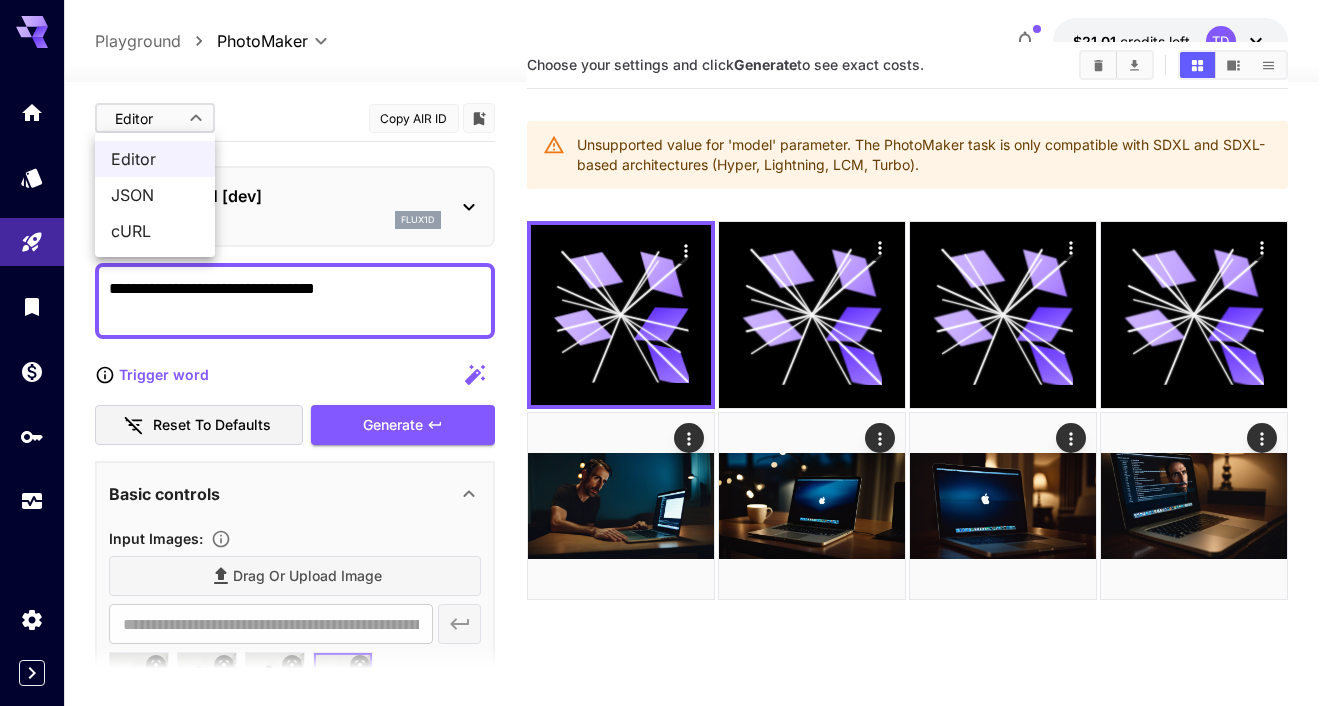 click at bounding box center (667, 353) 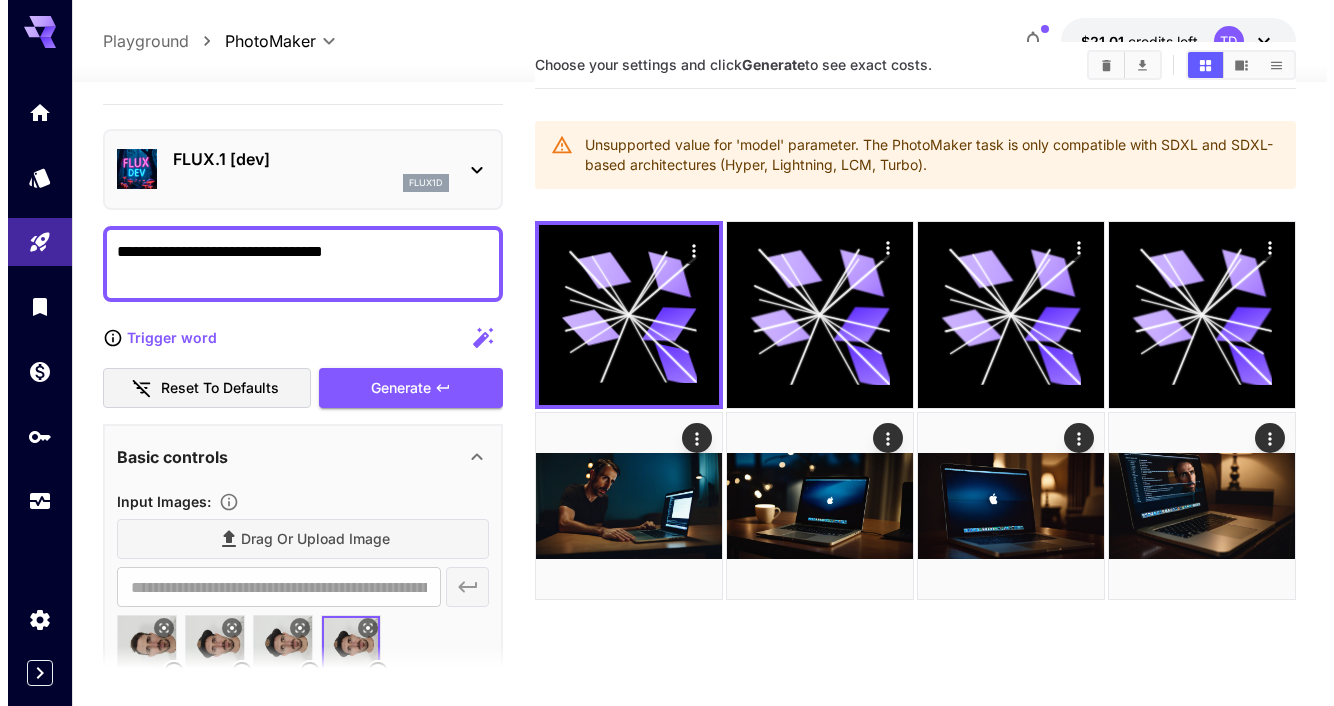scroll, scrollTop: 0, scrollLeft: 0, axis: both 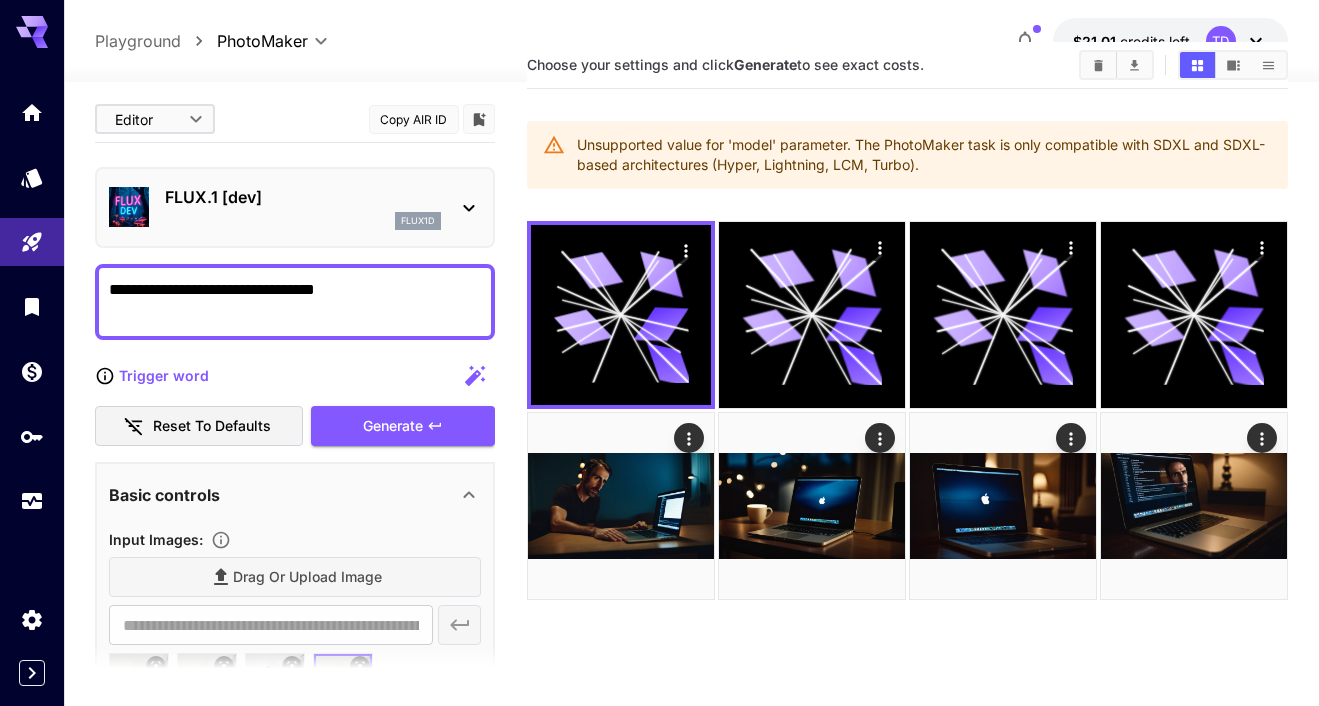 click on "flux1d" at bounding box center (303, 221) 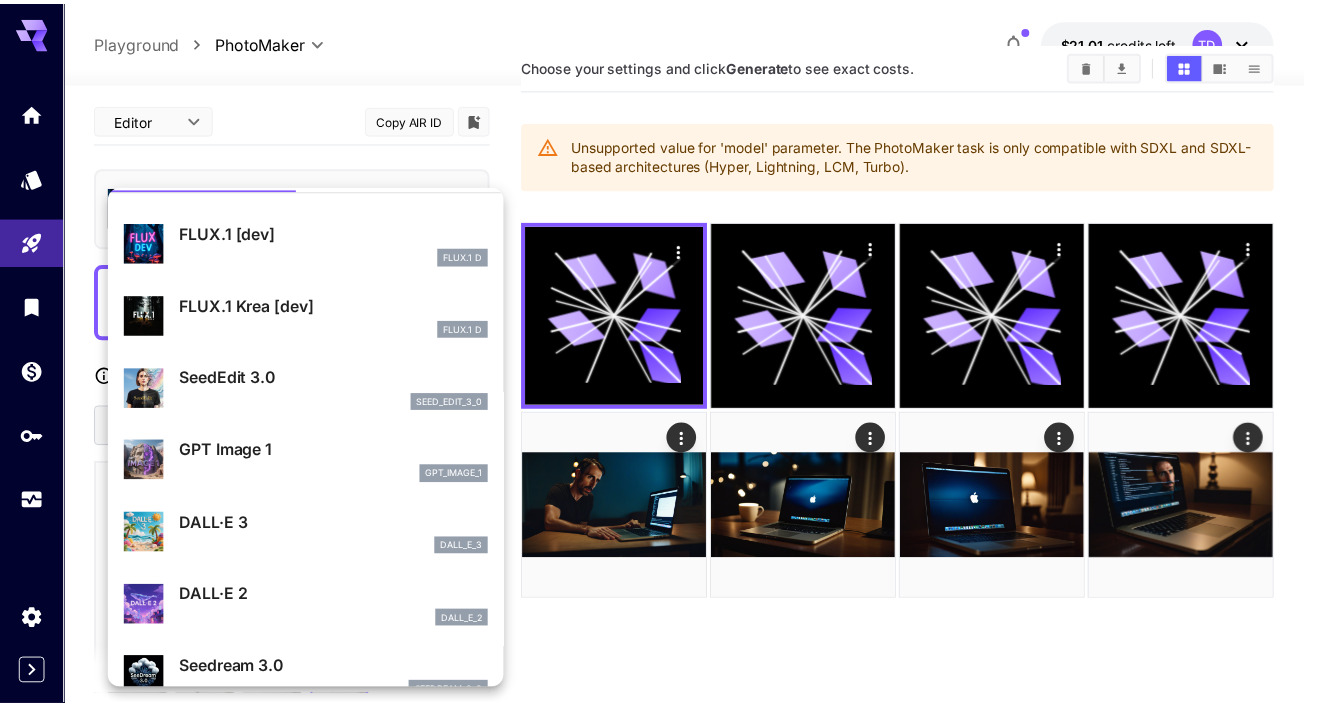 scroll, scrollTop: 0, scrollLeft: 0, axis: both 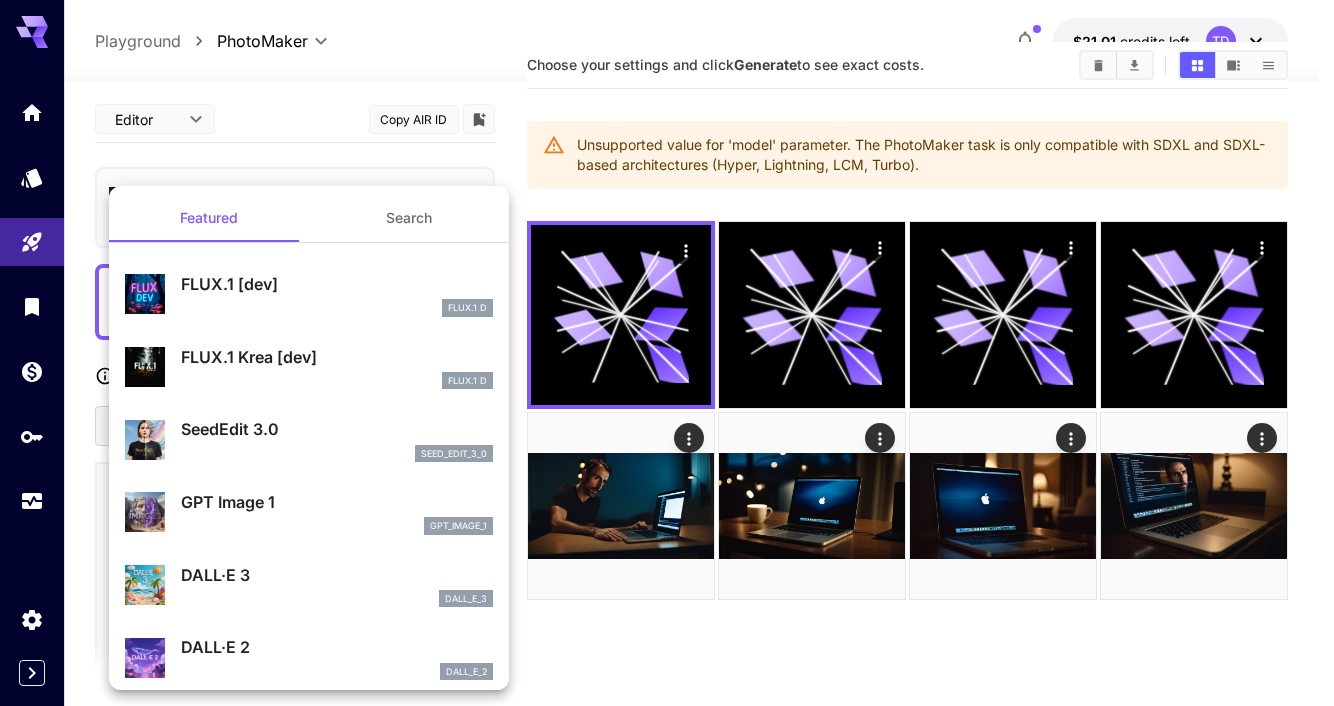 click on "SeedEdit 3.0" at bounding box center (337, 429) 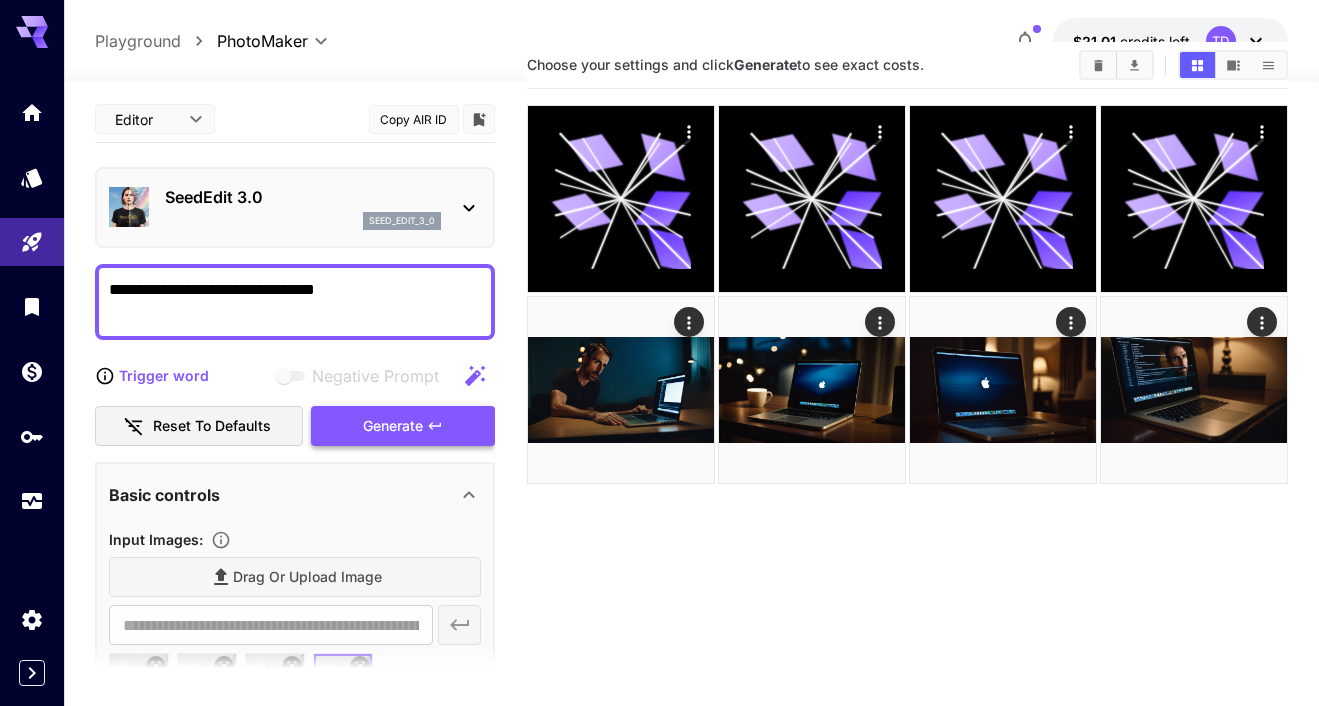 click on "Generate" at bounding box center [403, 426] 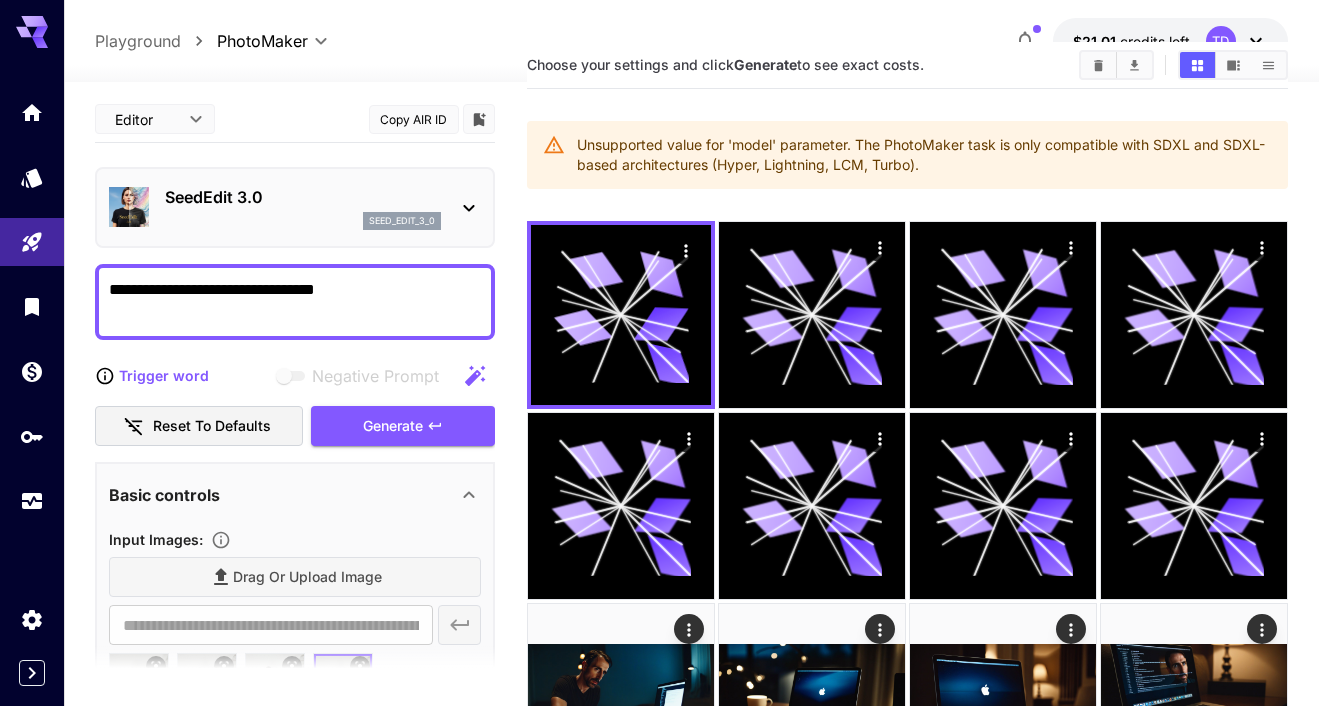 scroll, scrollTop: 0, scrollLeft: 0, axis: both 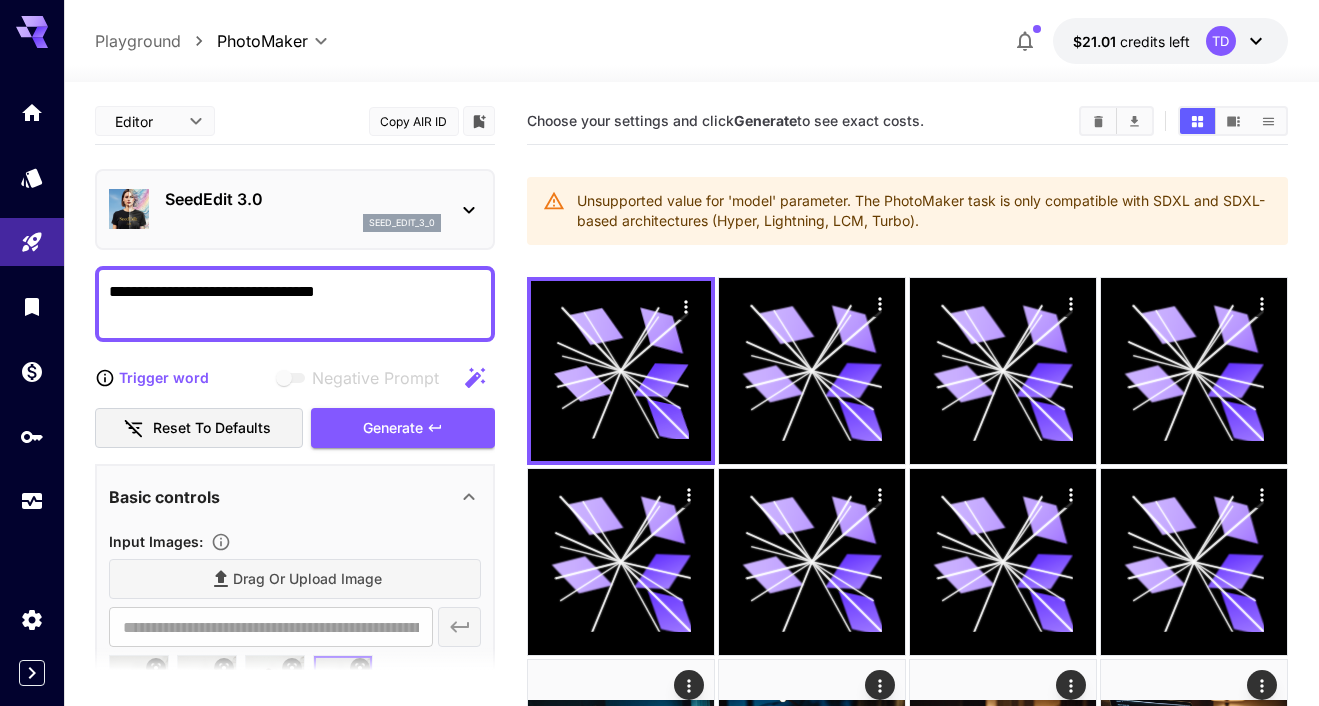 click on "Unsupported value for 'model' parameter. The PhotoMaker task is only compatible with SDXL and SDXL-based architectures (Hyper, Lightning, LCM, Turbo)." at bounding box center [924, 211] 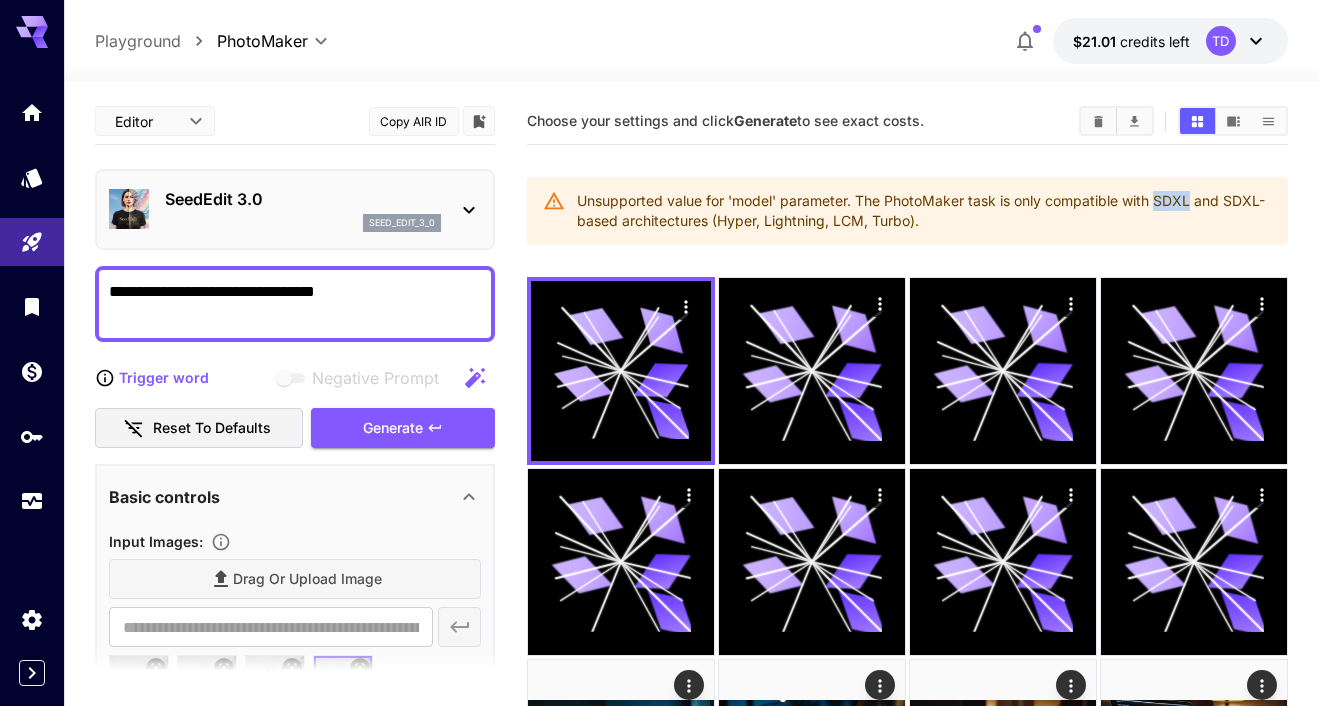 click on "Unsupported value for 'model' parameter. The PhotoMaker task is only compatible with SDXL and SDXL-based architectures (Hyper, Lightning, LCM, Turbo)." at bounding box center (924, 211) 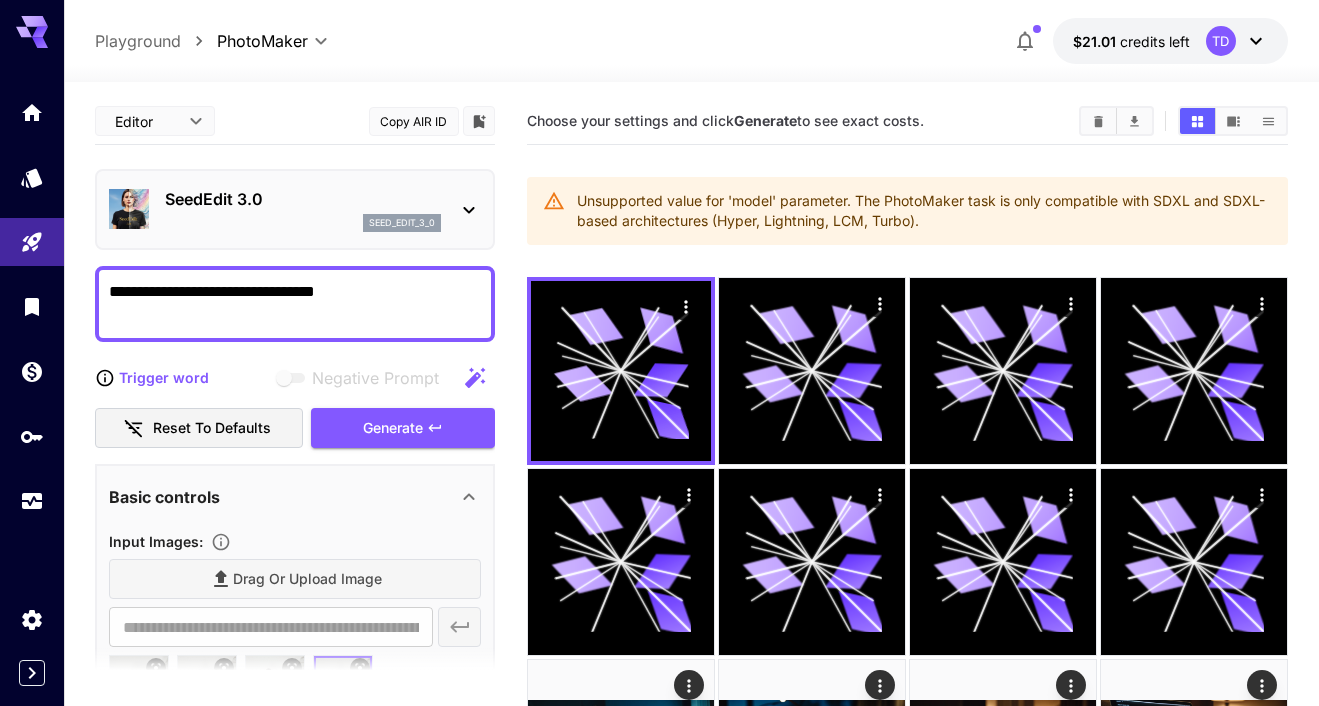 click on "SeedEdit 3.0" at bounding box center (303, 199) 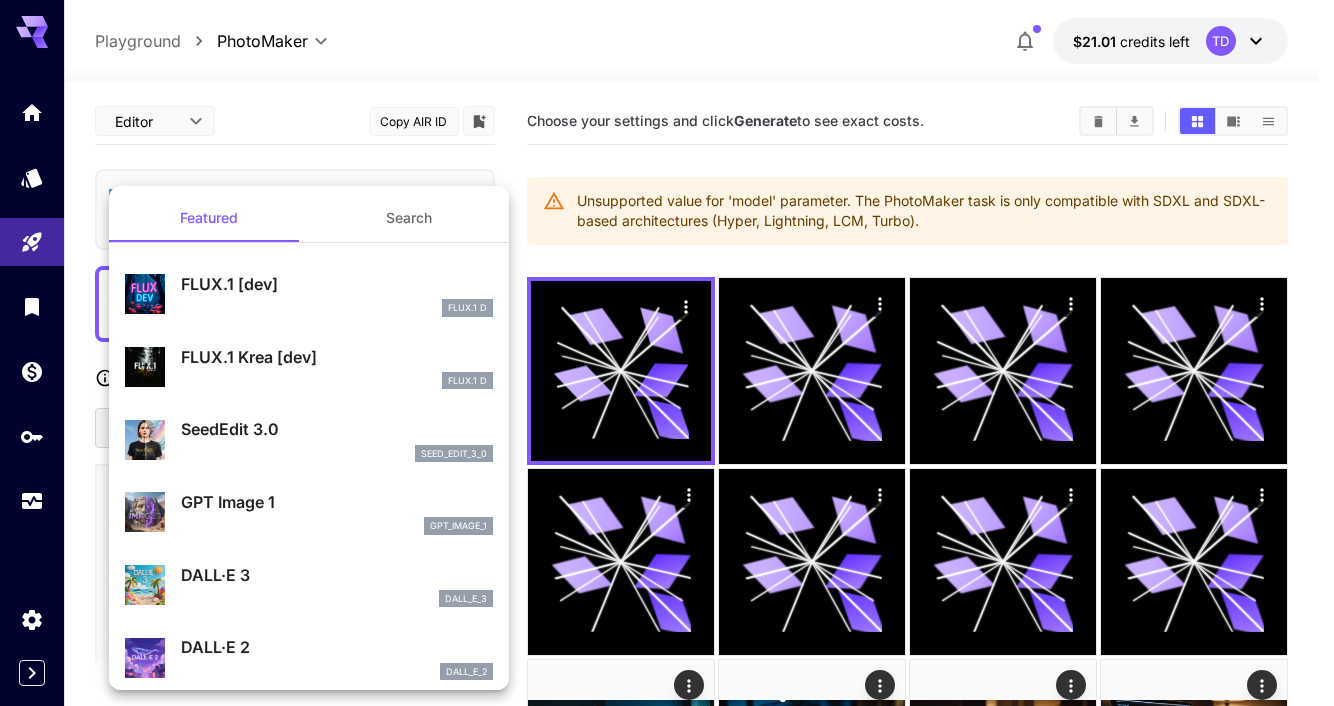 click on "Featured Search FLUX.1 [dev] FLUX.1 D FLUX.1 Krea [dev] FLUX.1 D SeedEdit 3.0 seed_edit_3_0 GPT Image 1 gpt_image_1 DALL·E 3 dall_e_3 DALL·E 2 dall_e_2" at bounding box center [309, 1944] 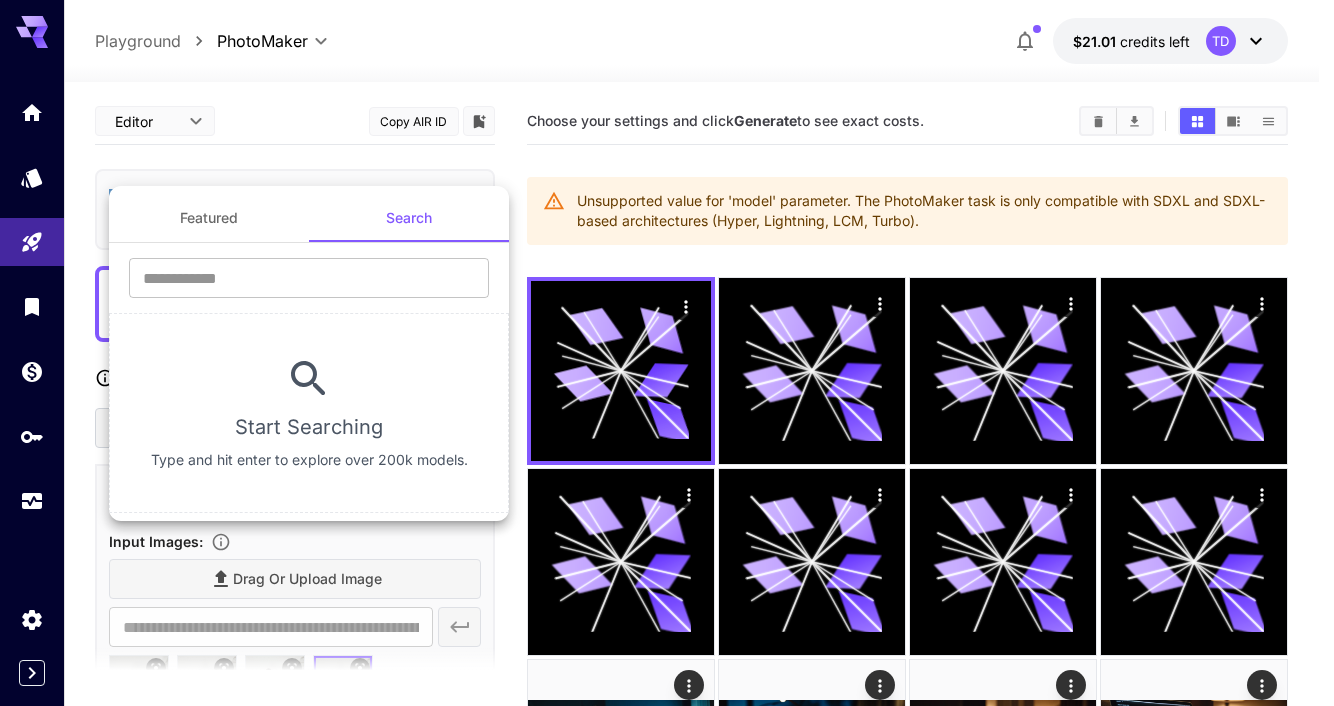 type 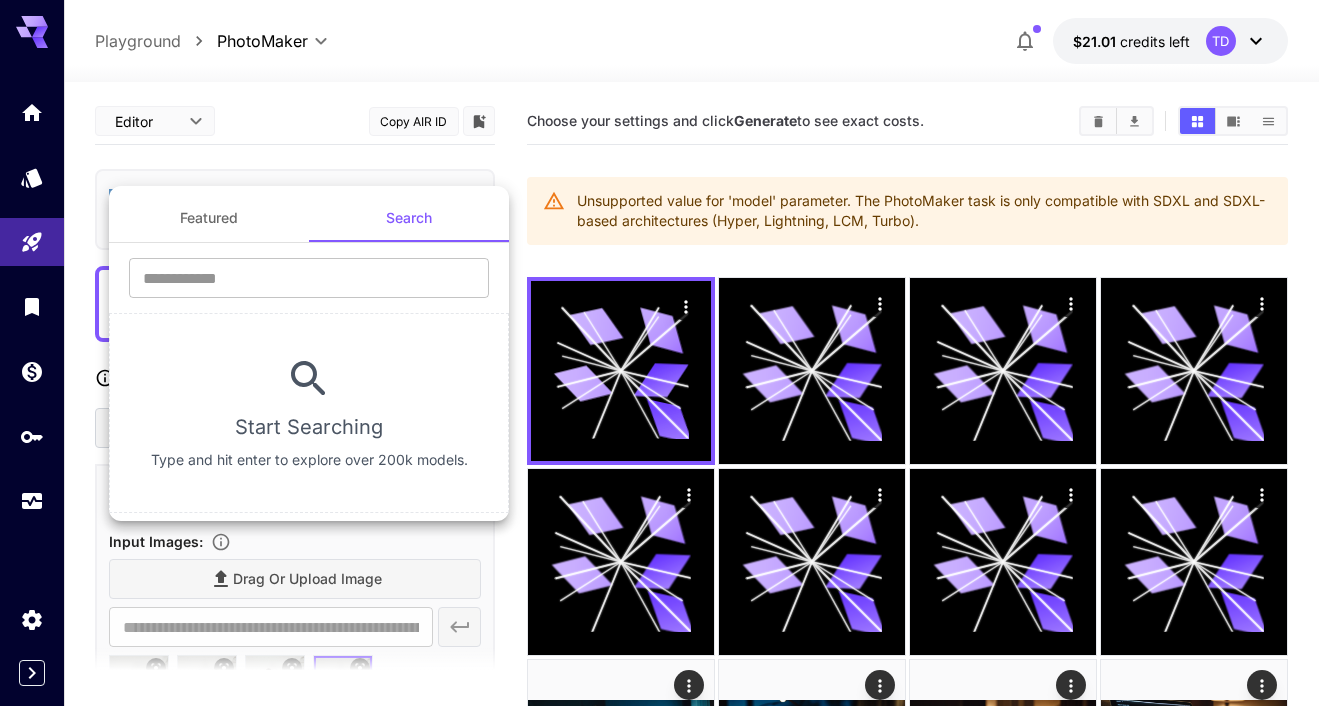 click on "​ Start Searching Type and hit enter to explore over 200k models." at bounding box center [309, 378] 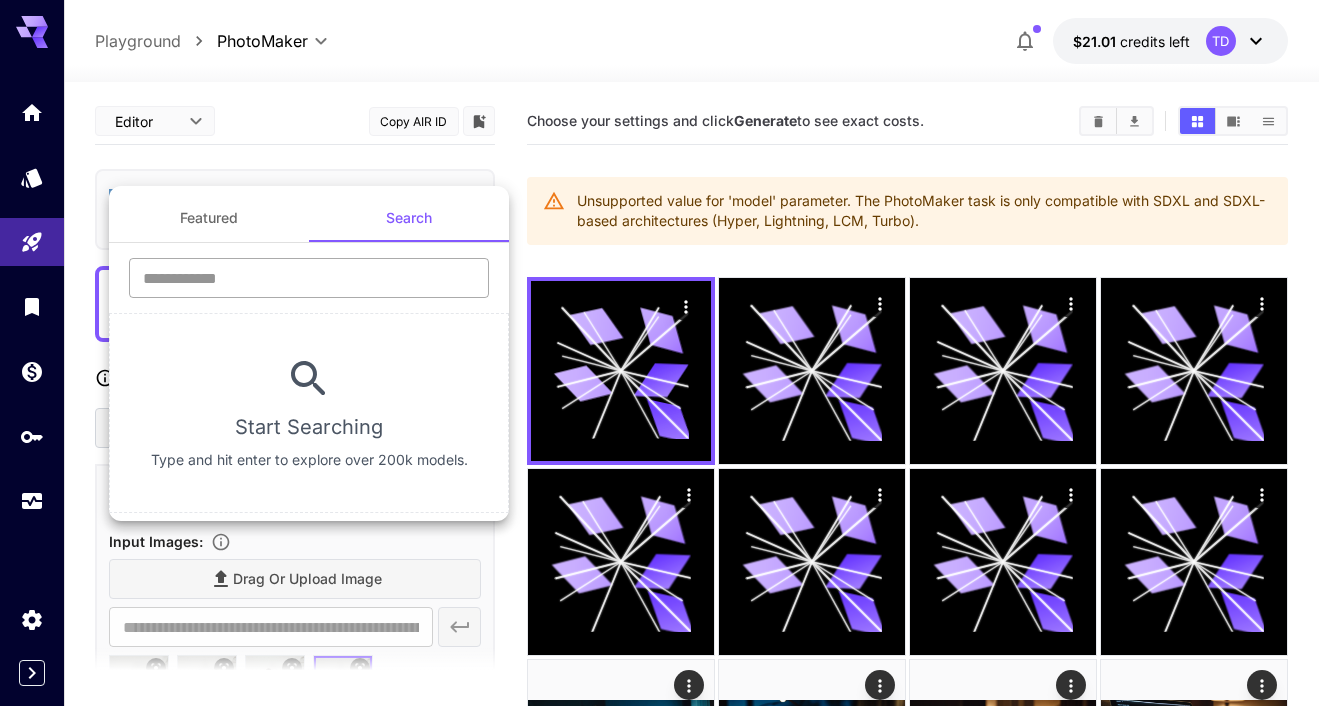 click at bounding box center (309, 278) 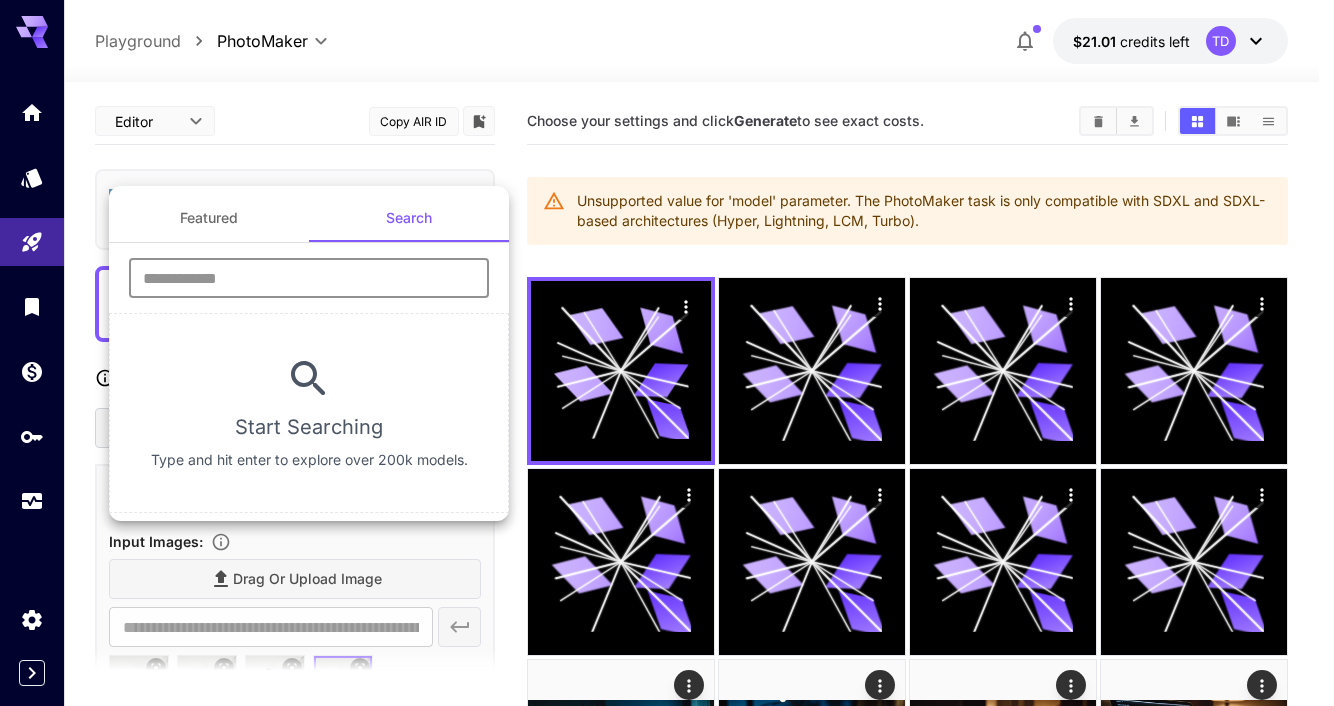 paste on "****" 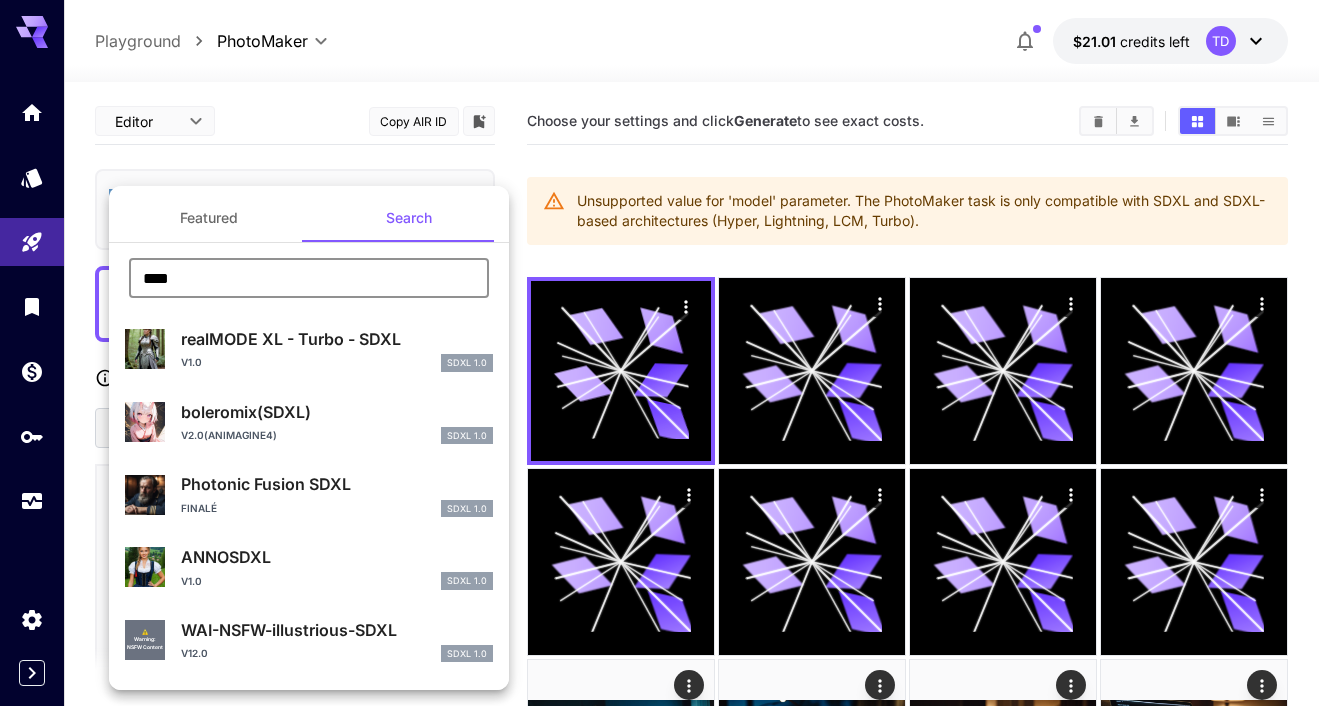 type on "****" 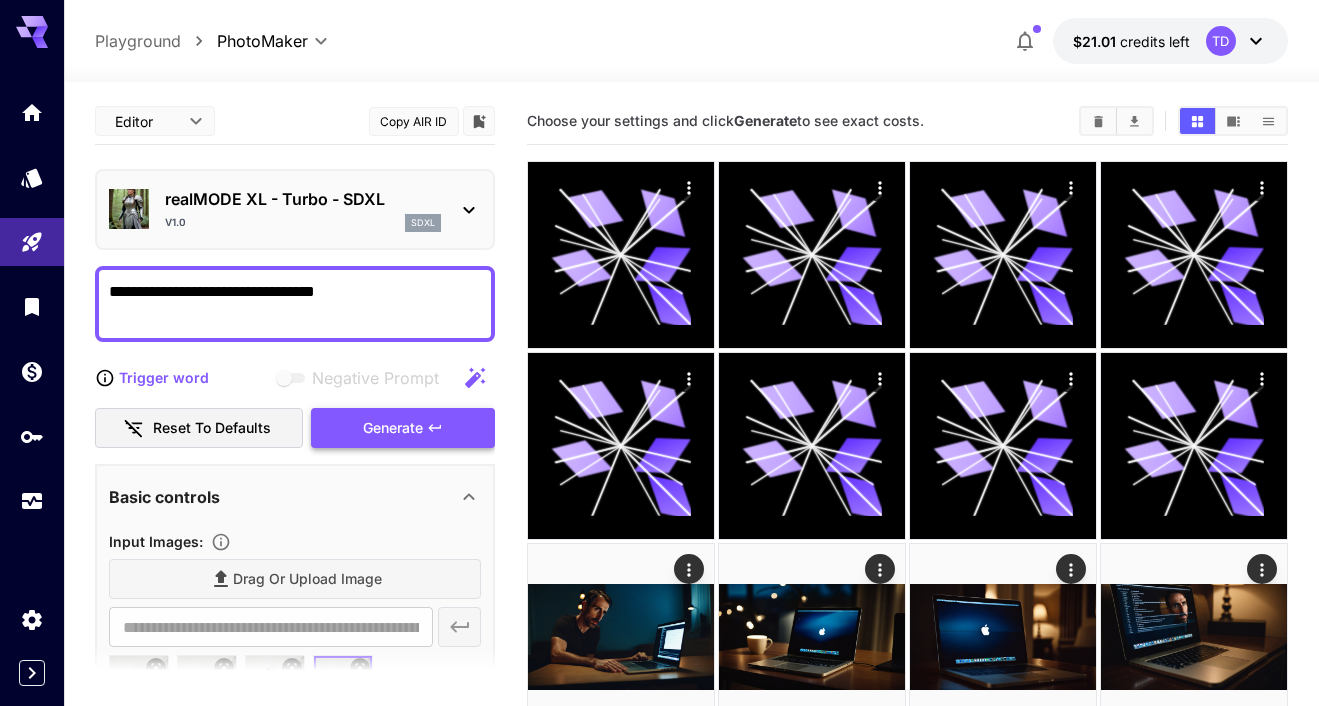 click on "Generate" at bounding box center [403, 428] 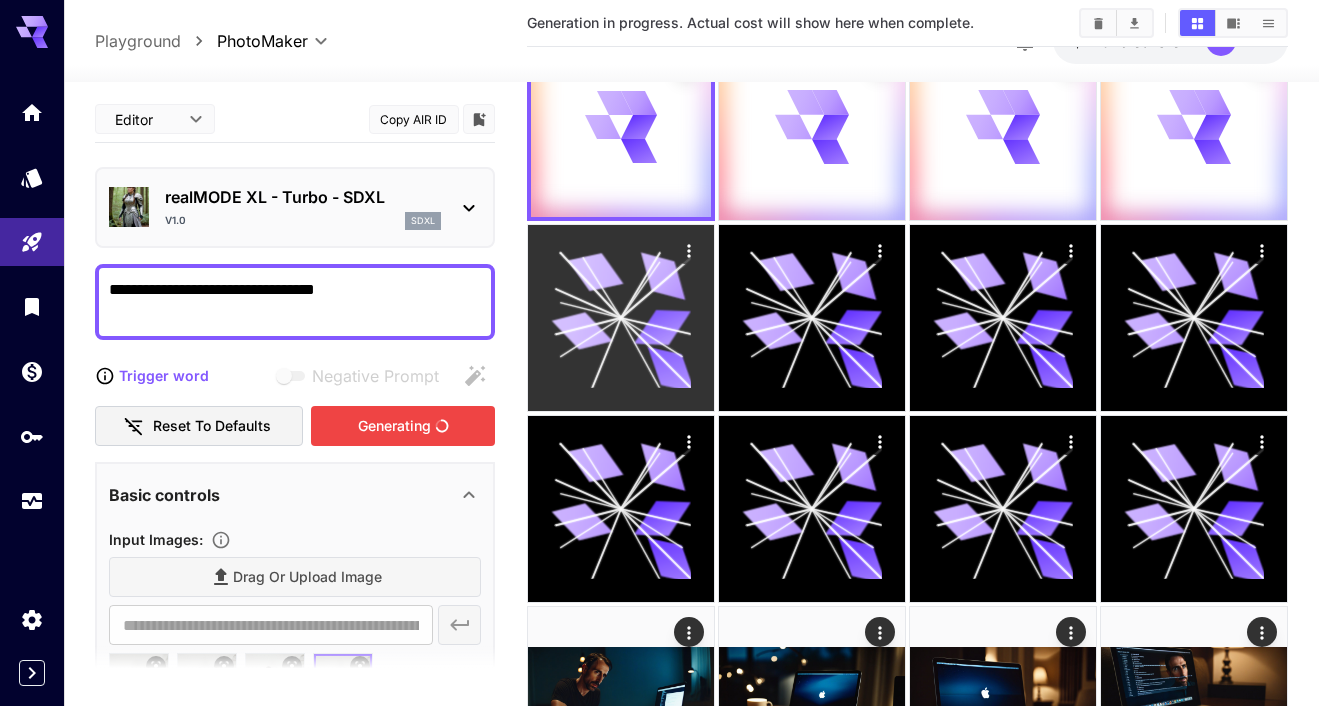 scroll, scrollTop: 115, scrollLeft: 0, axis: vertical 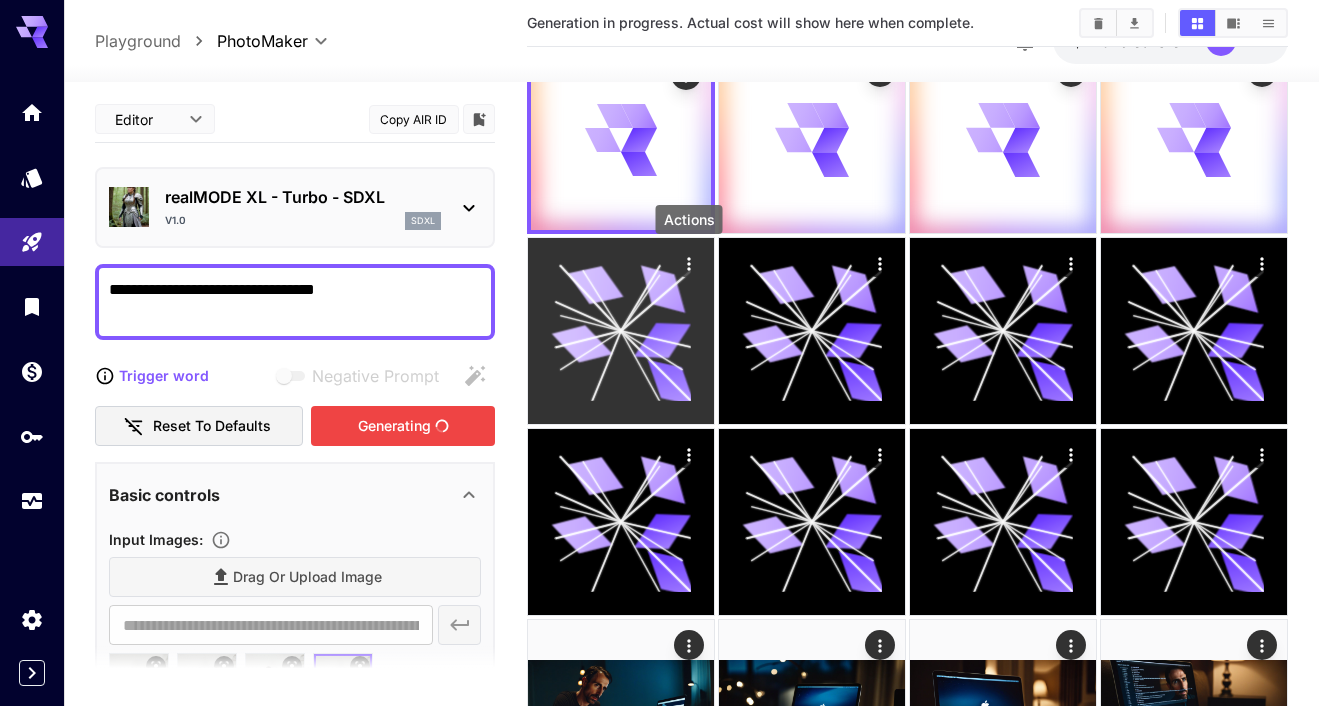 click 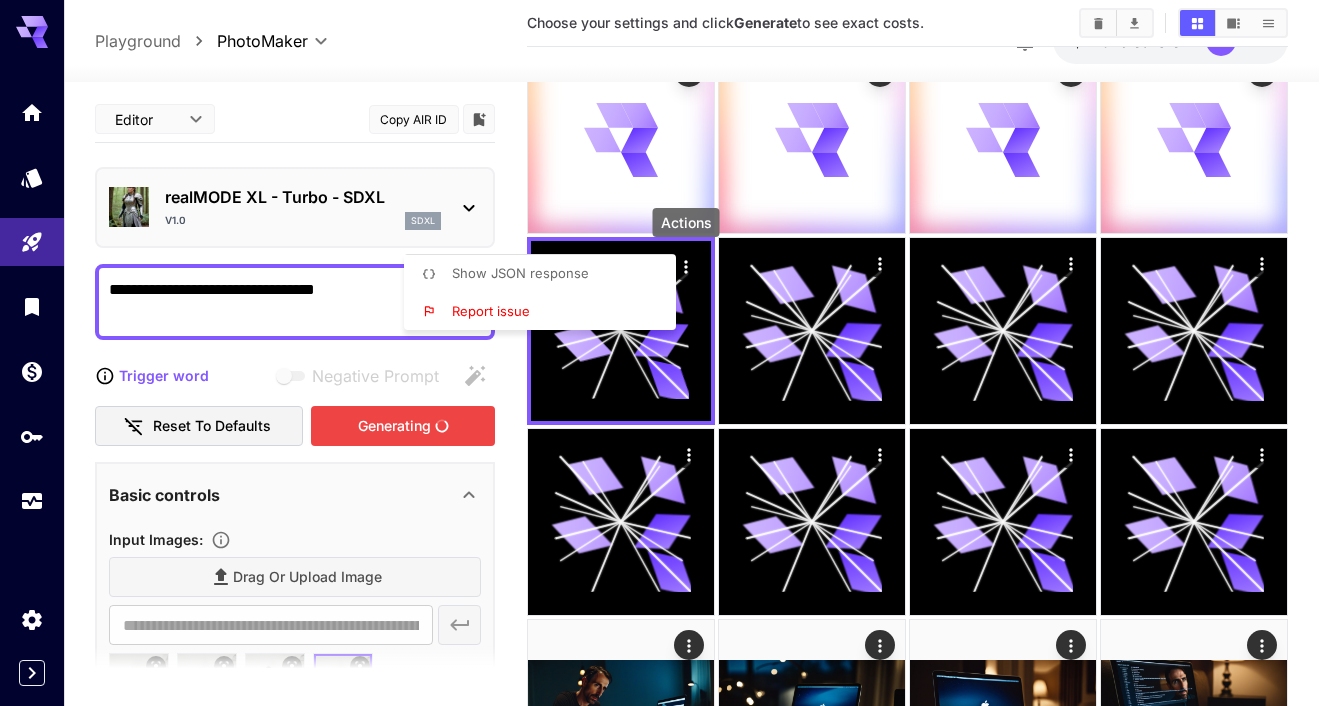 click at bounding box center (667, 353) 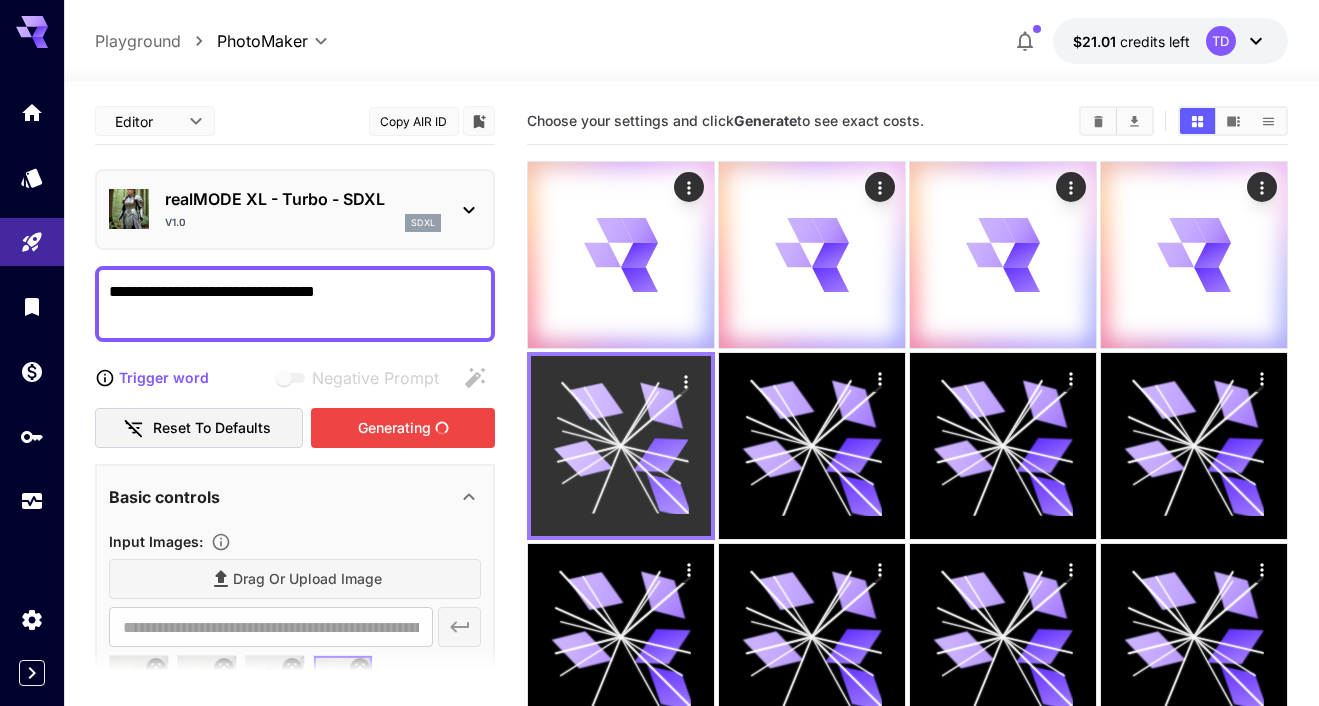 scroll, scrollTop: 275, scrollLeft: 0, axis: vertical 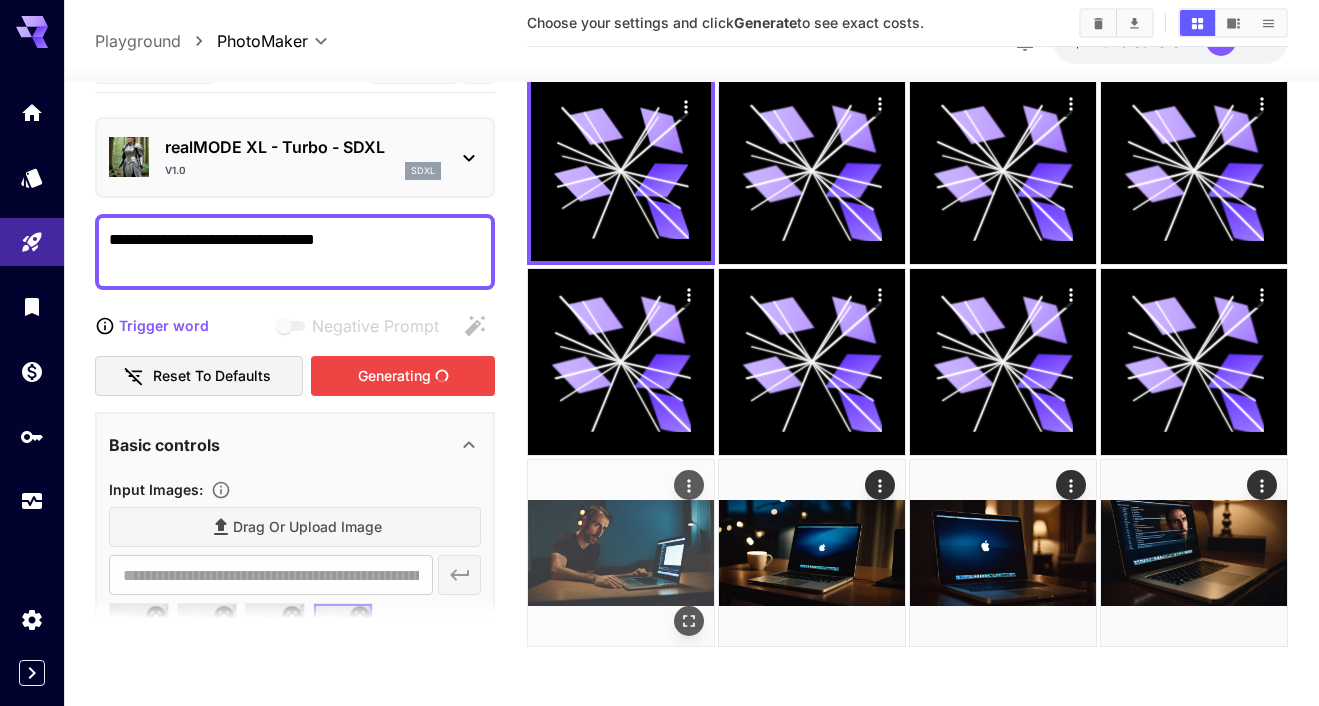 click at bounding box center [621, 553] 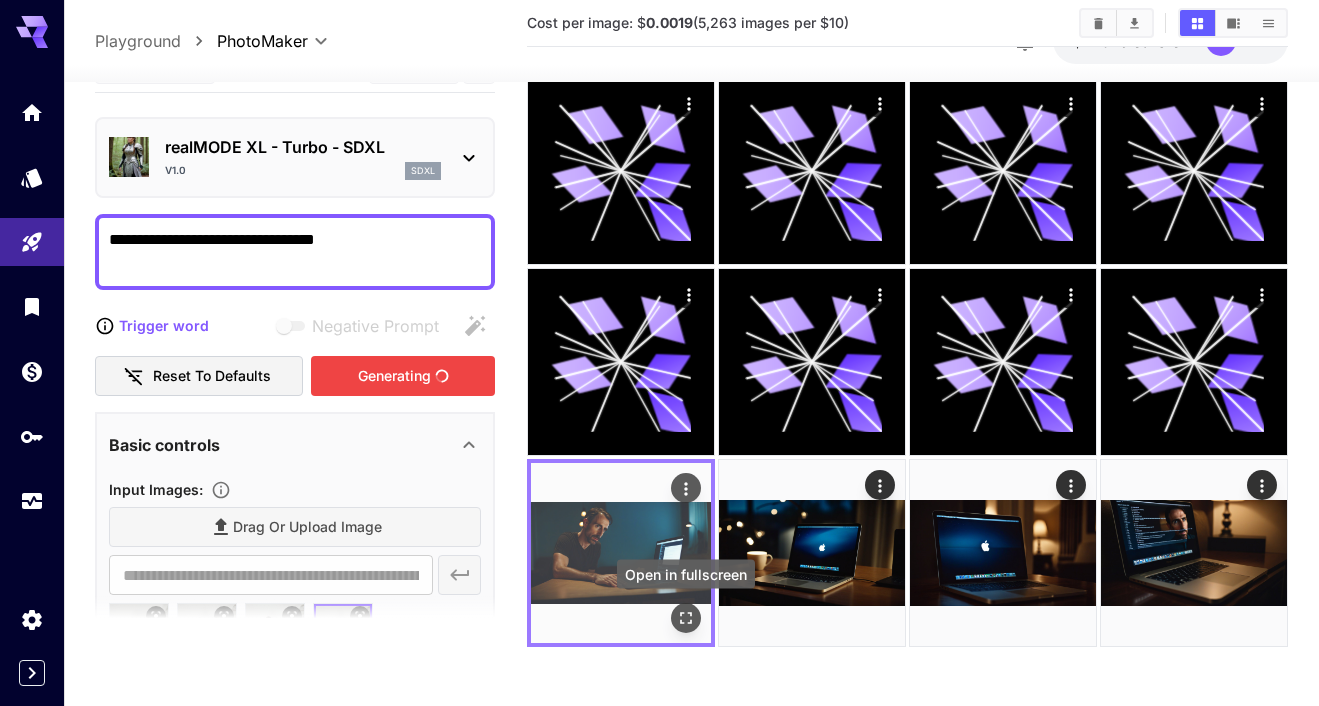 click 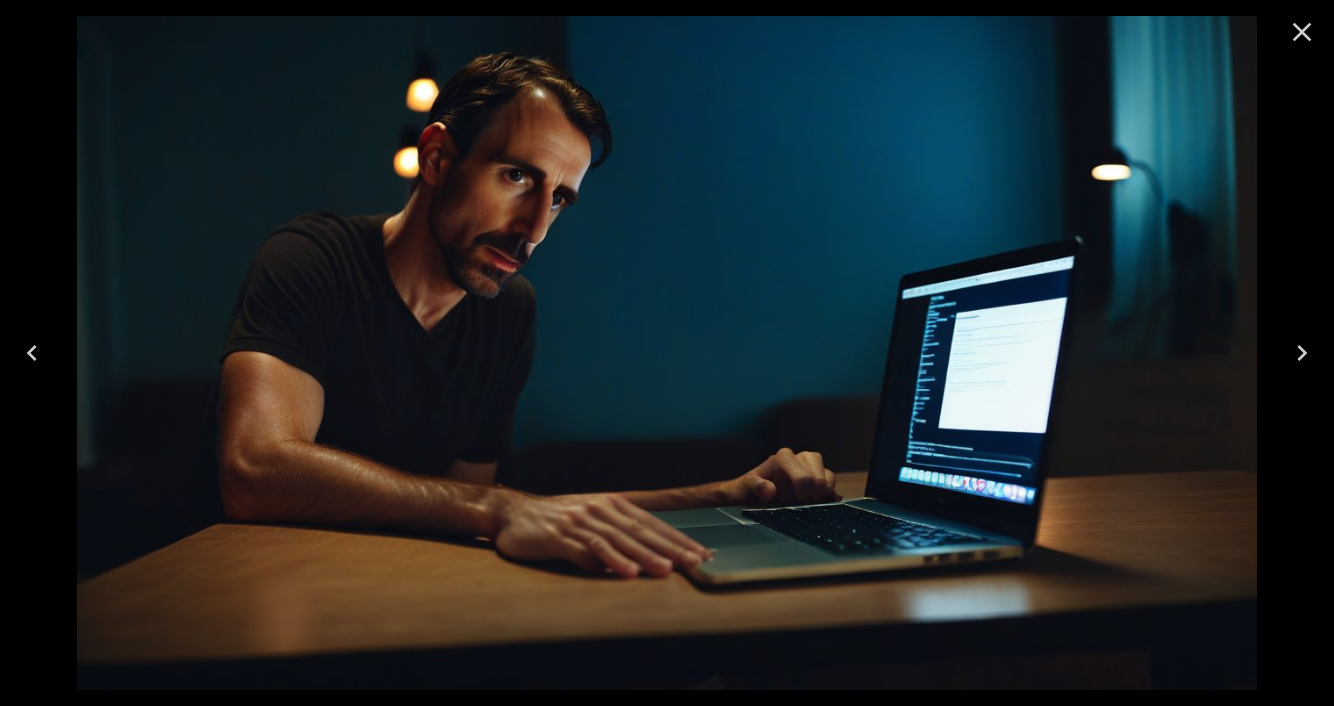 click 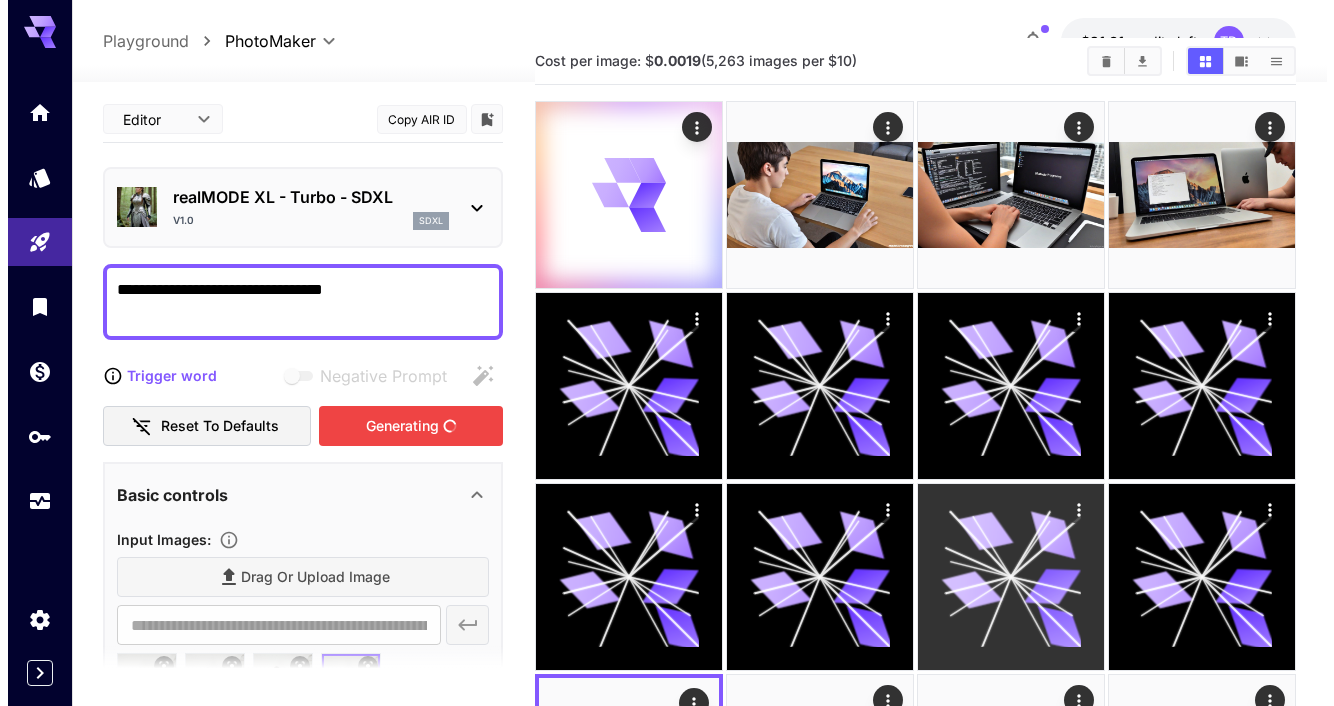 scroll, scrollTop: 0, scrollLeft: 0, axis: both 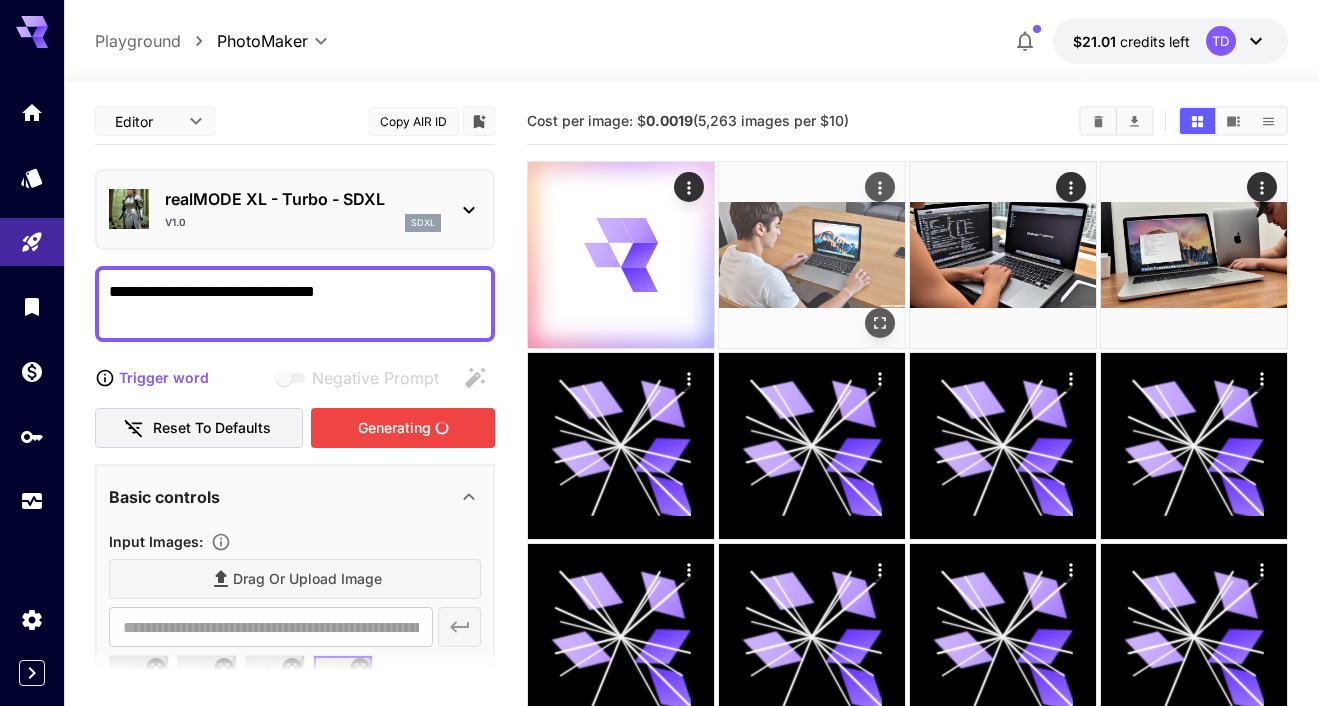 click at bounding box center [812, 255] 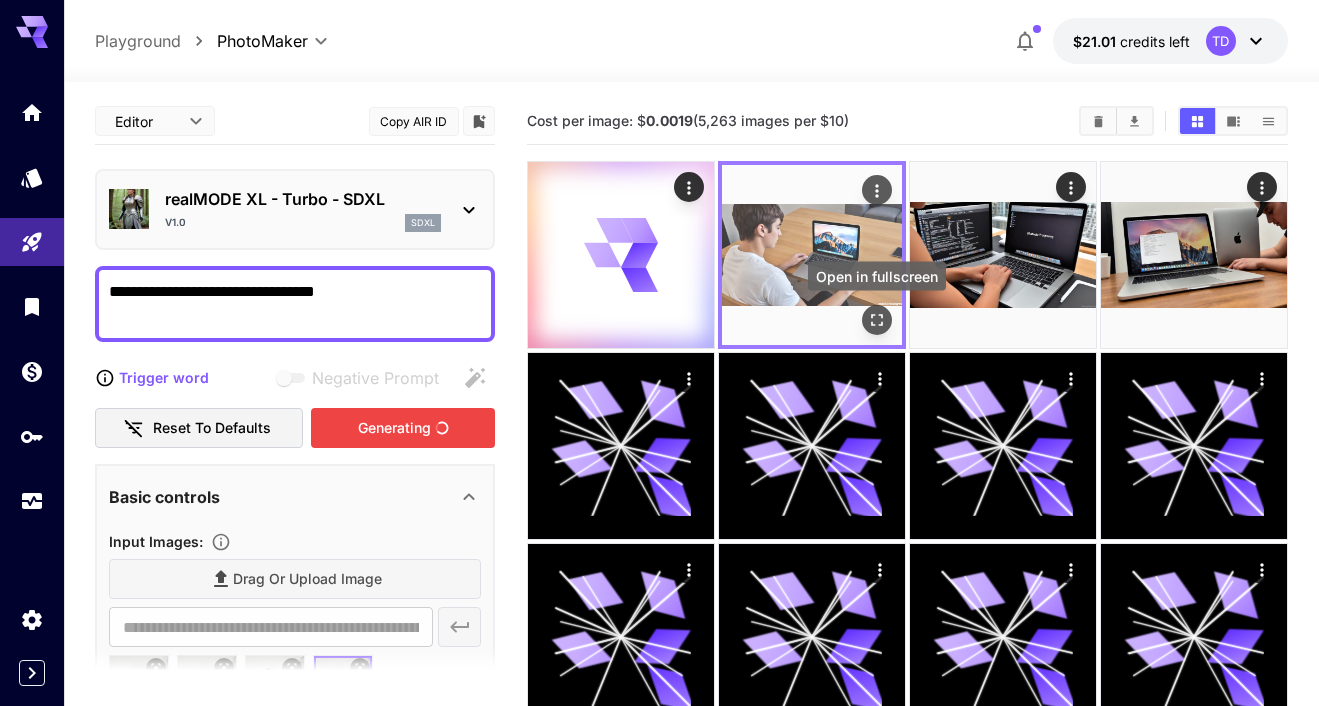 click 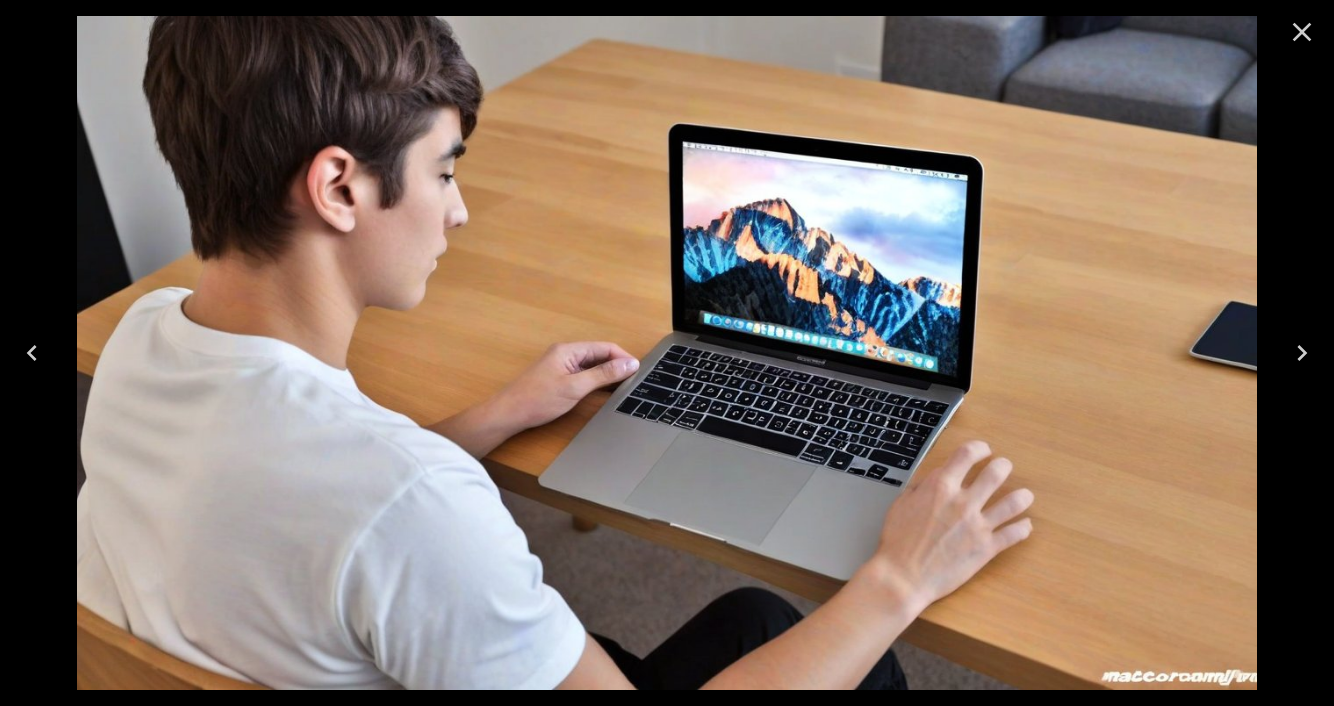 click 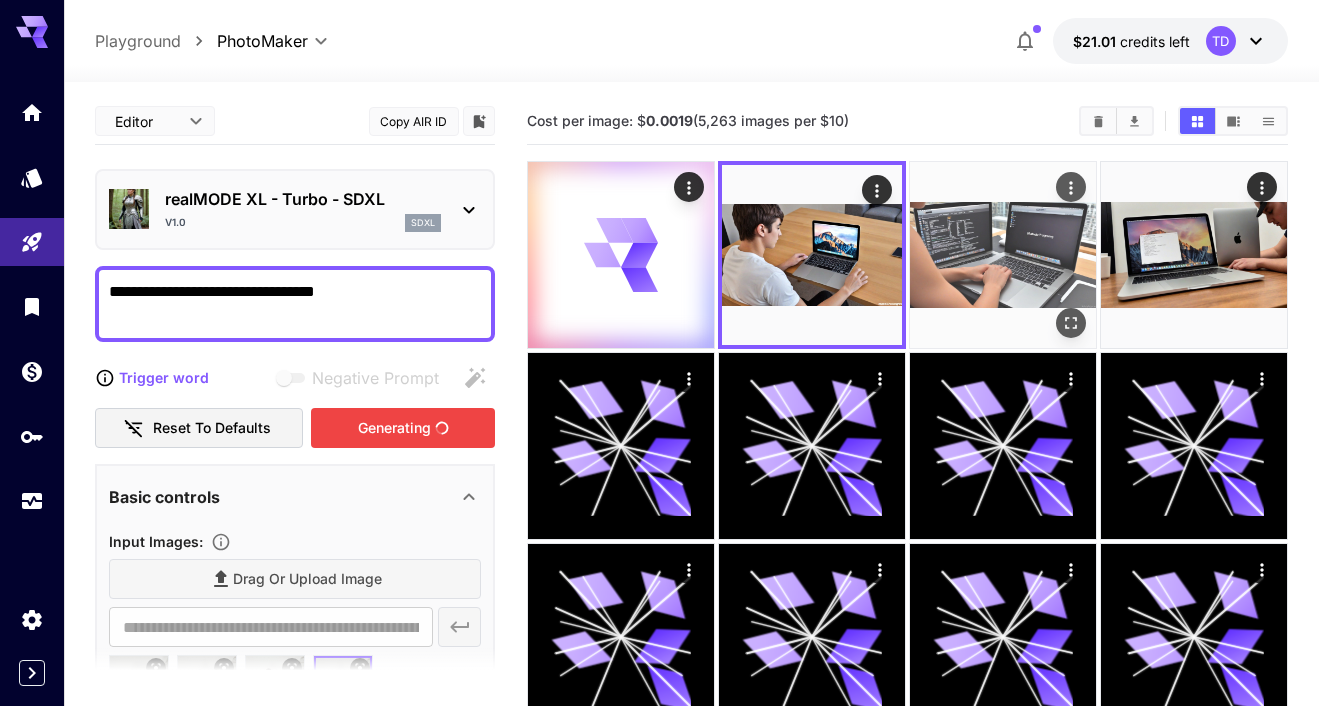 click at bounding box center (1003, 255) 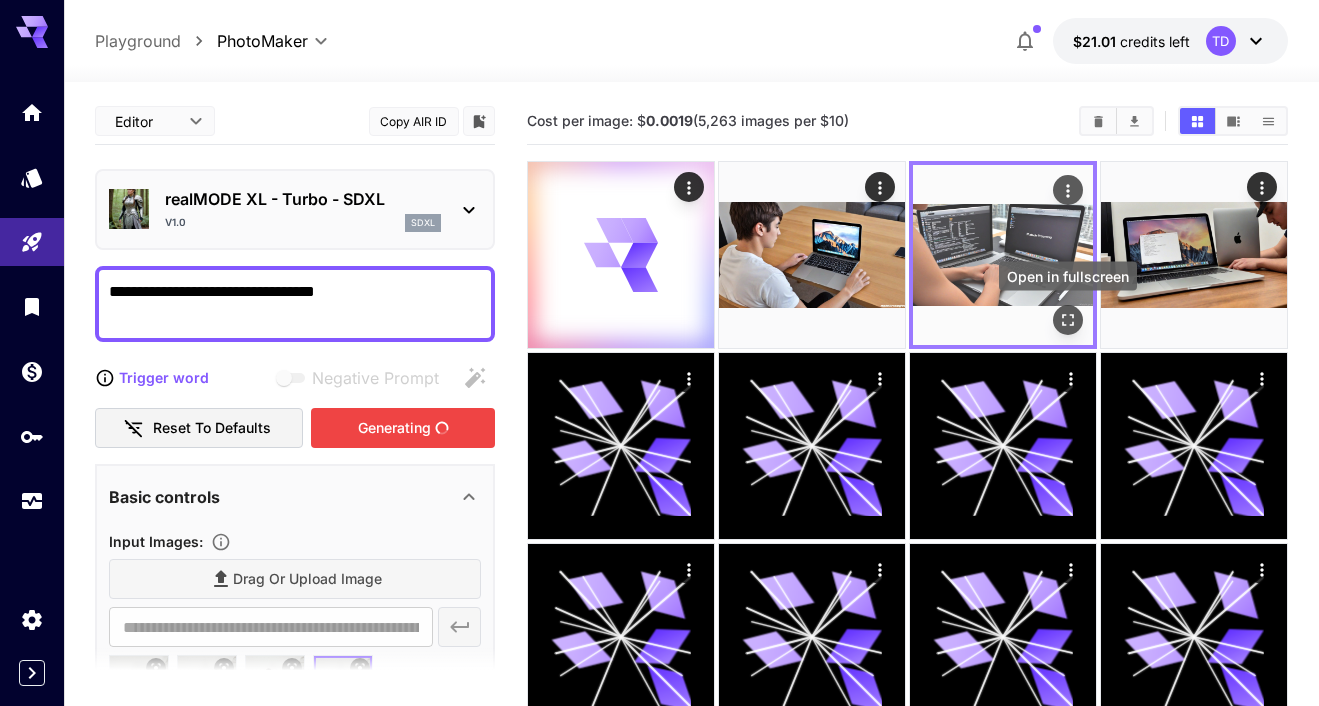 click at bounding box center [1068, 320] 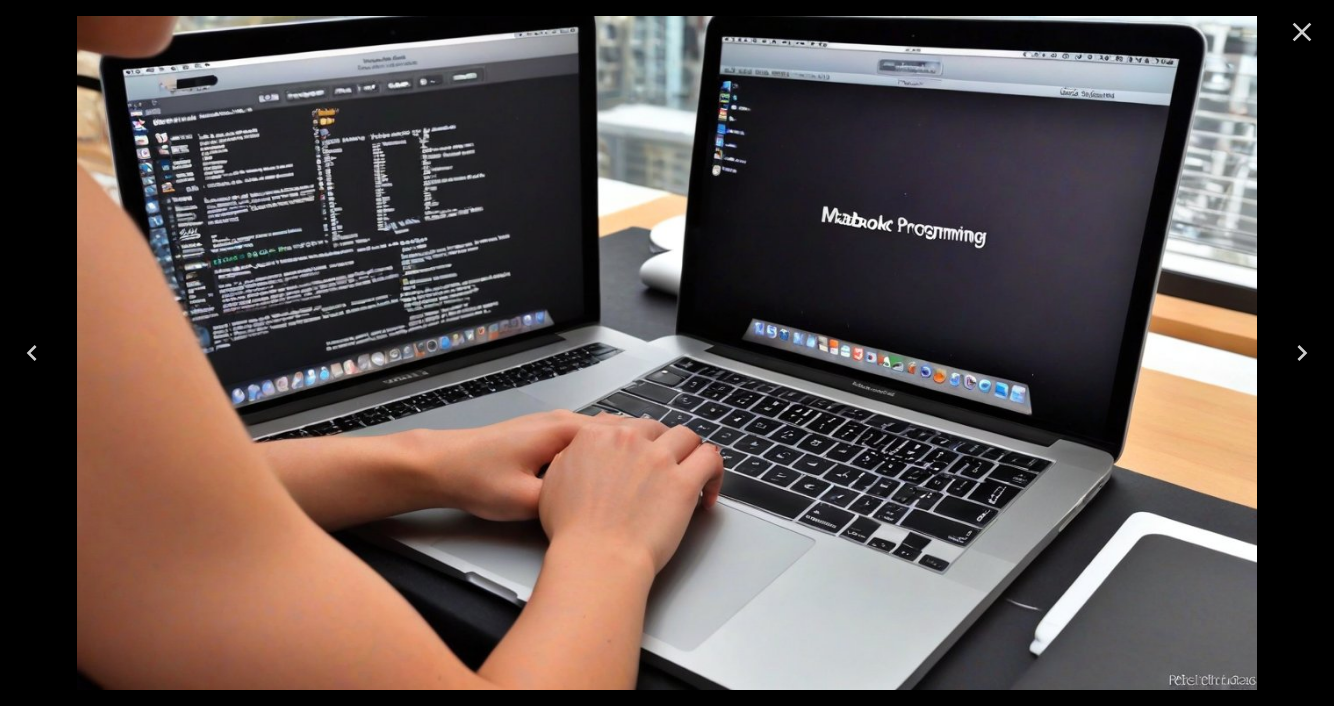 click 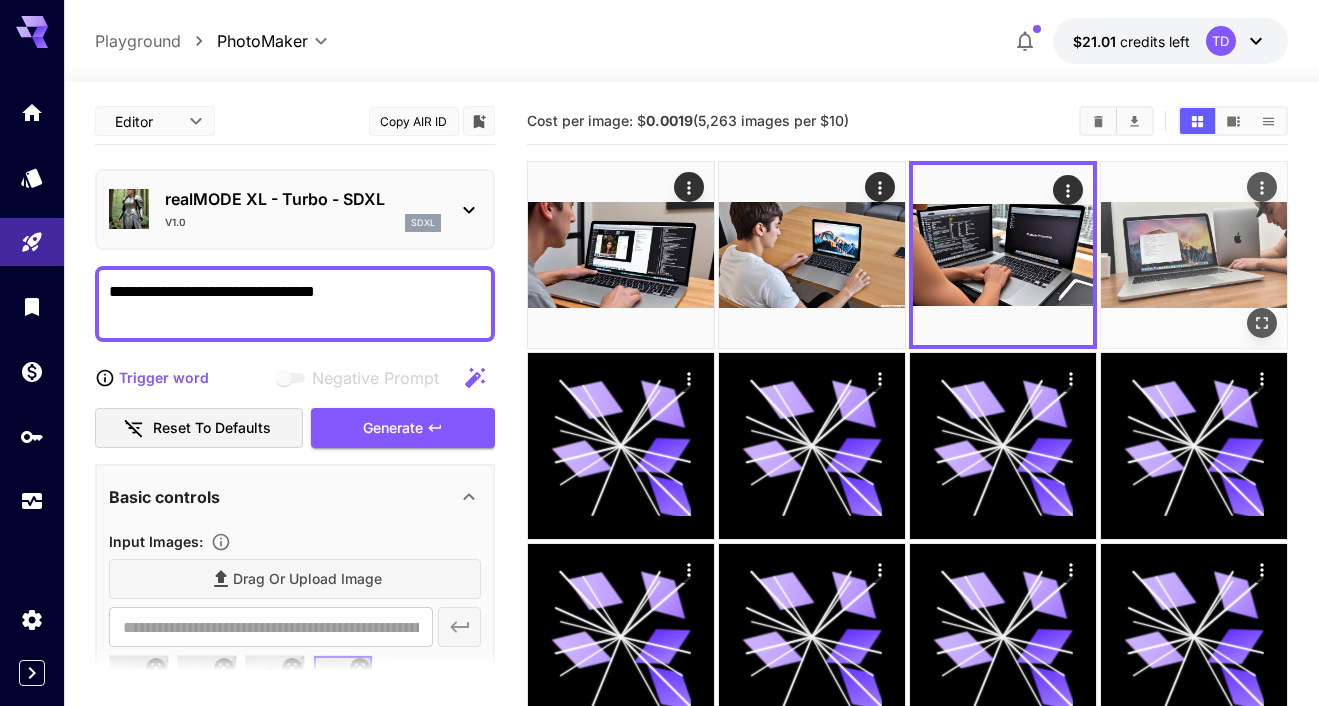 click 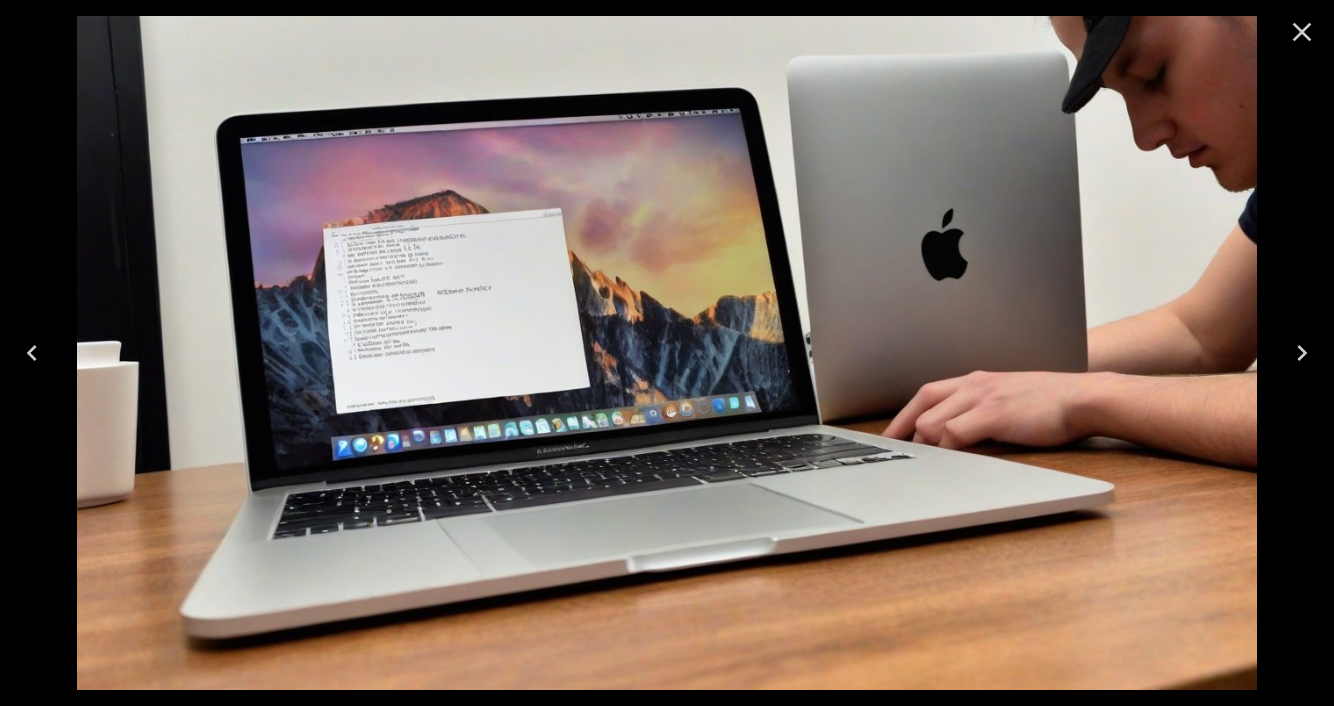 click 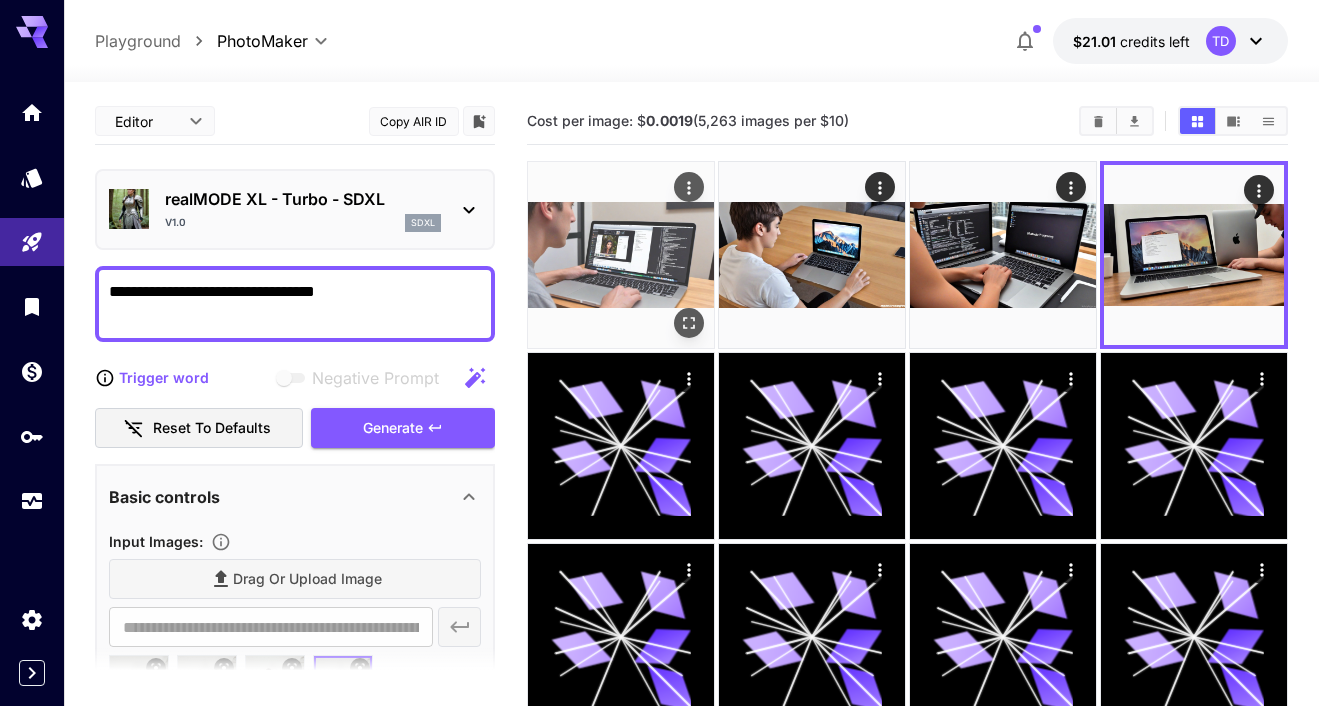 click at bounding box center [621, 255] 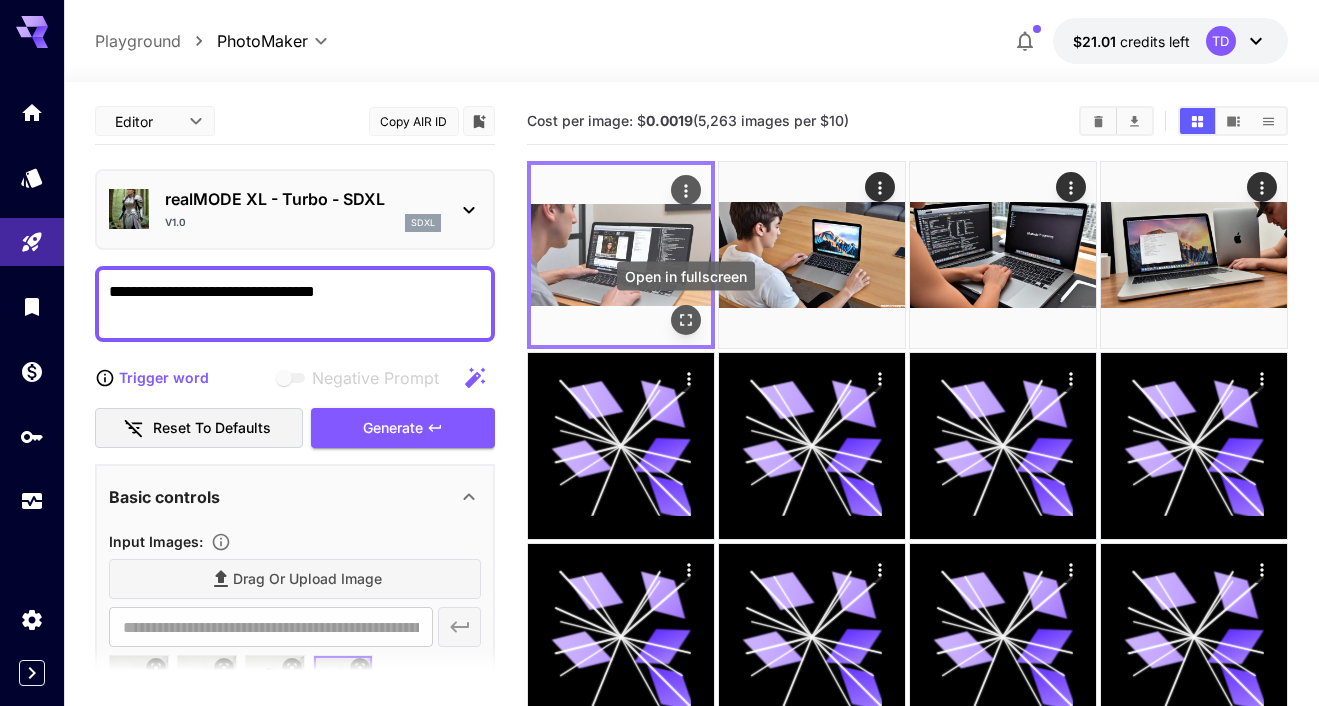 click 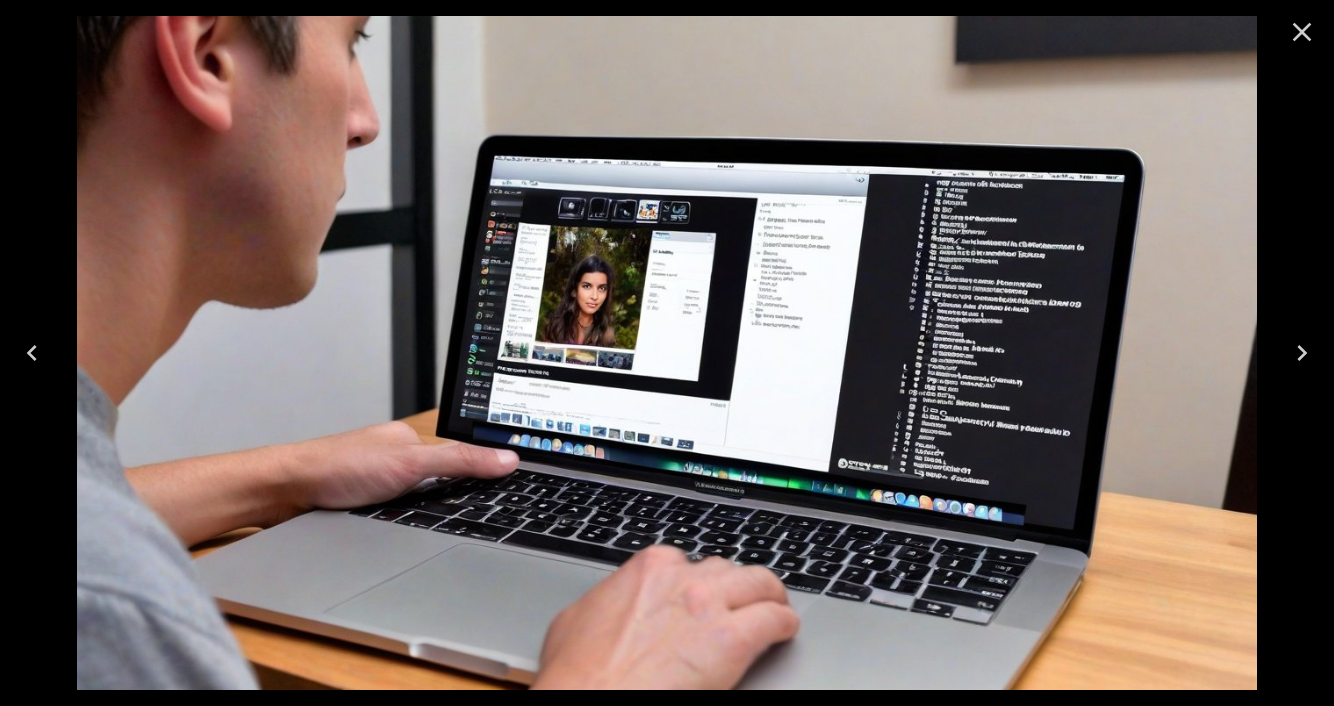 click 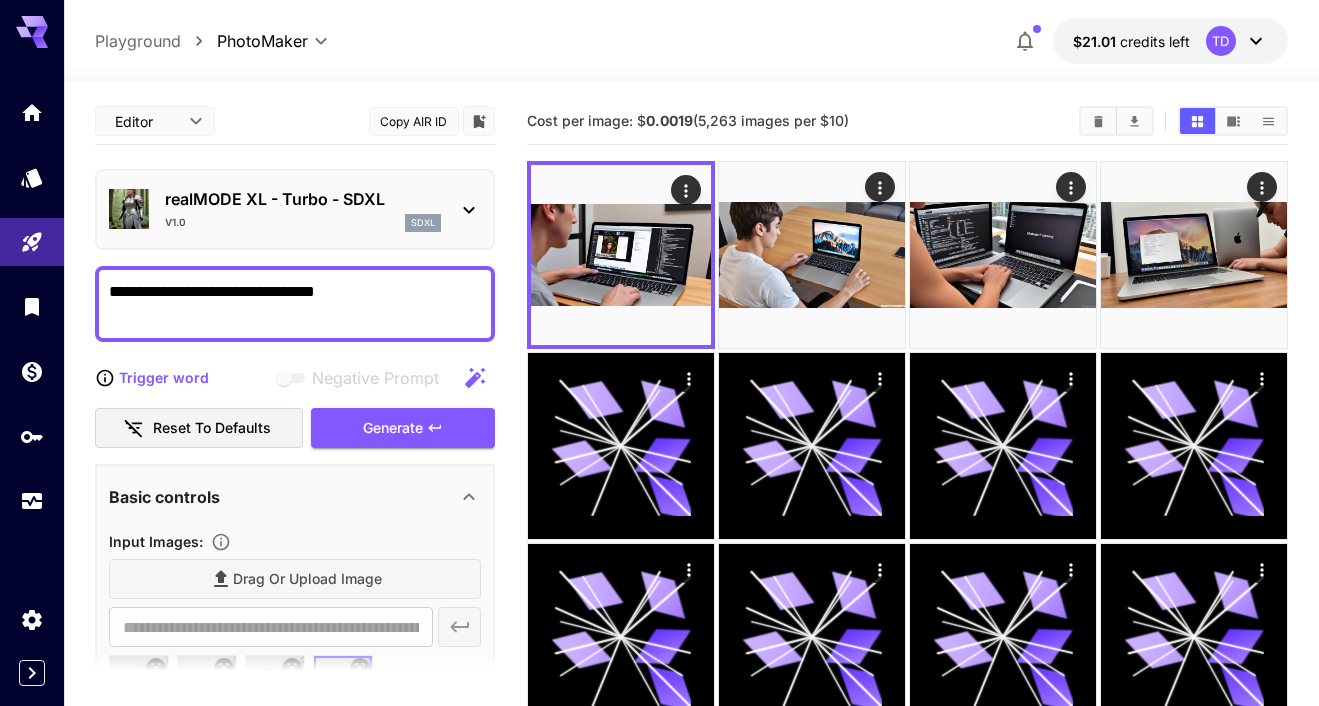 click 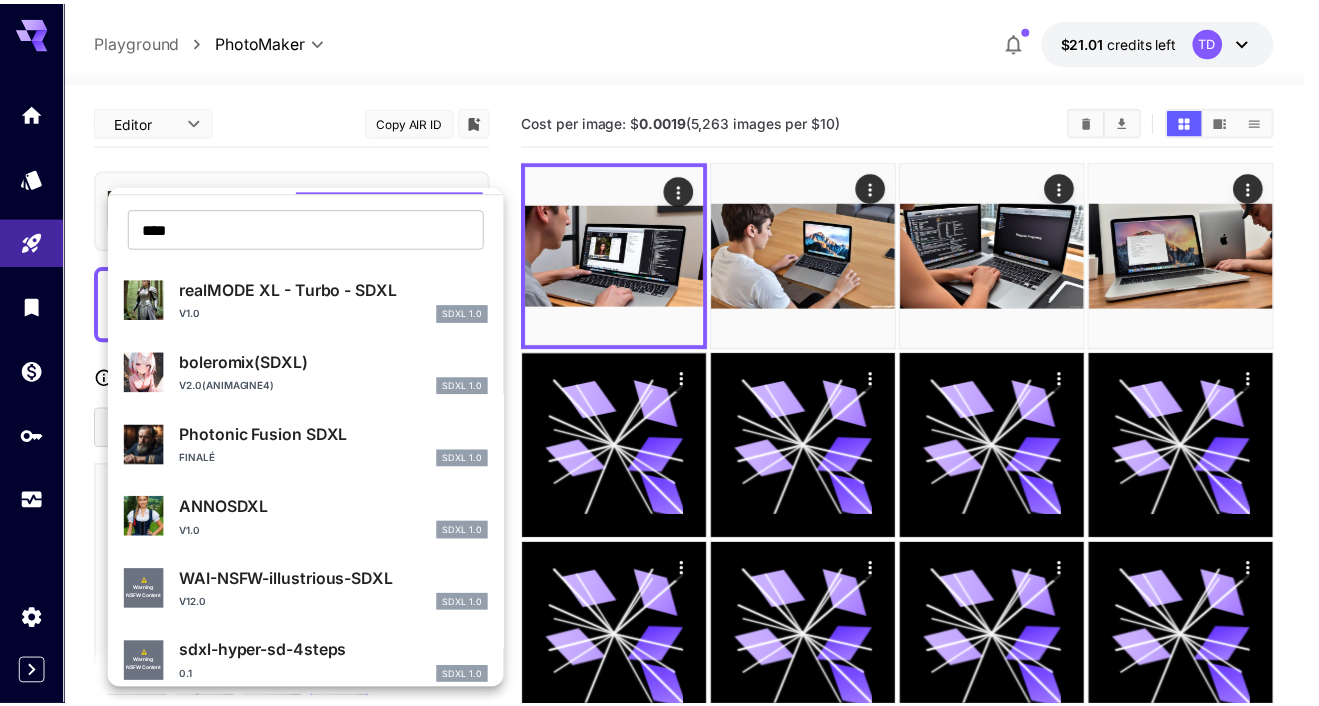 scroll, scrollTop: 53, scrollLeft: 0, axis: vertical 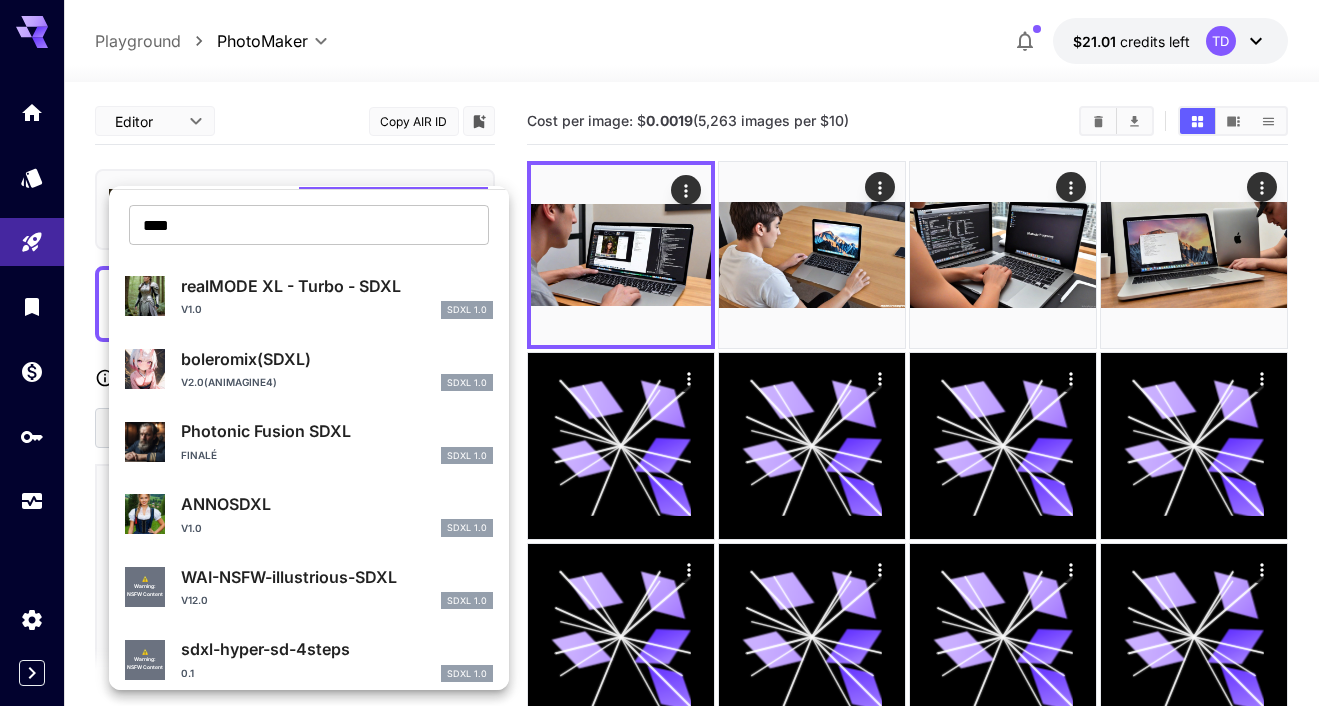 click on "Finalé SDXL 1.0" at bounding box center [337, 456] 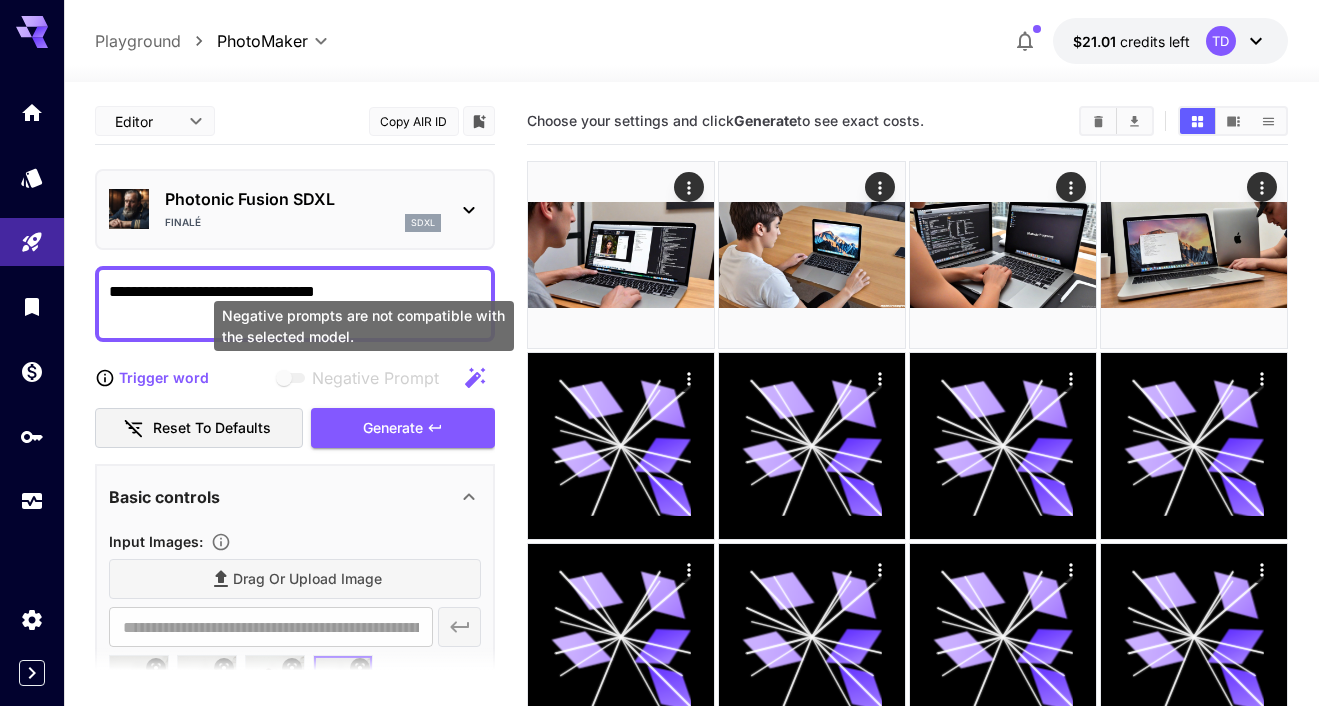 click on "Negative prompts are not compatible with the selected model." at bounding box center (364, 326) 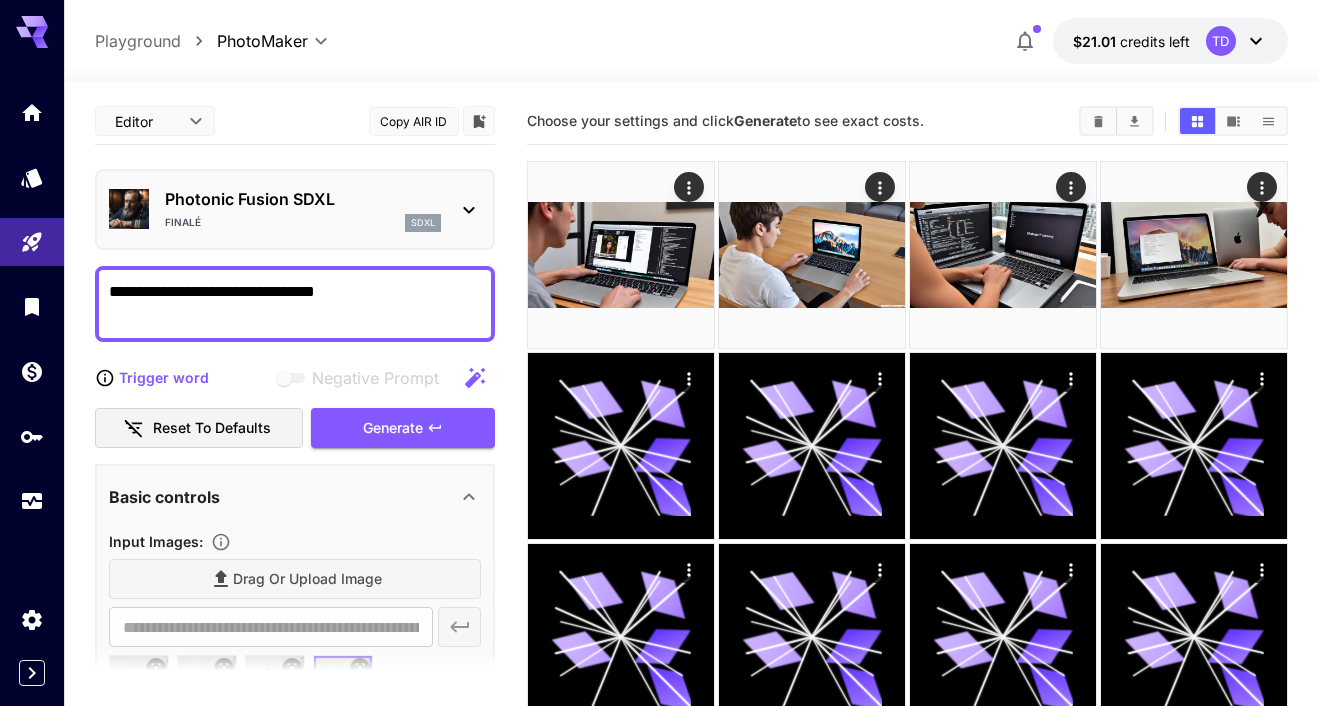 click on "Trigger word" at bounding box center [164, 377] 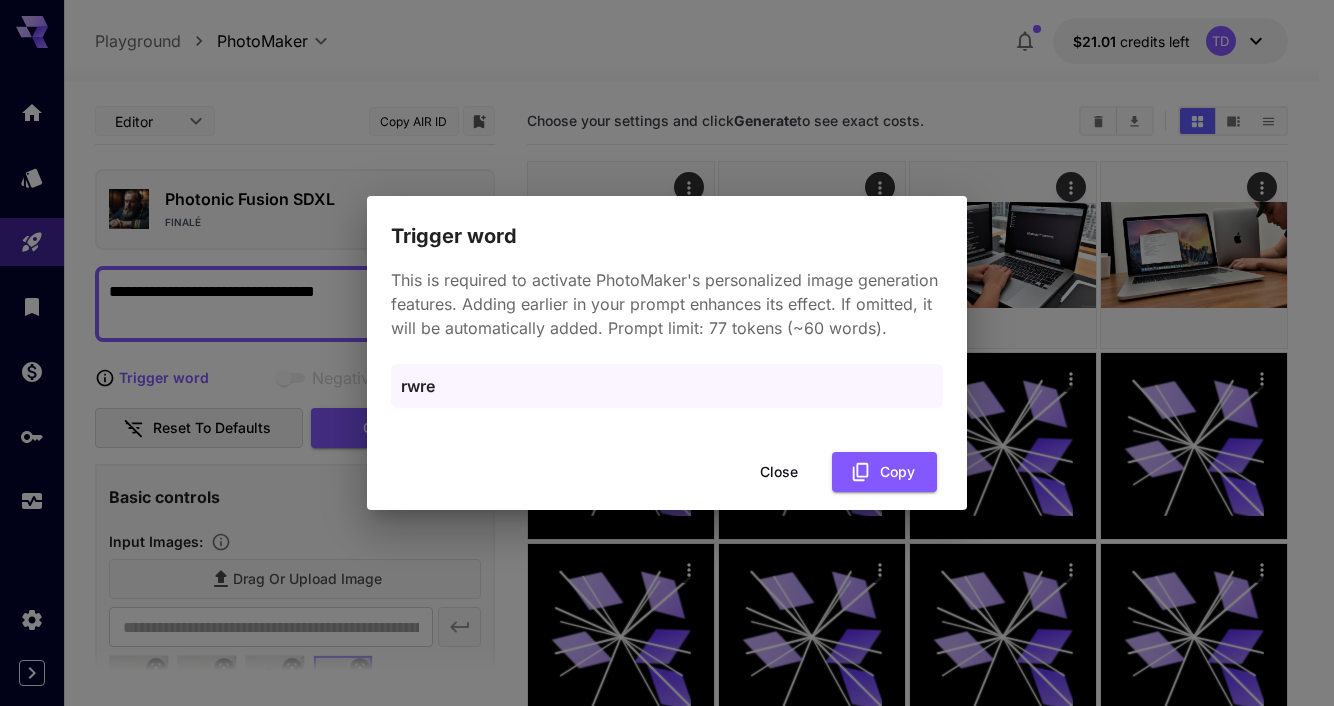 click on "rwre" at bounding box center (667, 386) 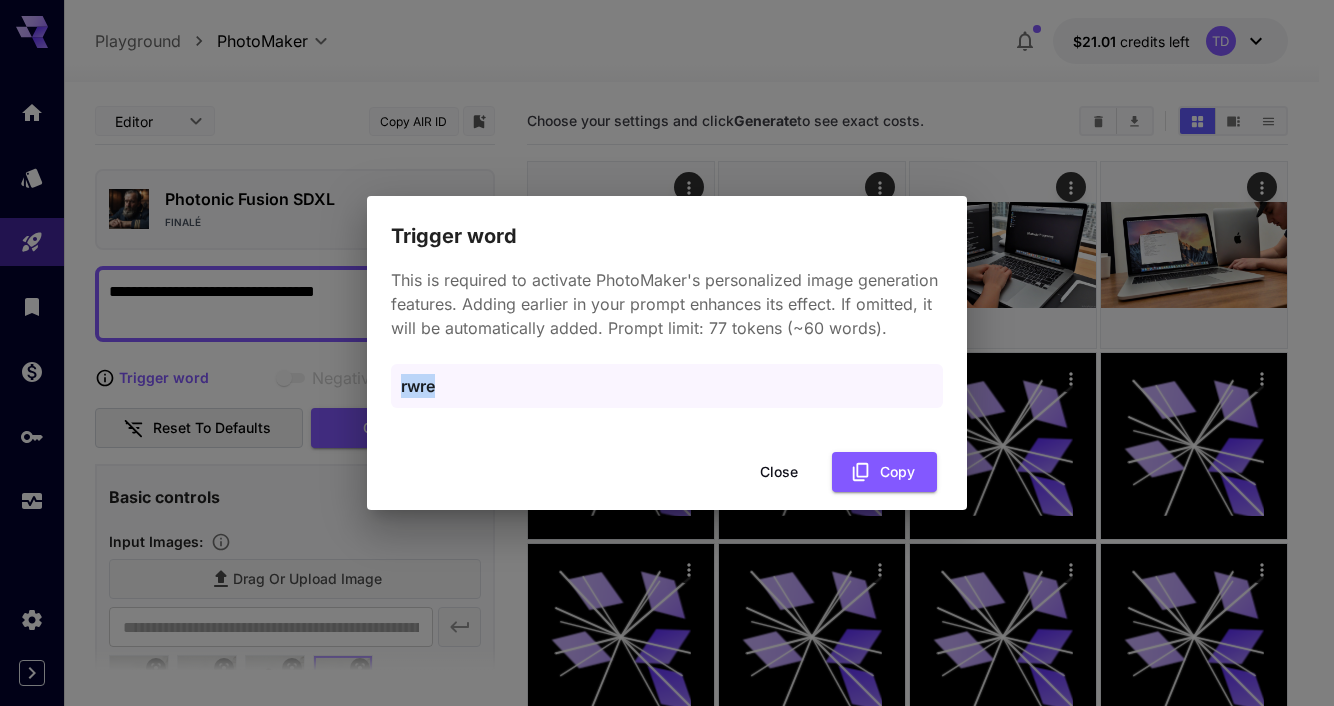 click on "rwre" at bounding box center [667, 386] 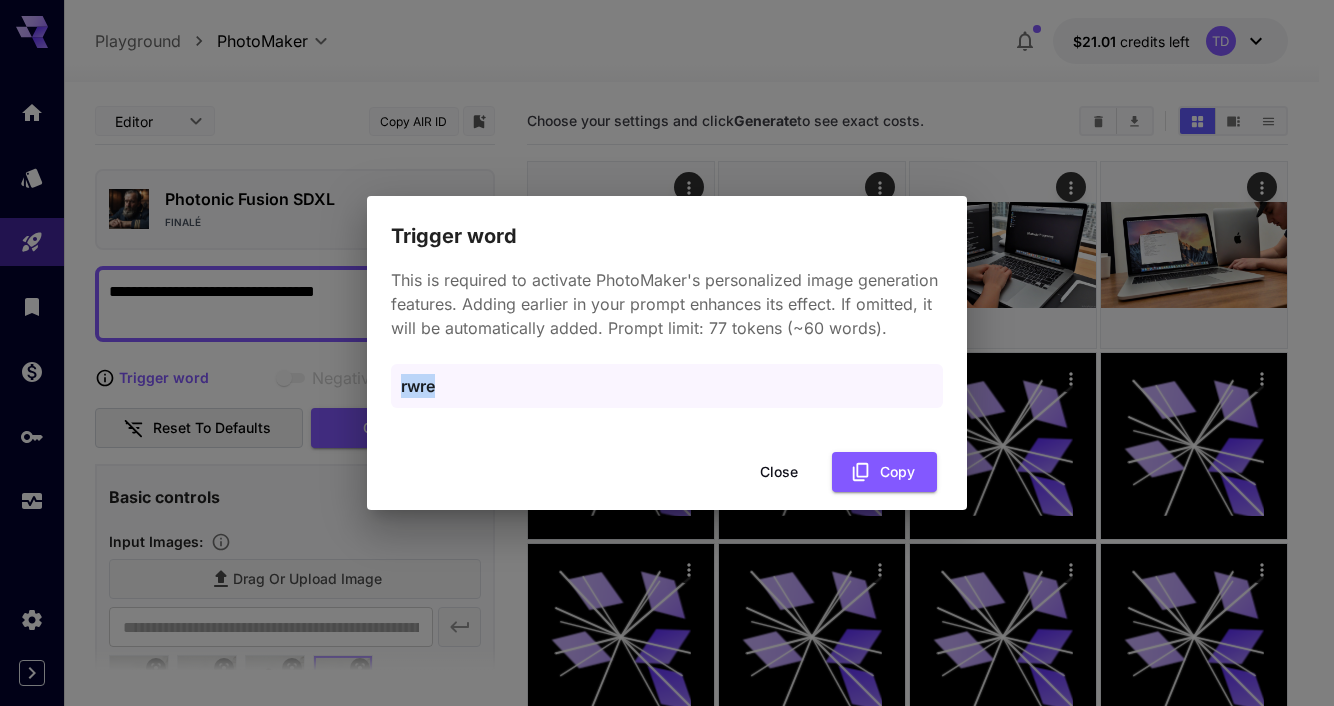 click on "Close" at bounding box center (779, 472) 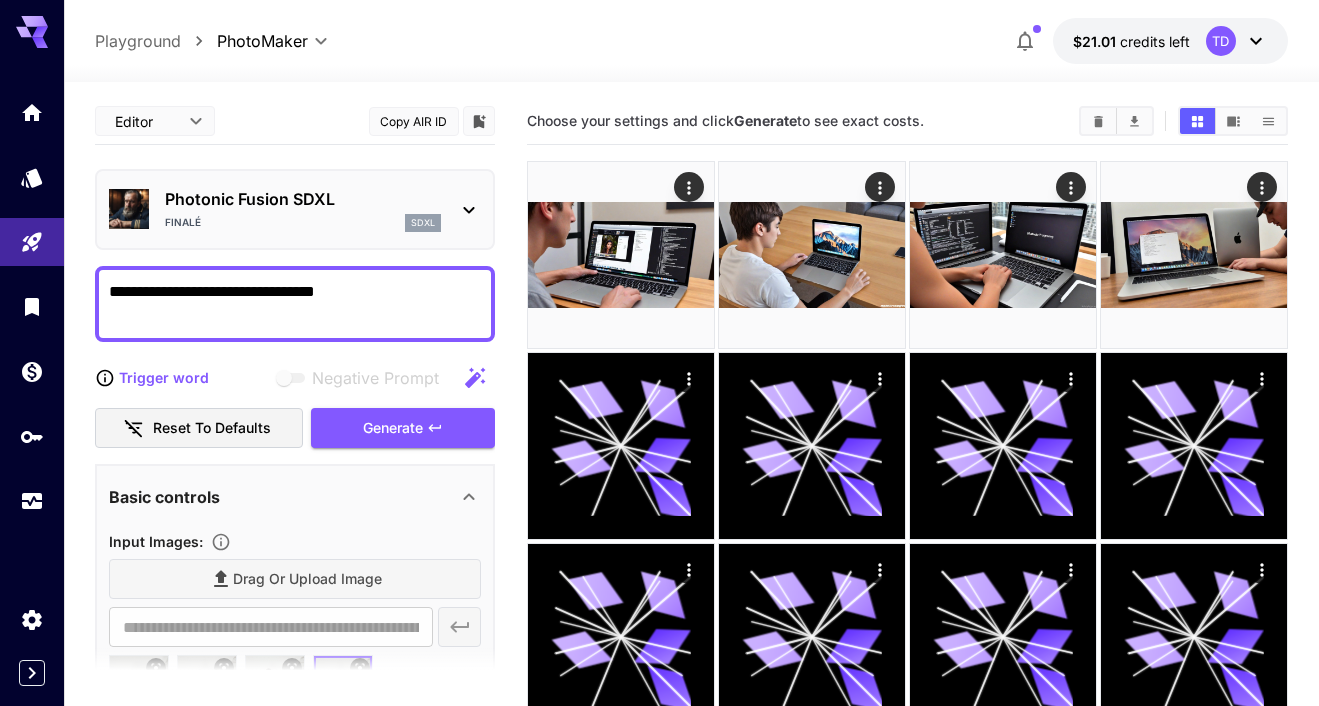click on "**********" at bounding box center (295, 304) 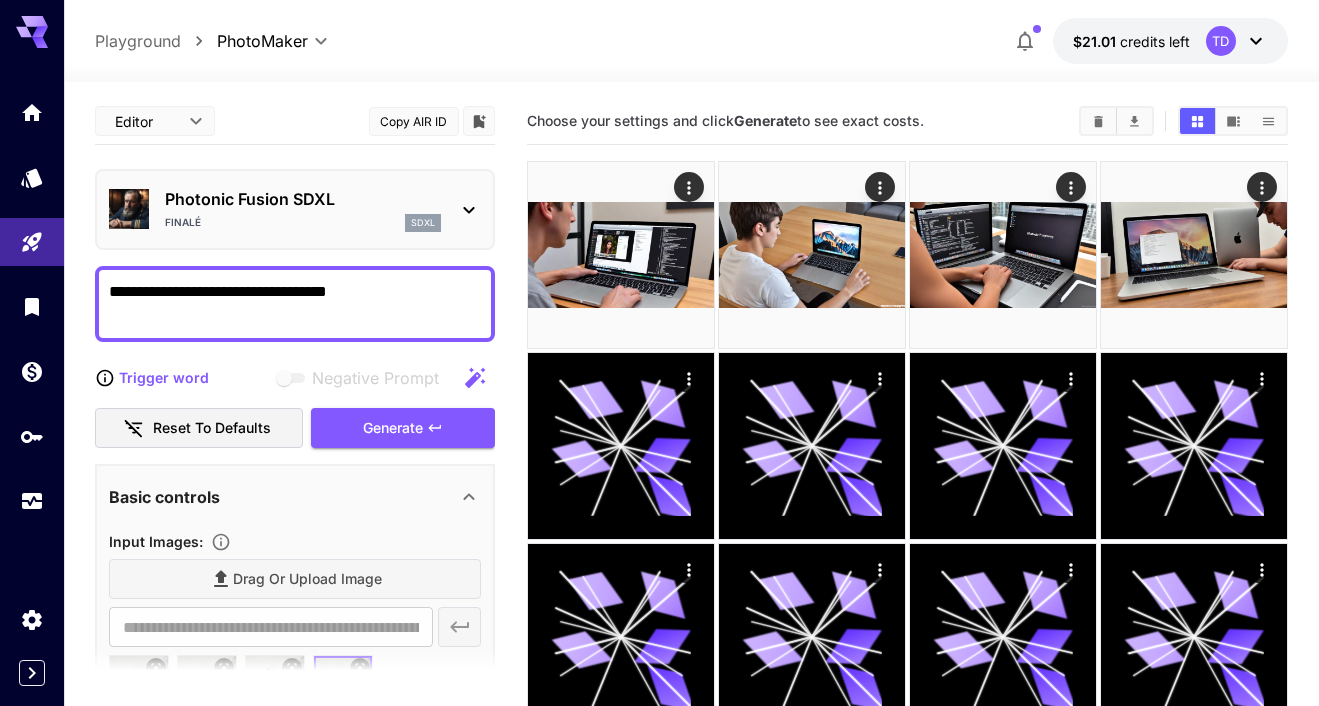 click 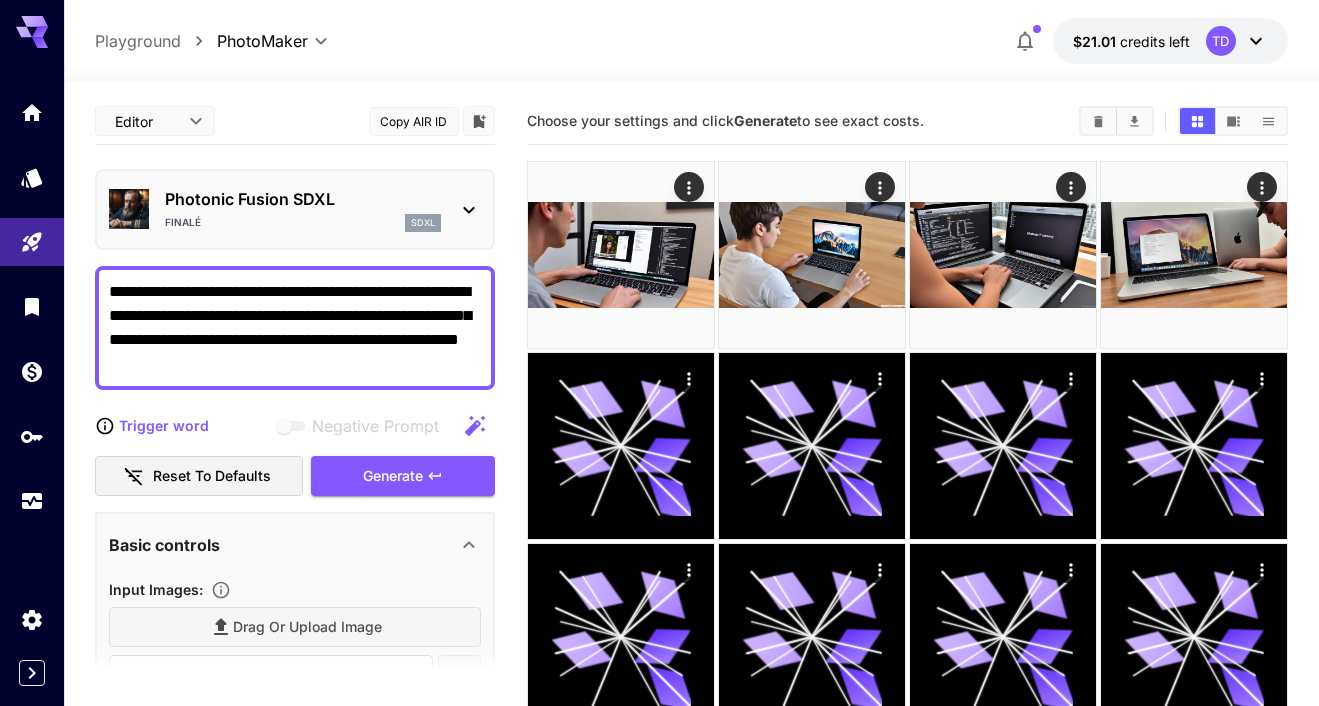 drag, startPoint x: 318, startPoint y: 365, endPoint x: 356, endPoint y: 288, distance: 85.86617 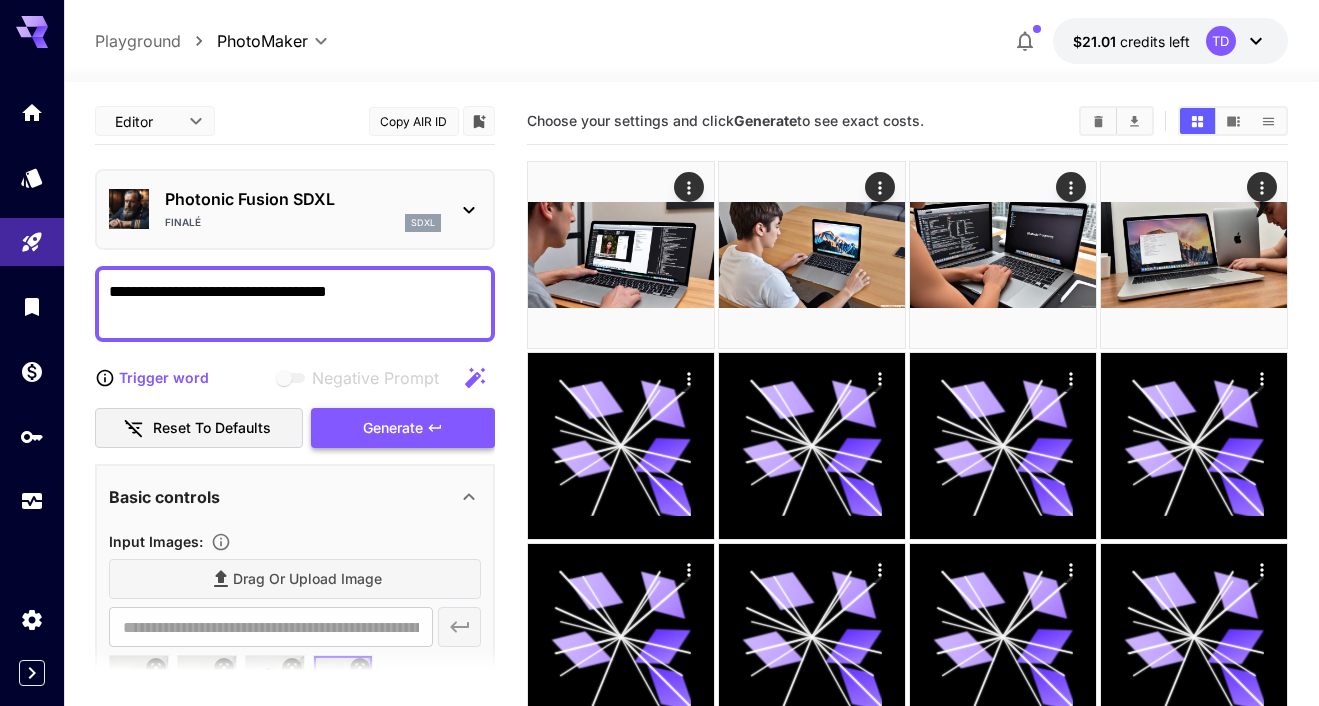 type on "**********" 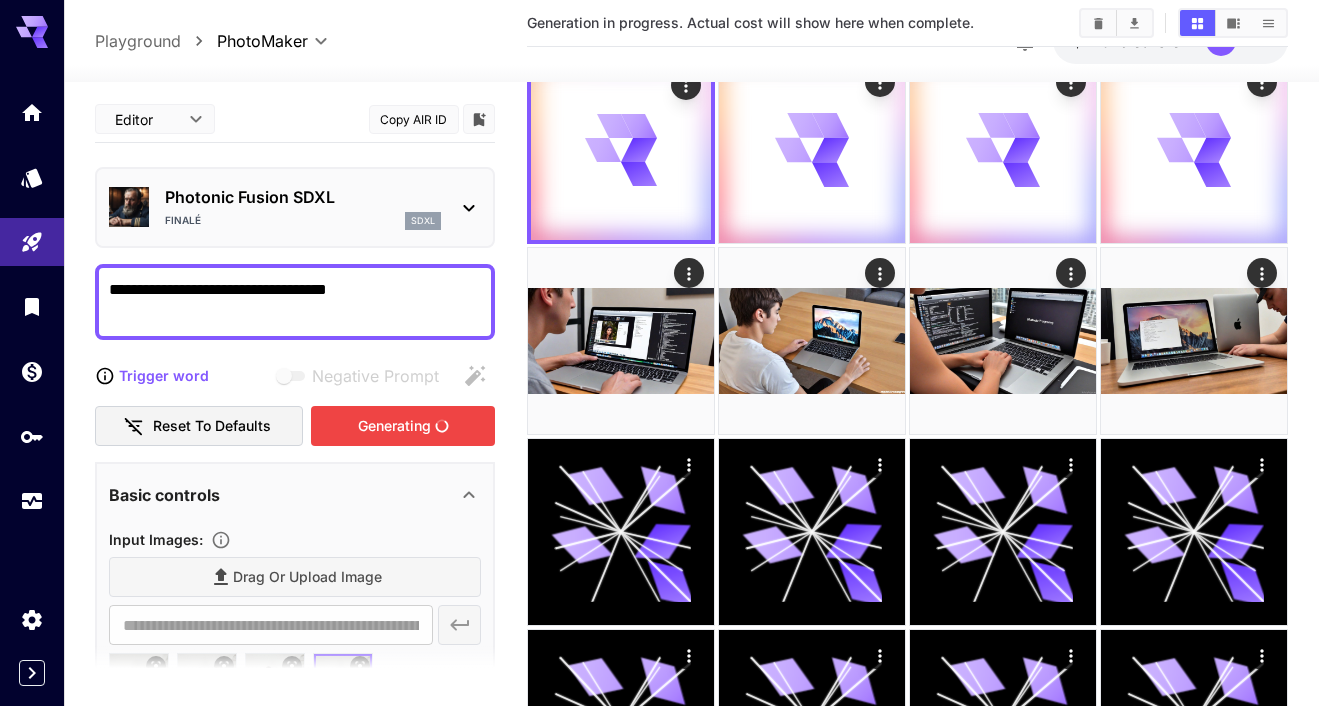 scroll, scrollTop: 0, scrollLeft: 0, axis: both 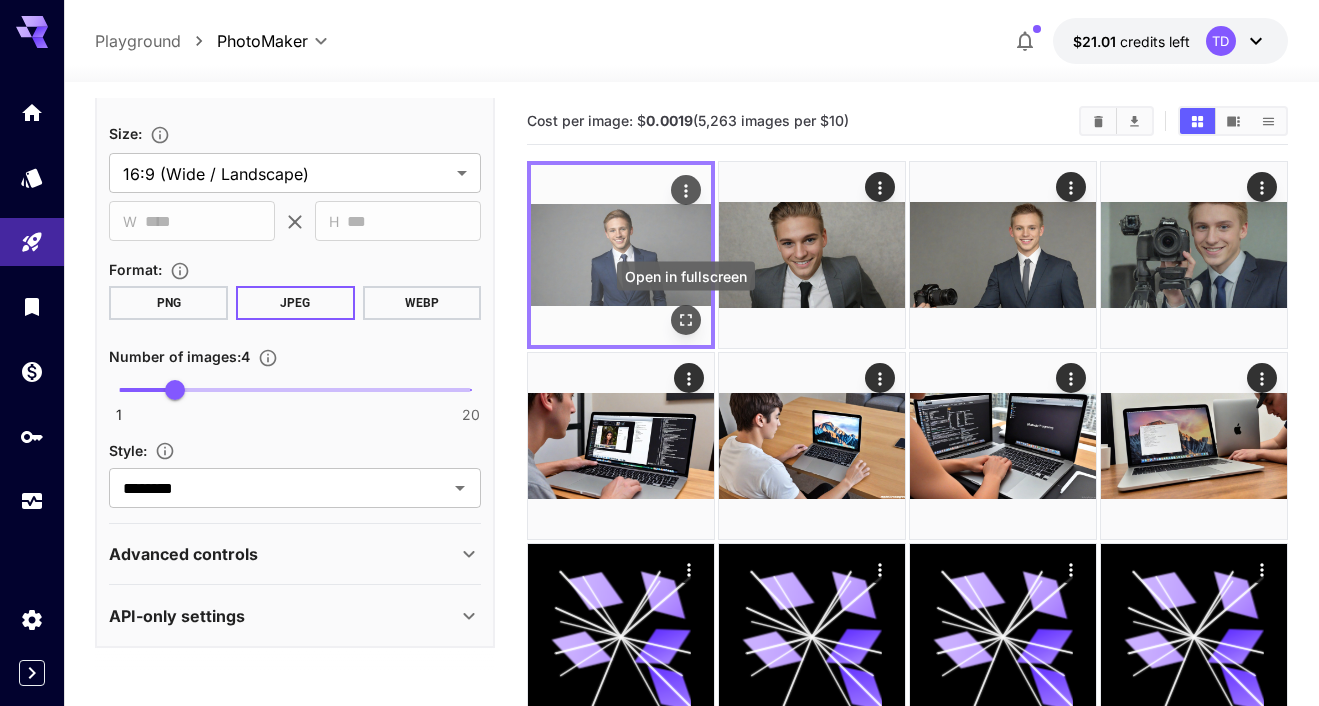 click at bounding box center (686, 320) 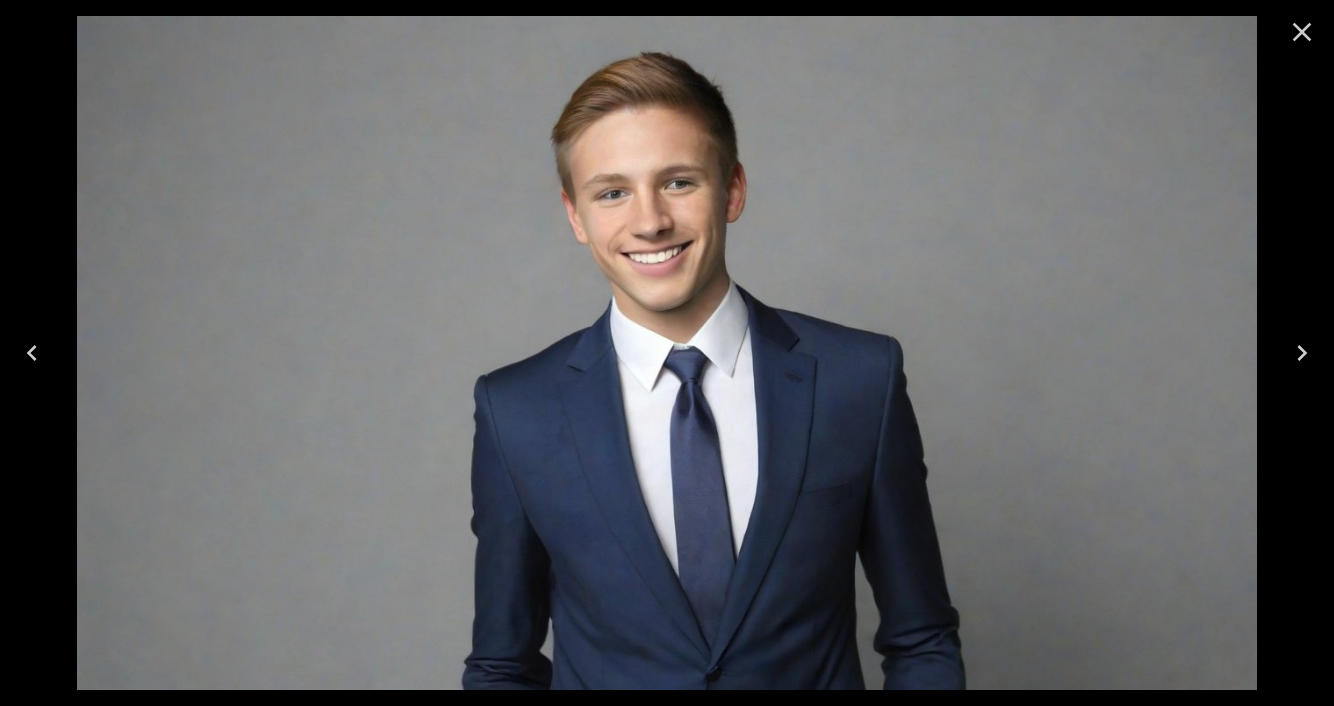 click 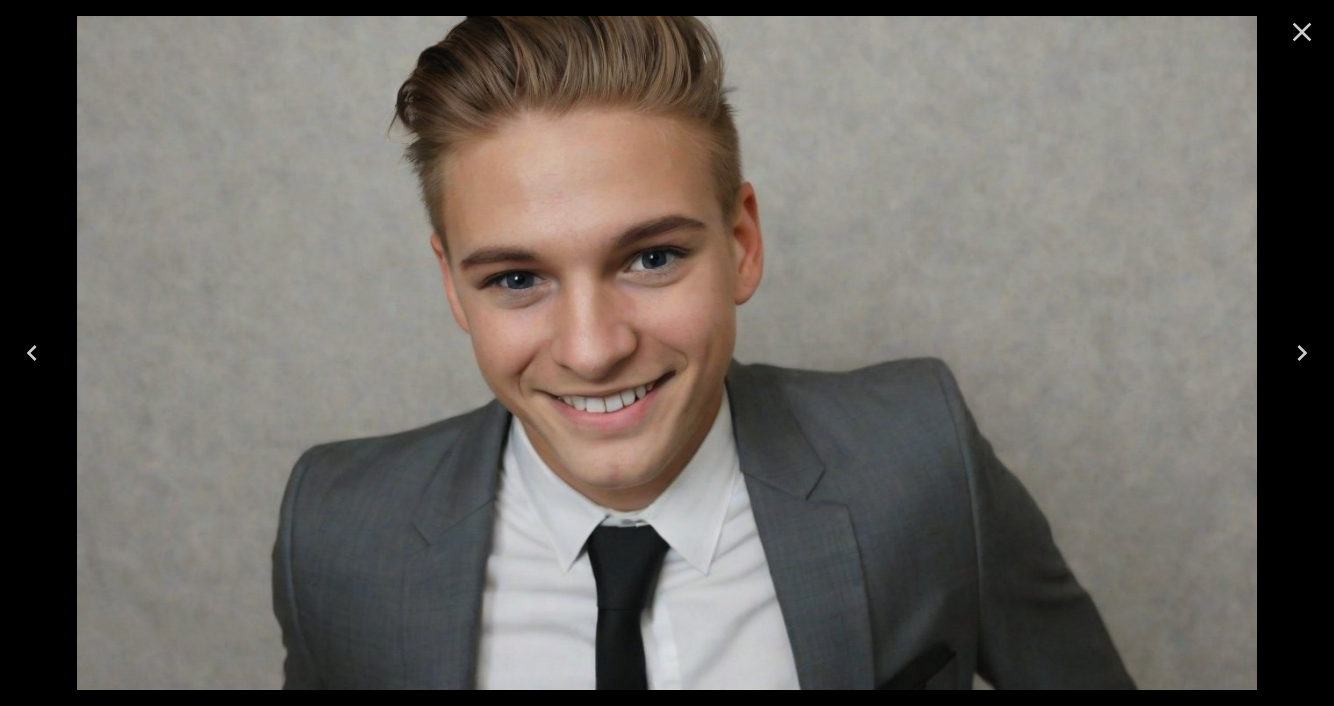 click 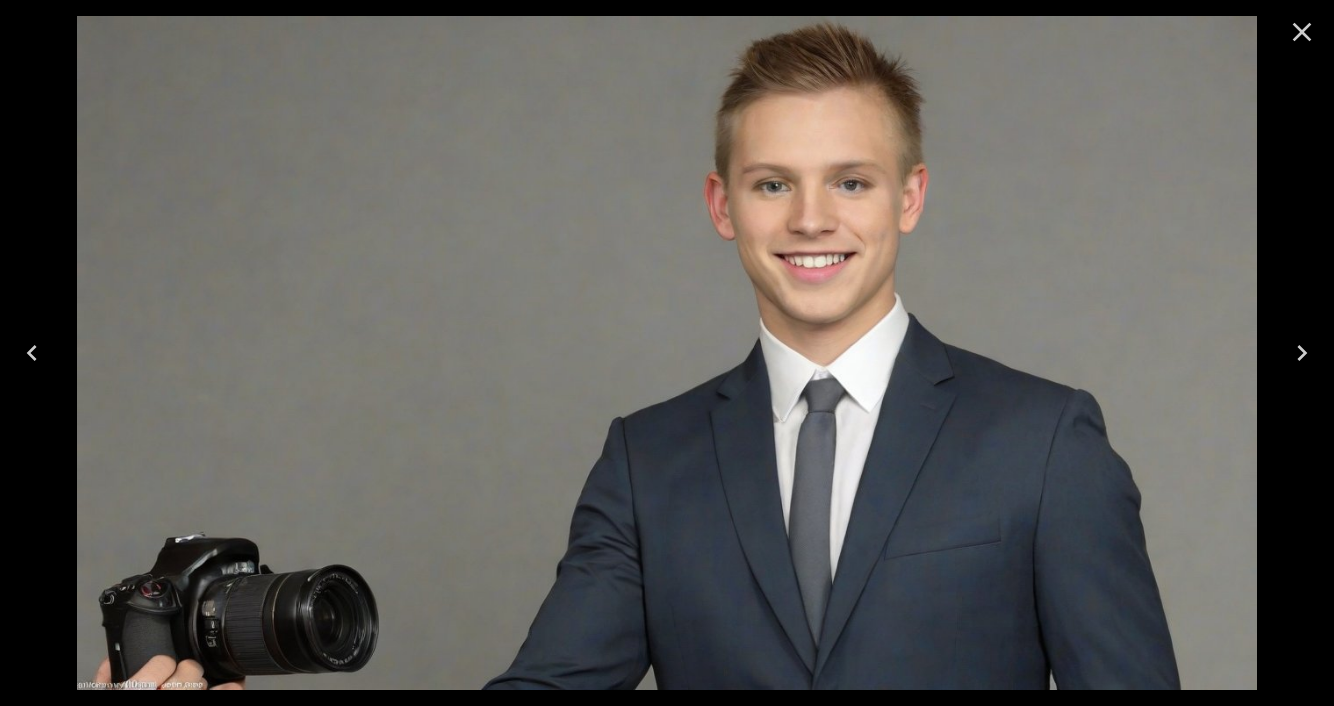 click 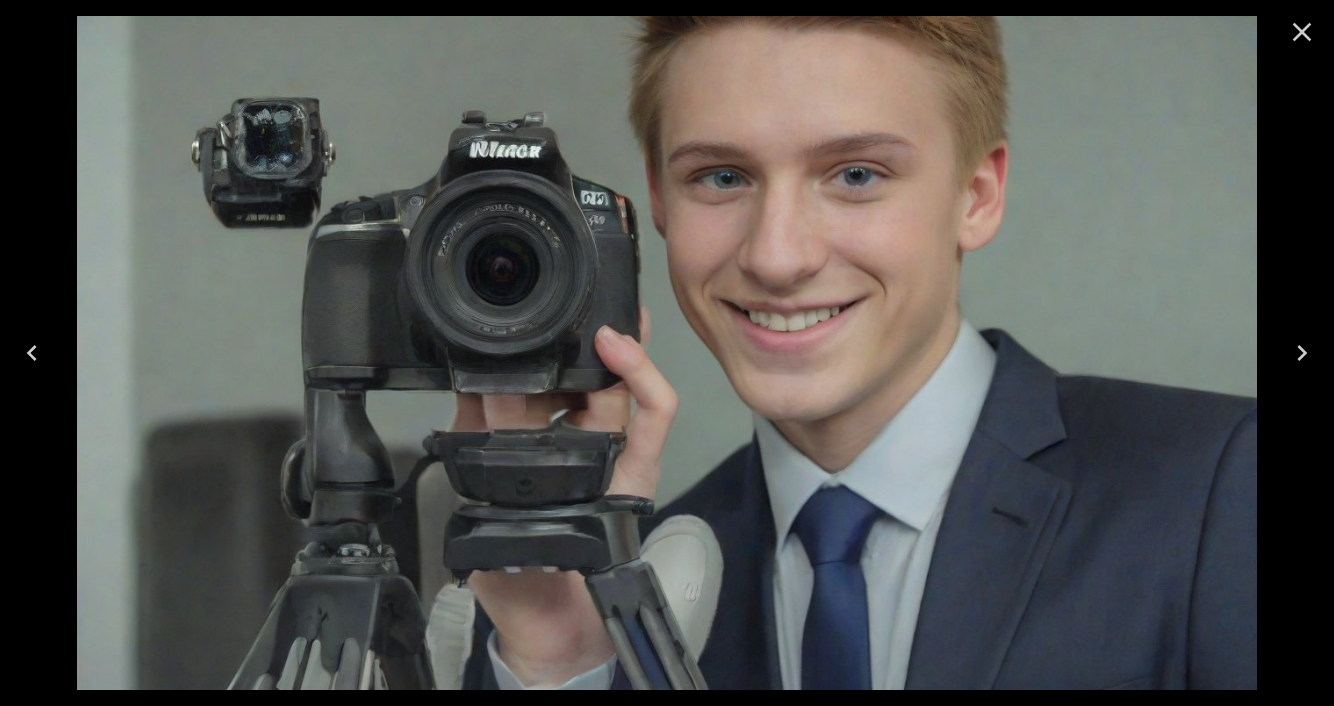 click 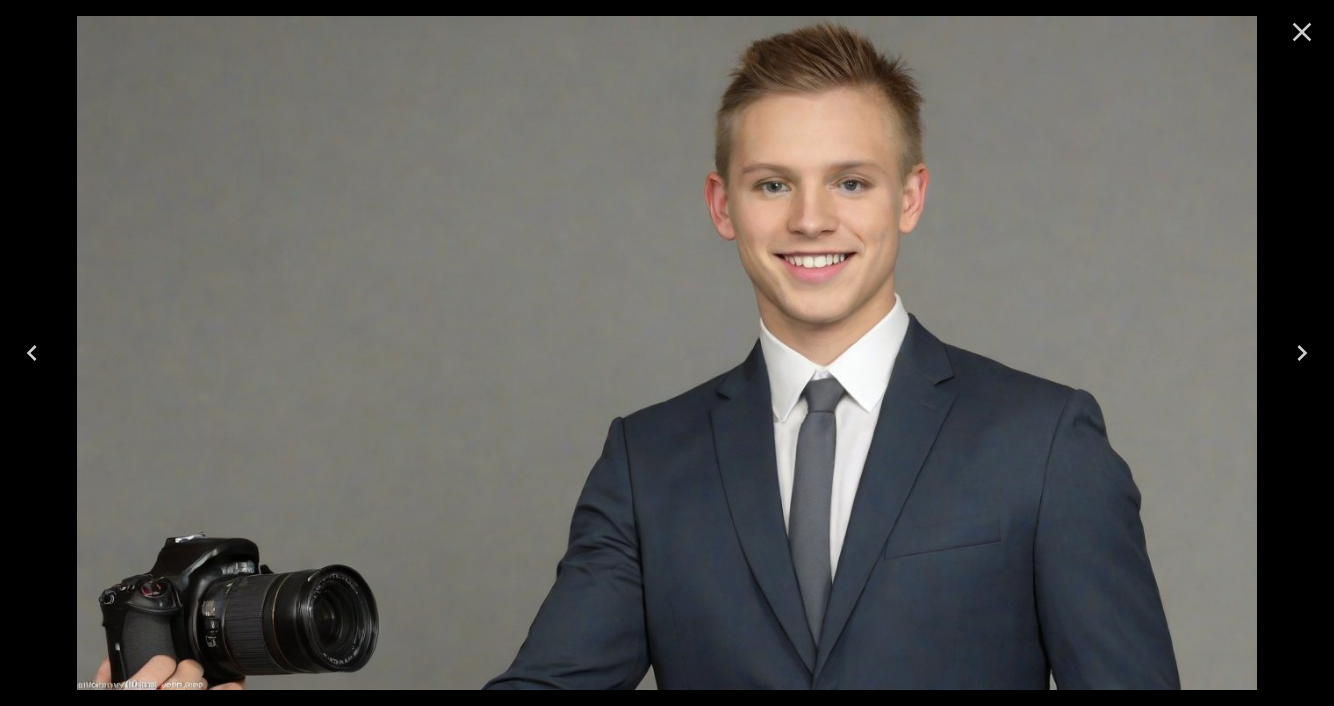 click 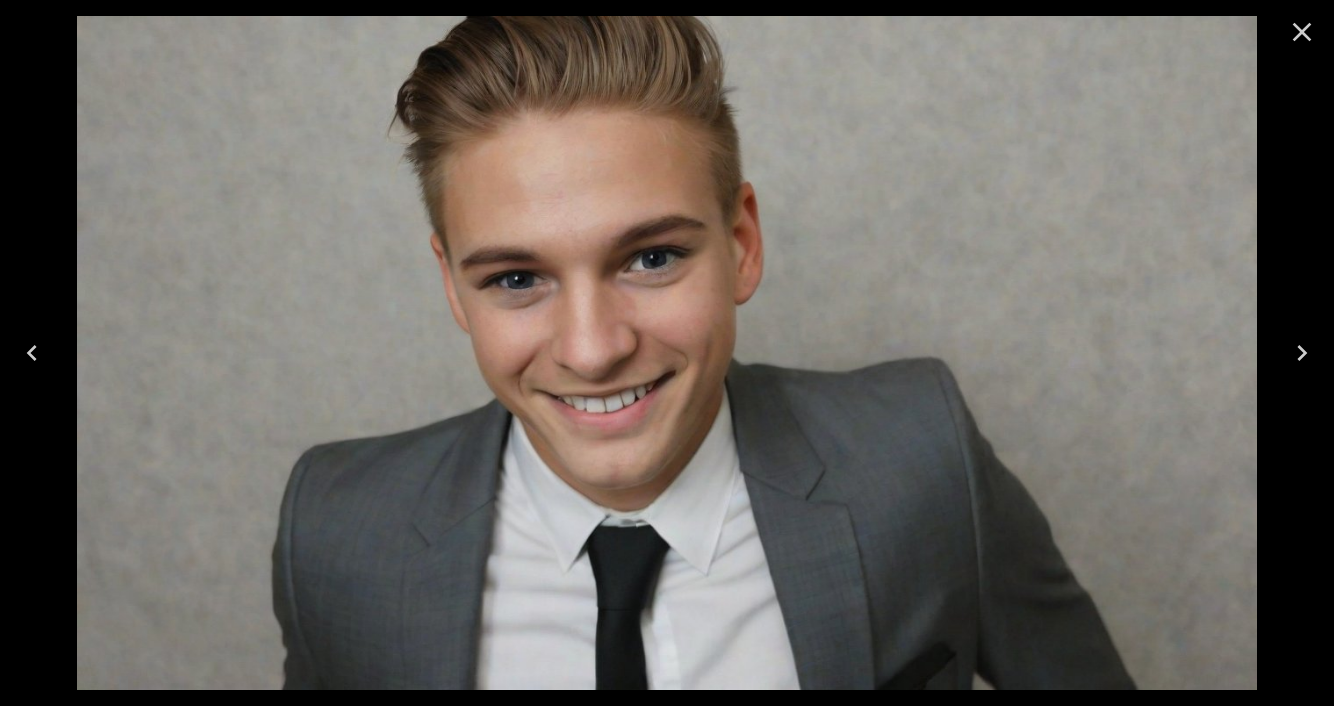click 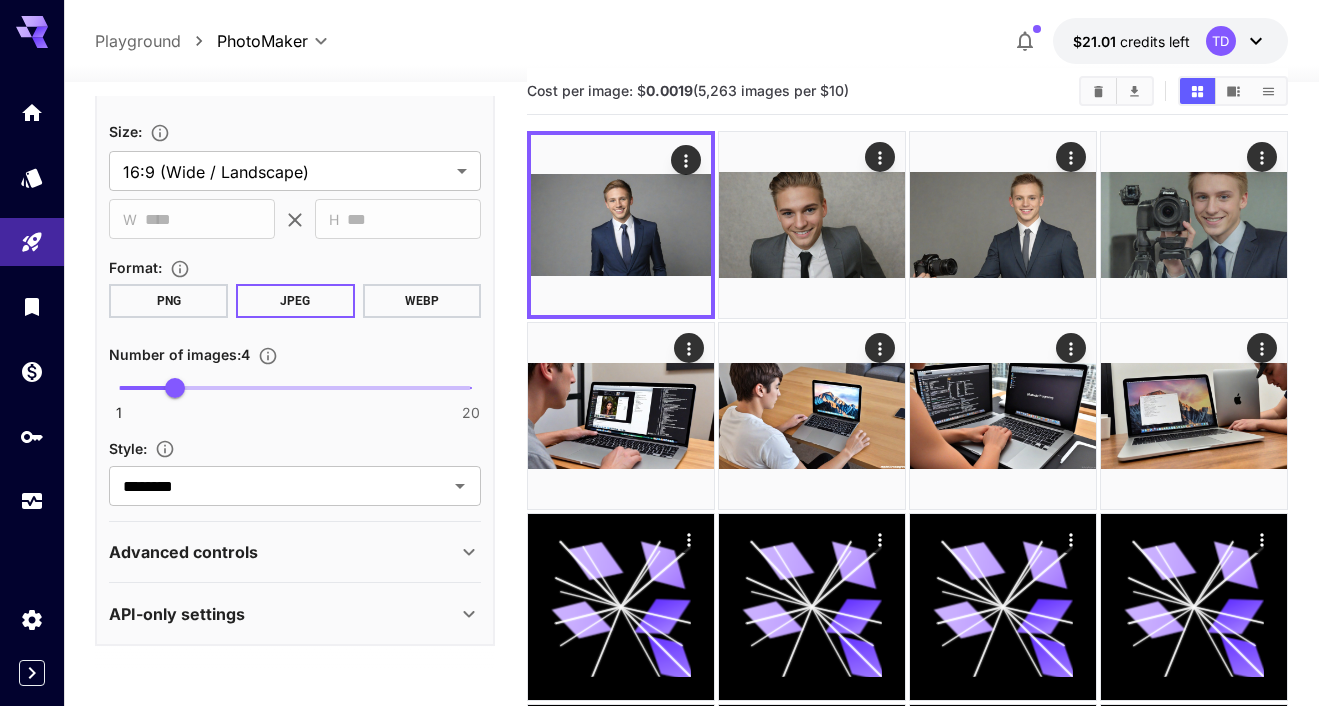 scroll, scrollTop: 0, scrollLeft: 0, axis: both 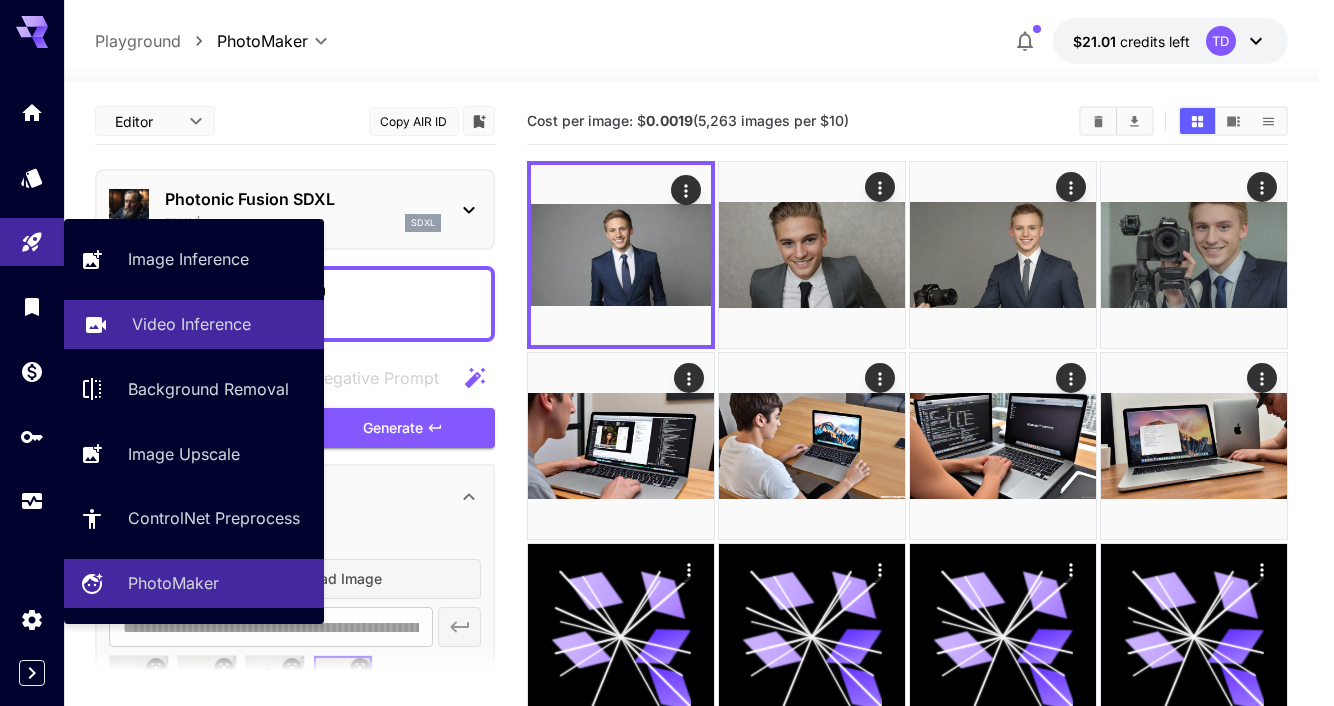 click on "Video Inference" at bounding box center [191, 324] 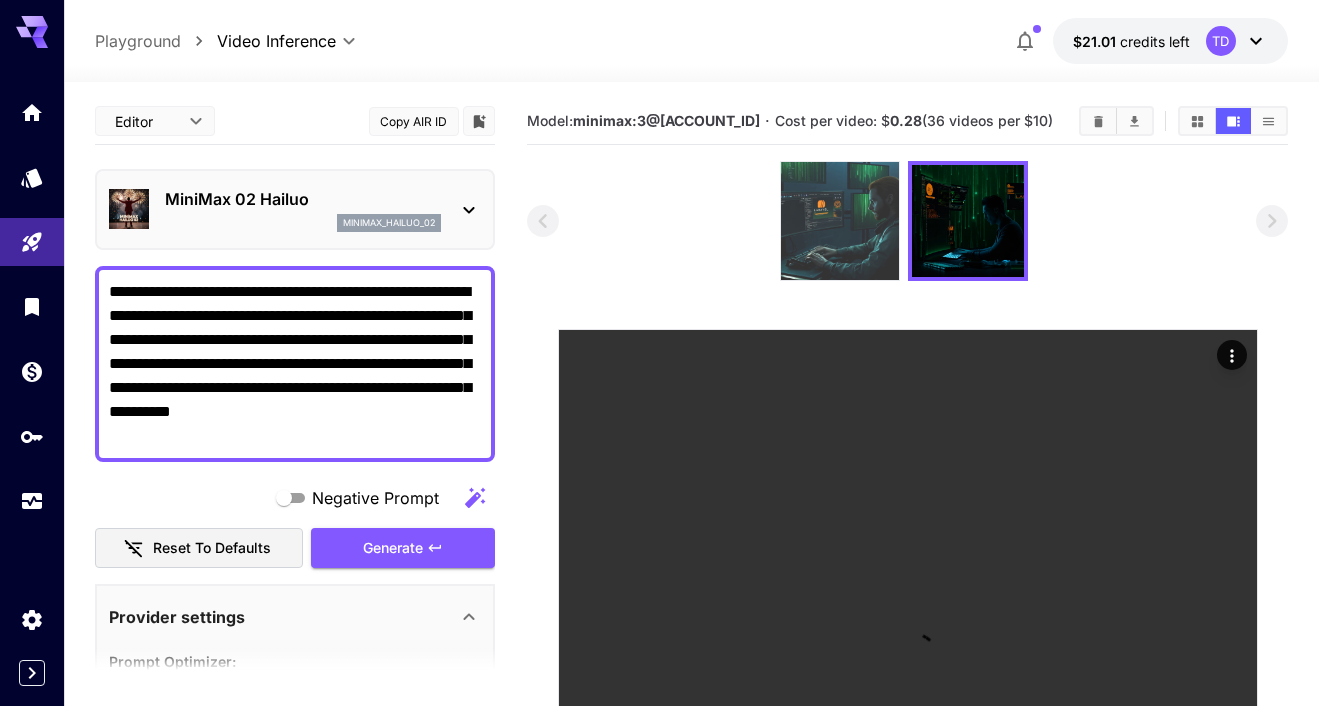 click at bounding box center (840, 221) 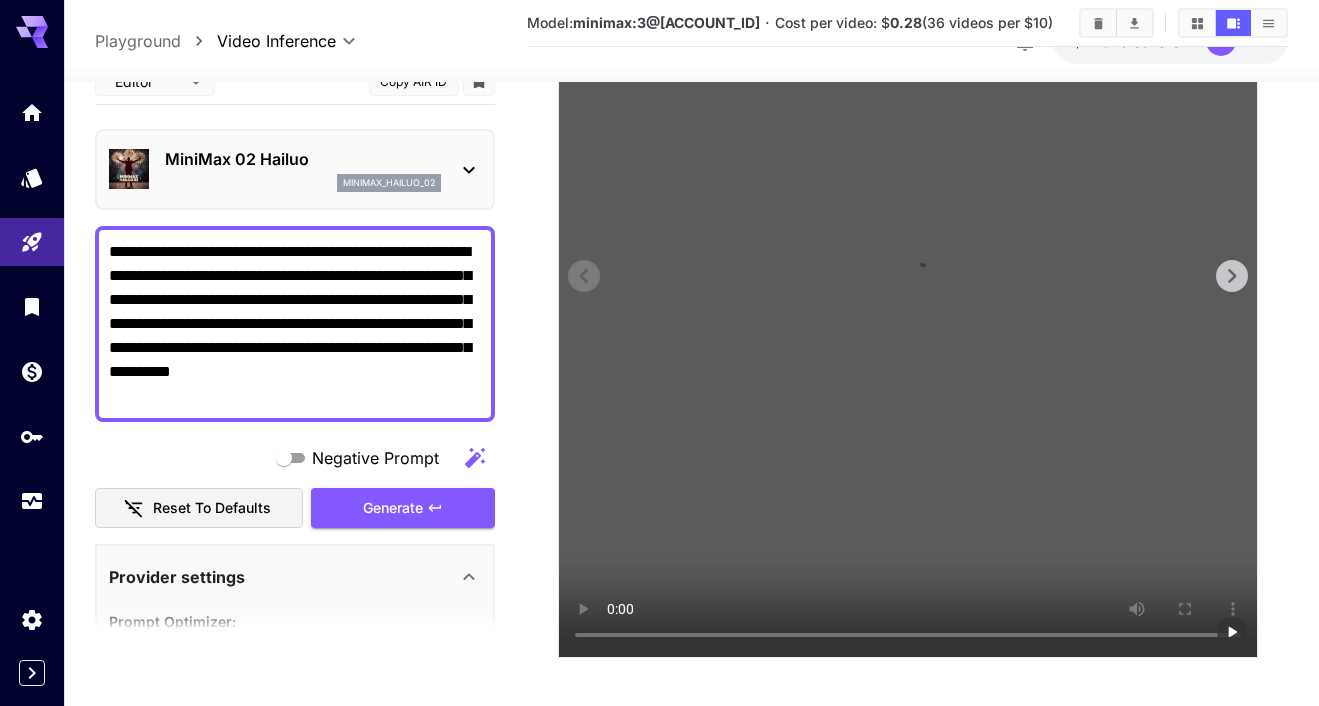 scroll, scrollTop: 383, scrollLeft: 0, axis: vertical 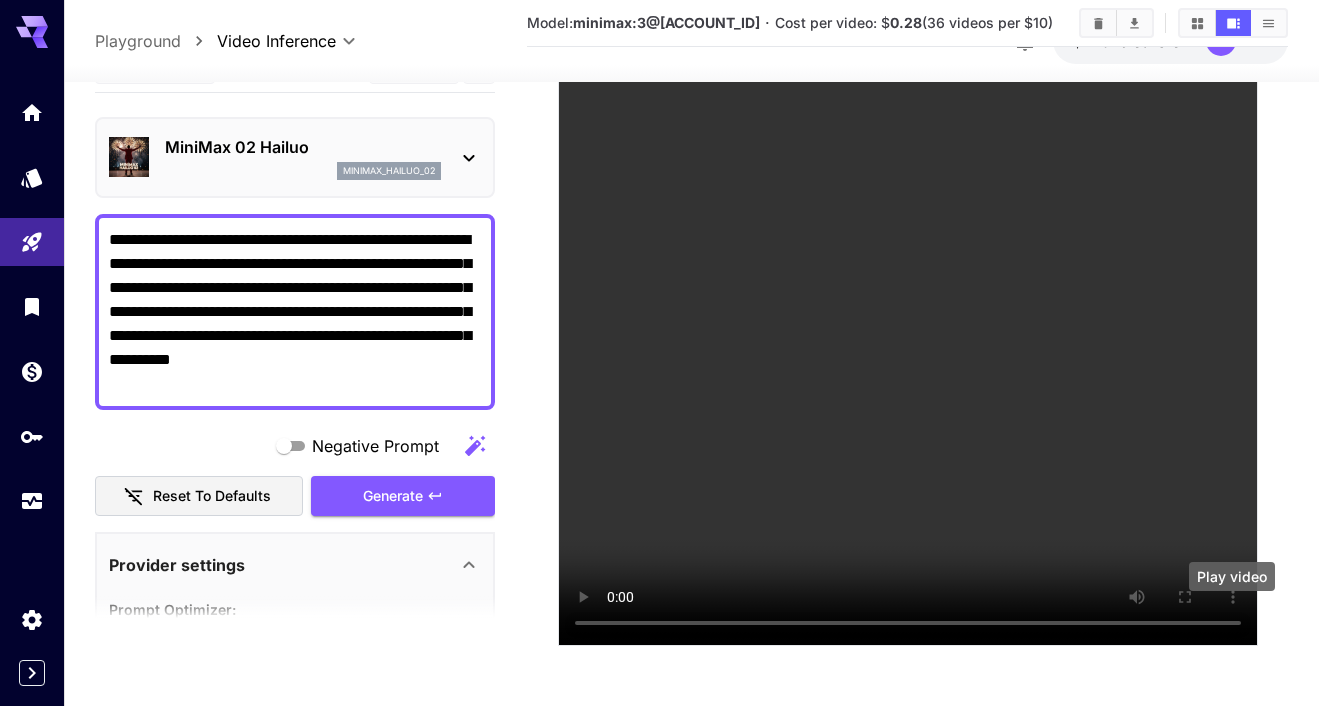 click on "Play video" at bounding box center [1232, 582] 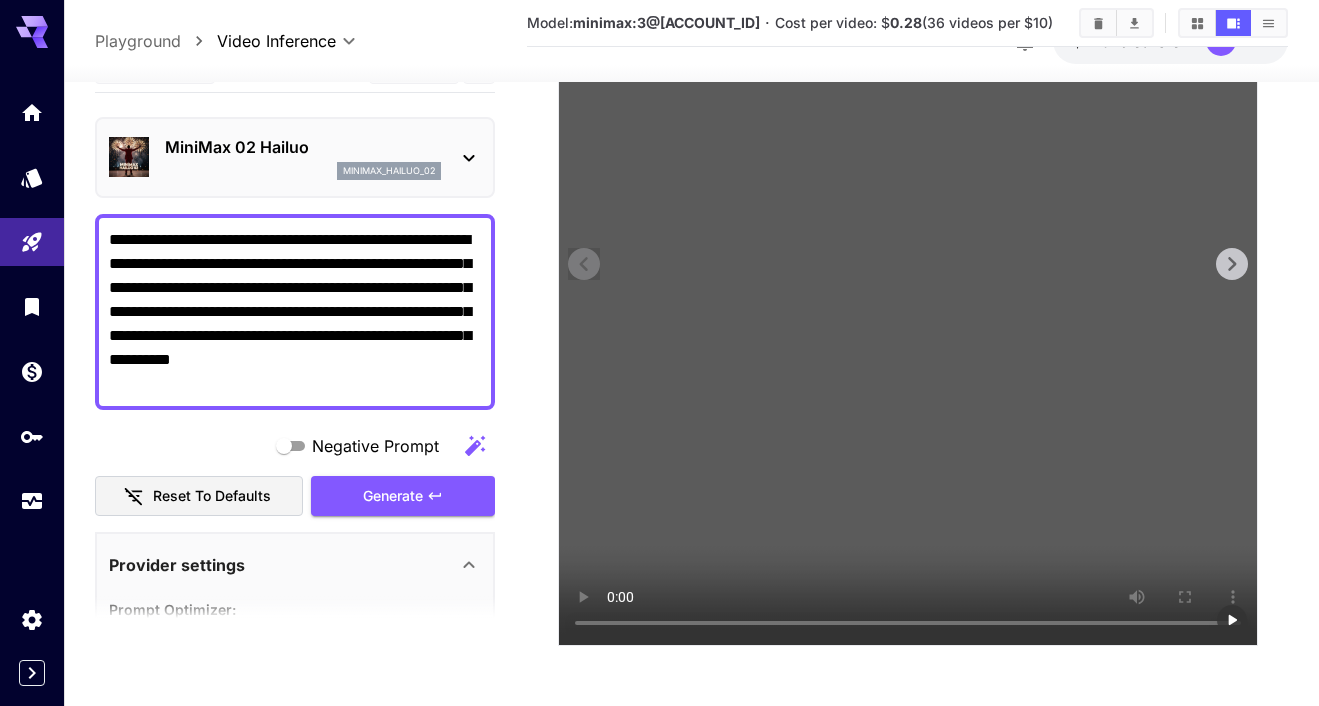 scroll, scrollTop: 189, scrollLeft: 0, axis: vertical 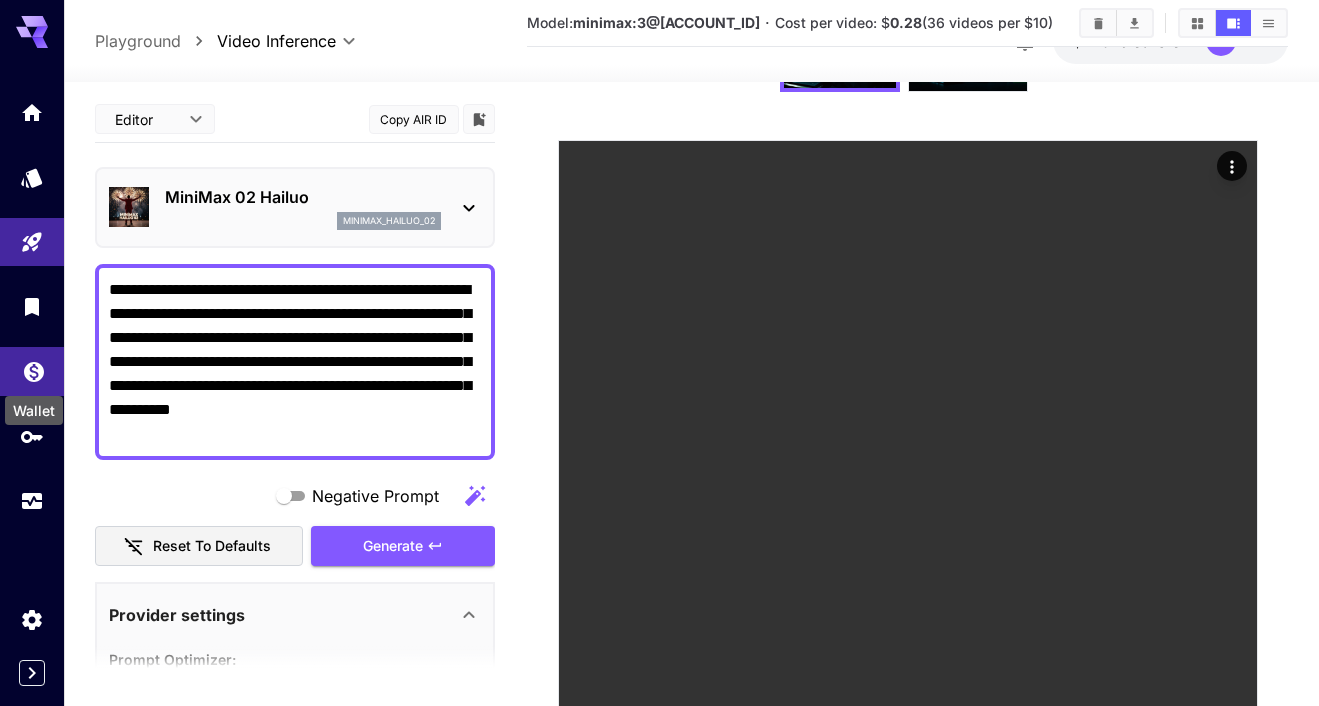 click 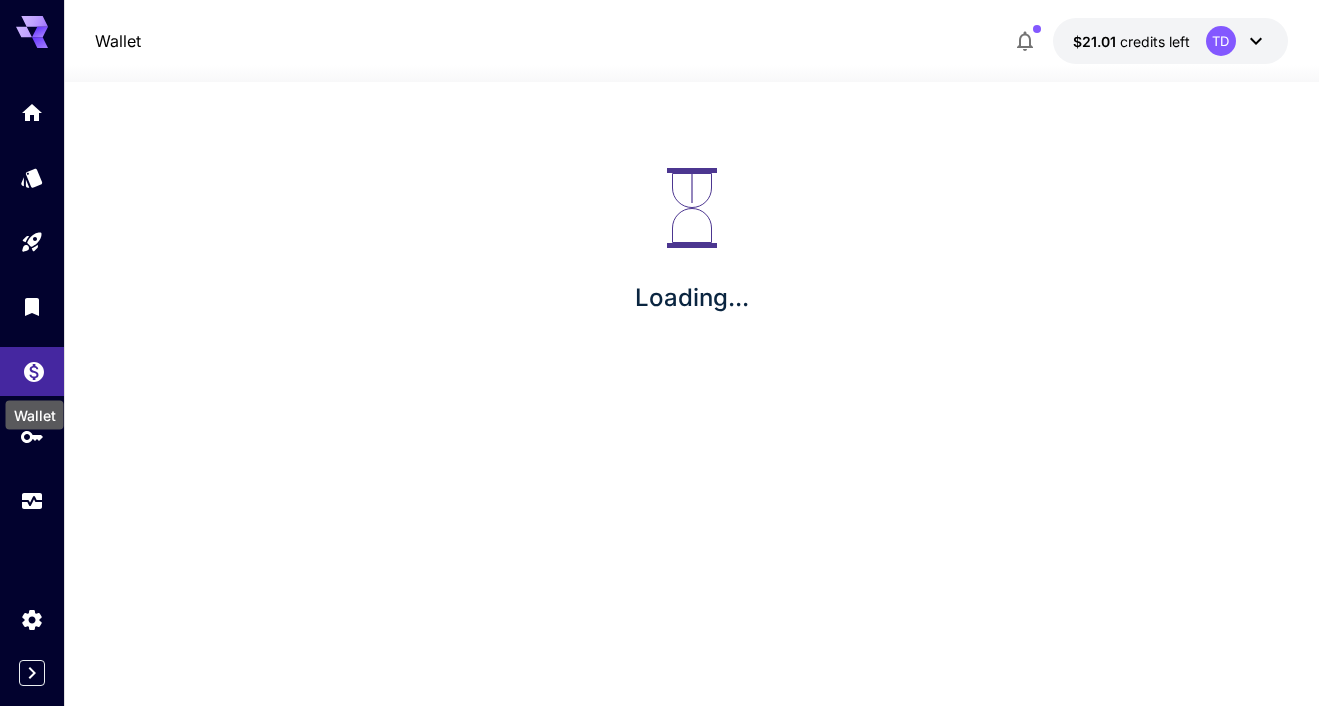 scroll, scrollTop: 0, scrollLeft: 0, axis: both 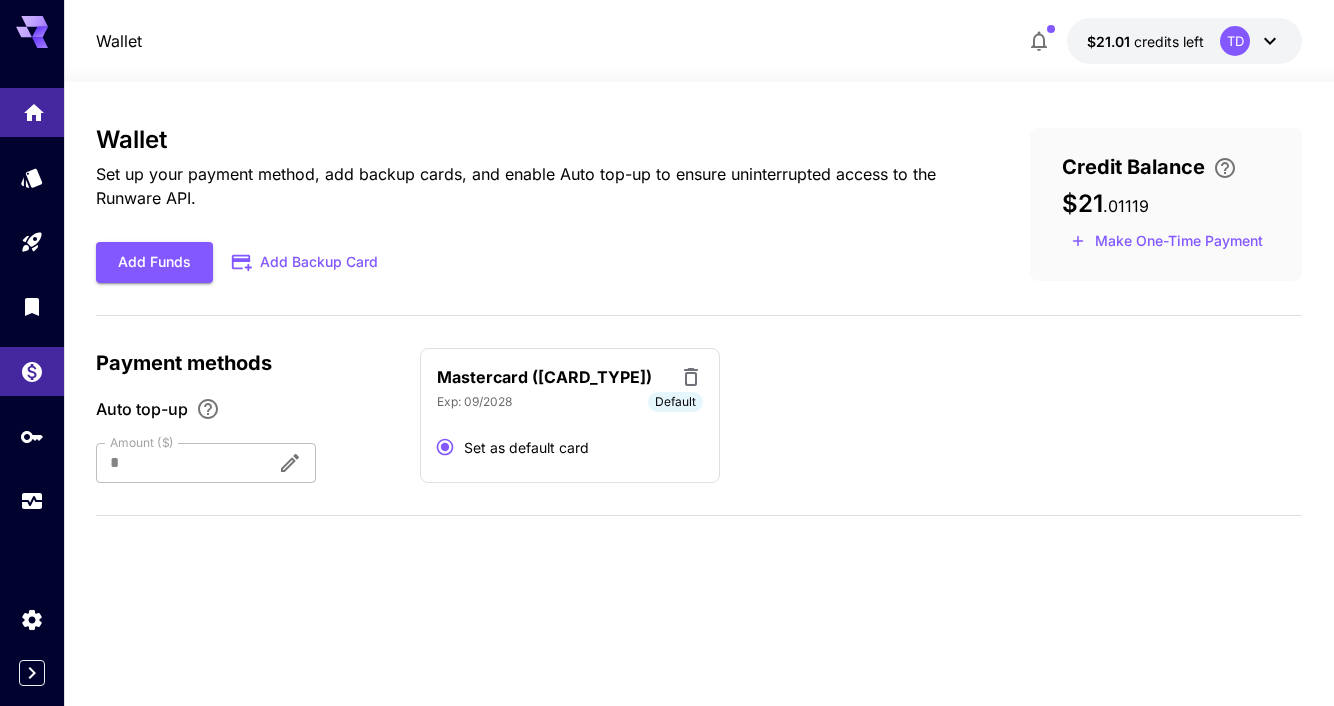 click 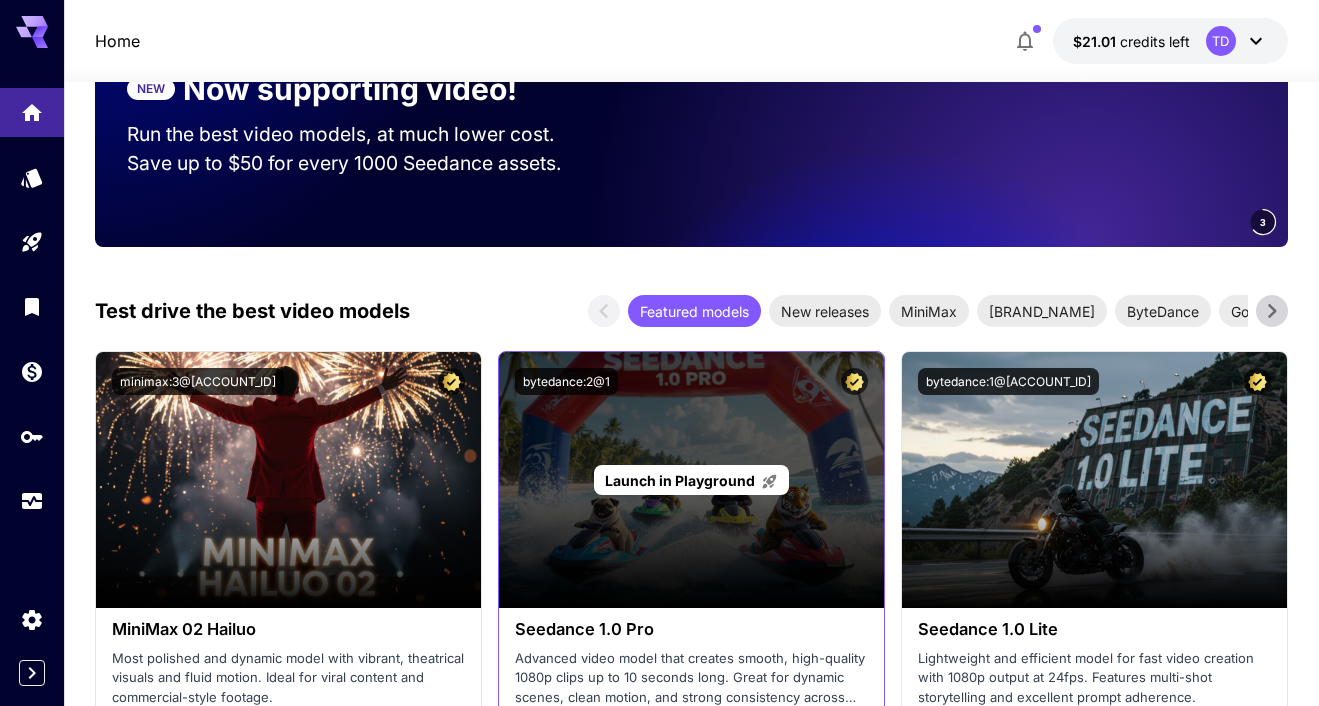 scroll, scrollTop: 124, scrollLeft: 0, axis: vertical 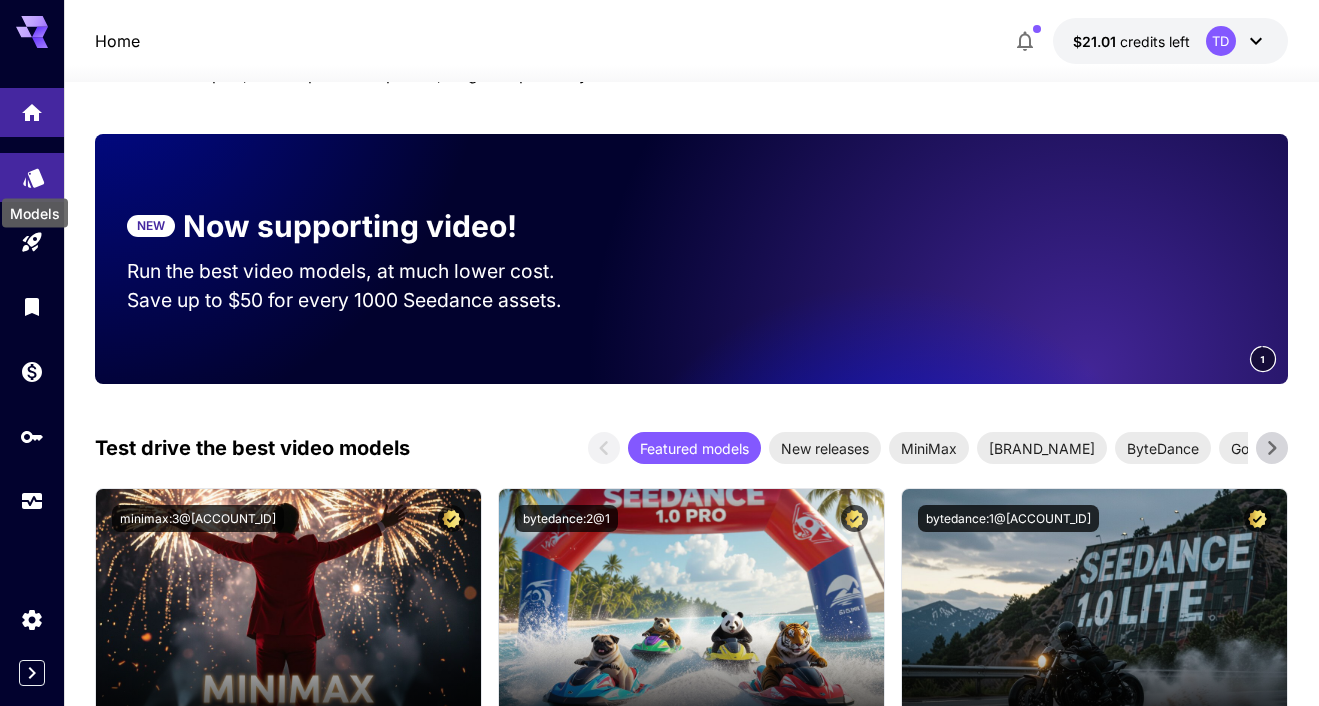 click 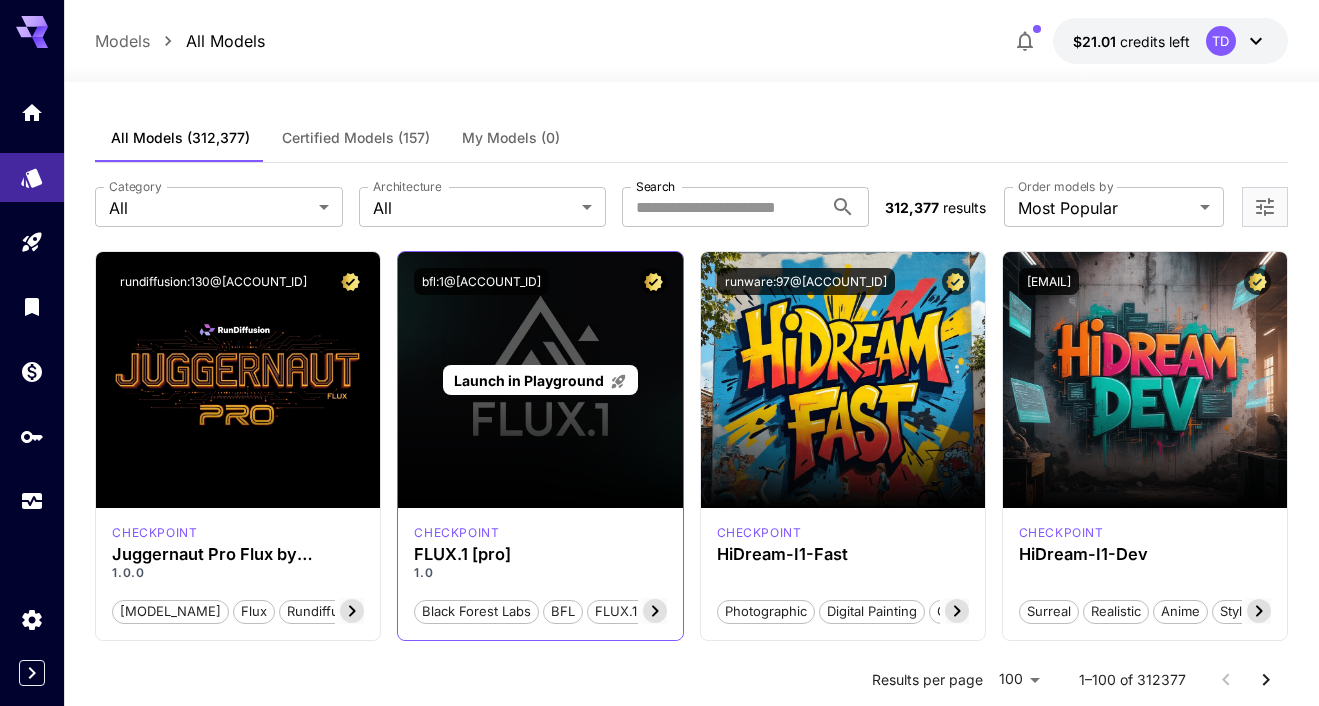 click on "Launch in Playground" at bounding box center (540, 380) 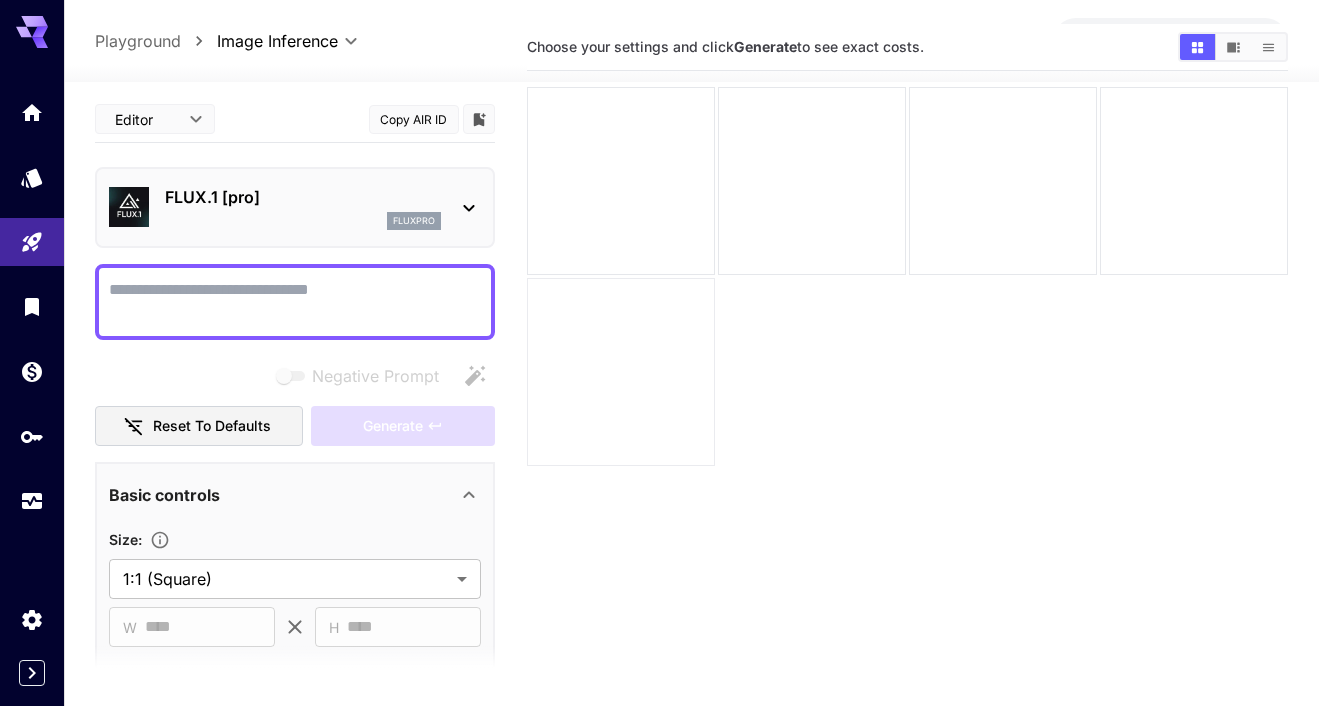 scroll, scrollTop: 158, scrollLeft: 0, axis: vertical 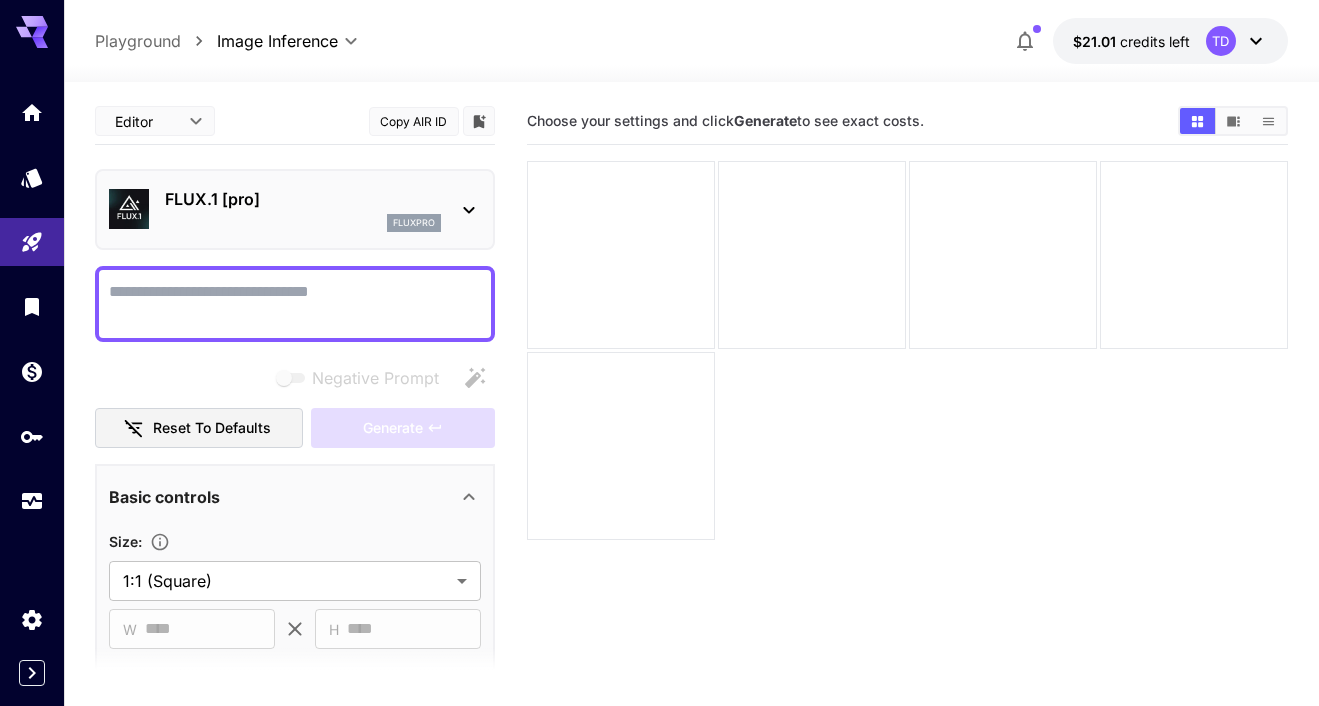 click on "Negative Prompt" at bounding box center (295, 304) 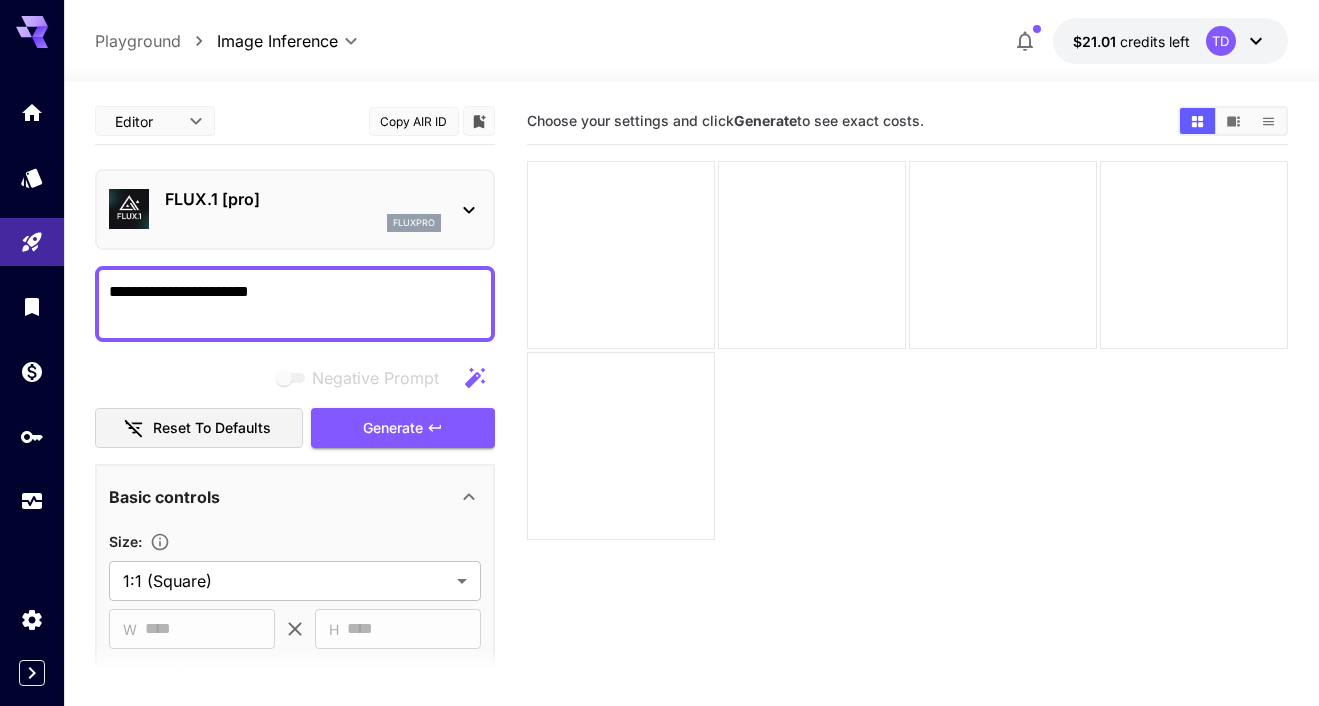 click on "**********" at bounding box center (295, 304) 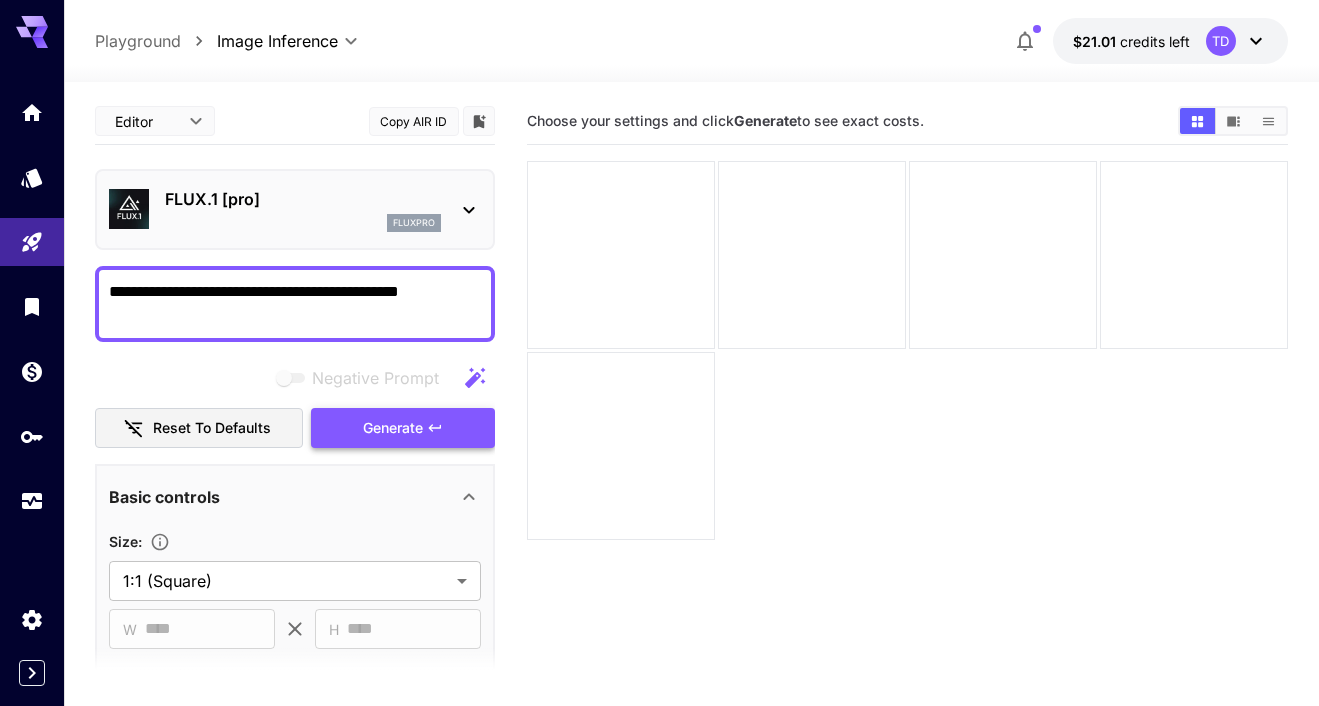 type on "**********" 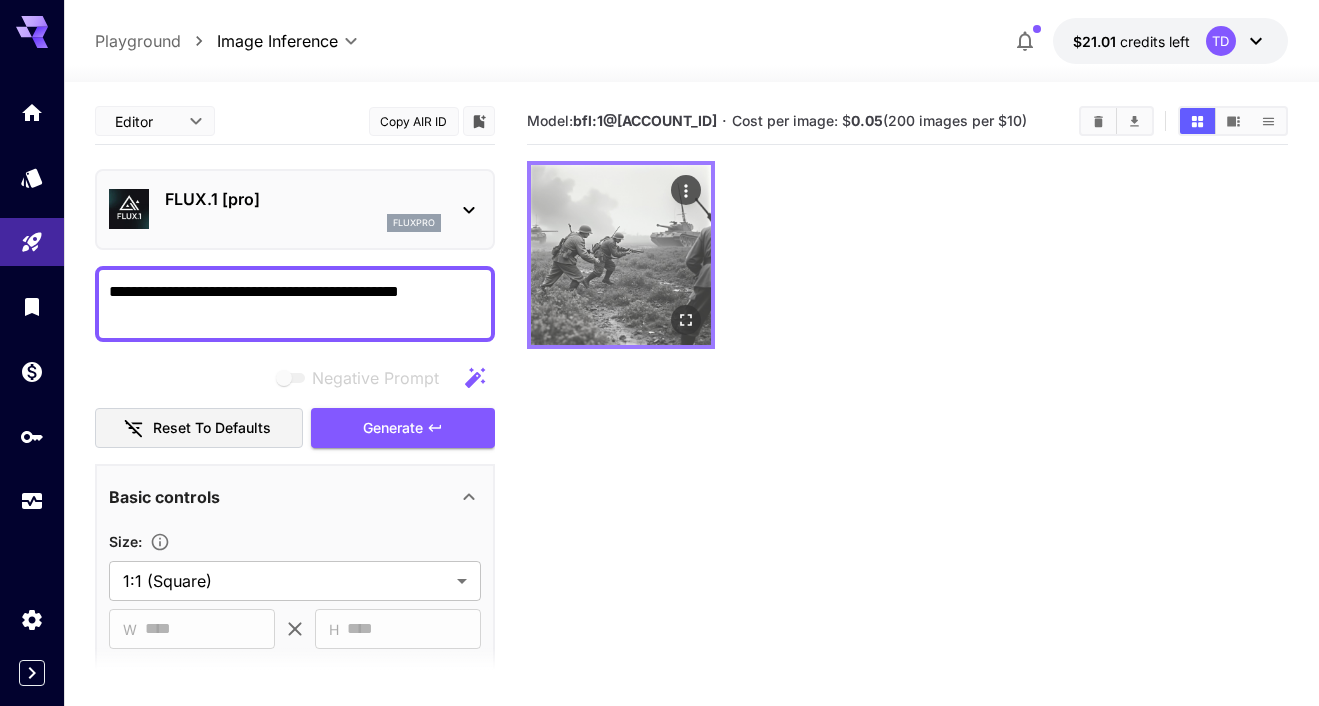 click at bounding box center (621, 255) 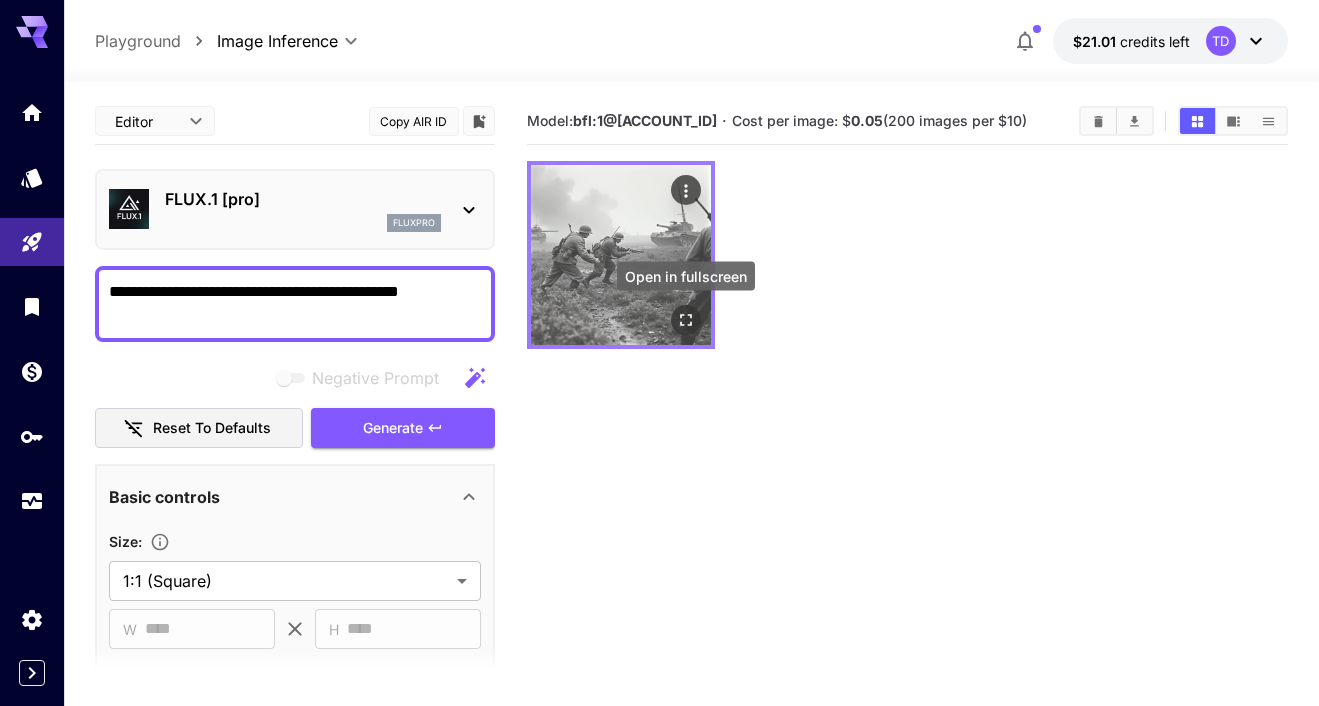 click 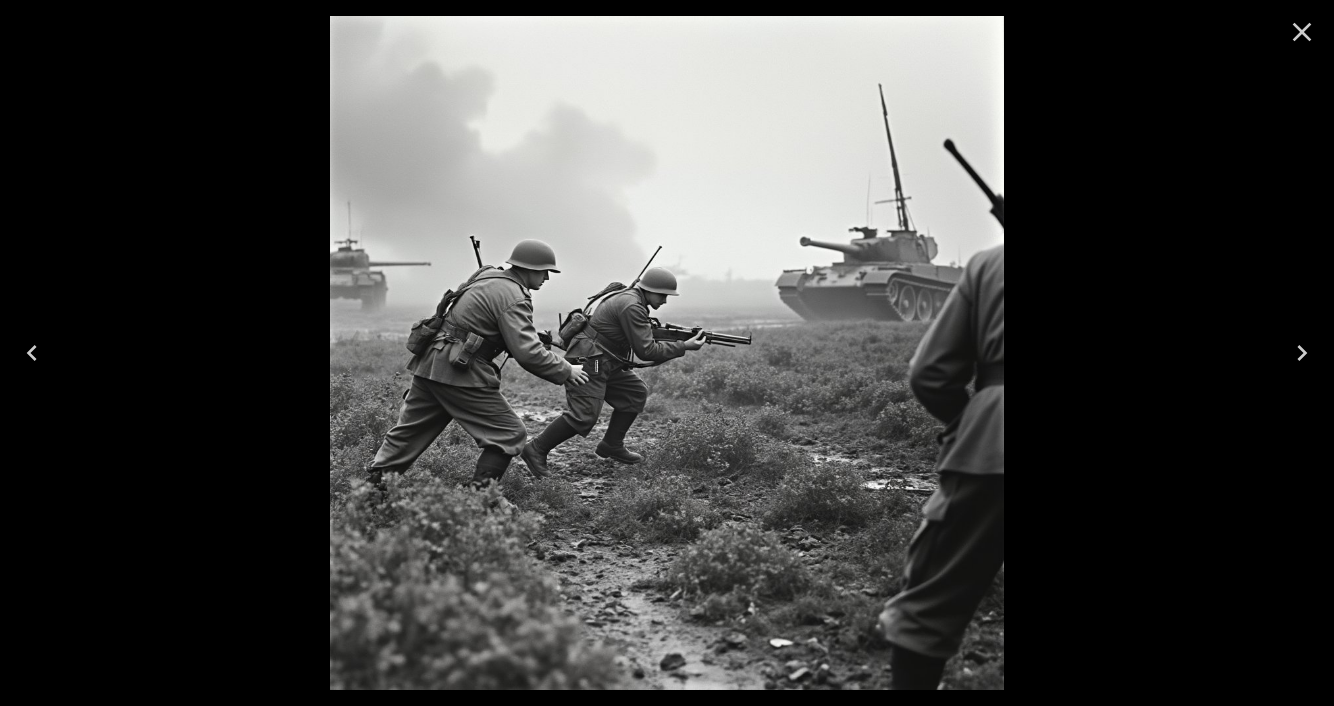 scroll, scrollTop: 0, scrollLeft: 0, axis: both 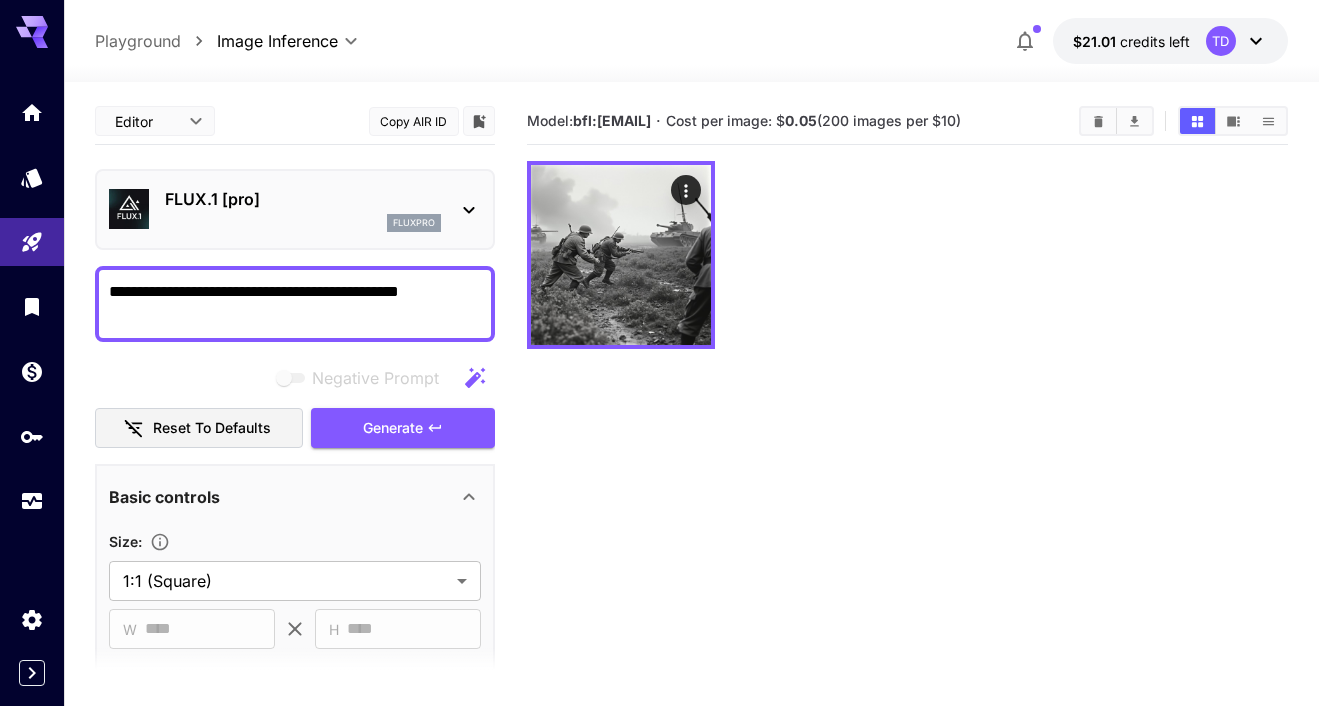 click on "**********" at bounding box center (295, 304) 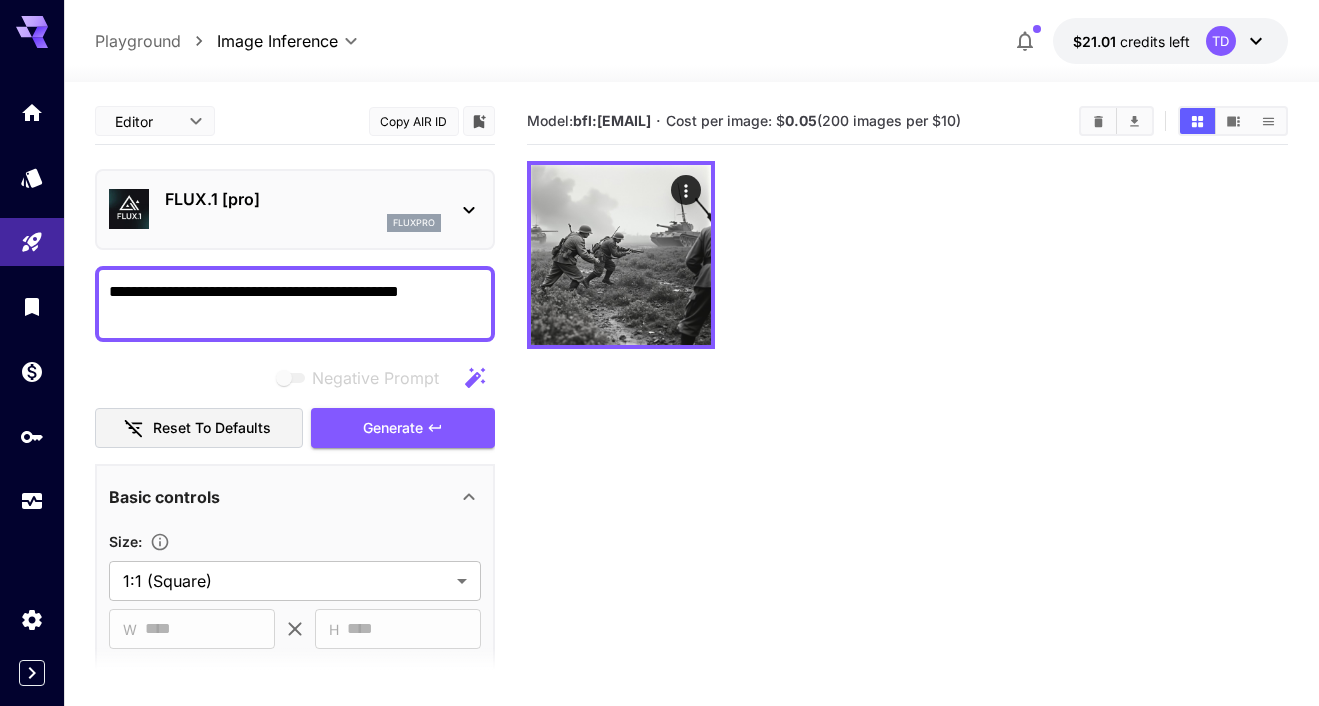 click on "**********" at bounding box center [295, 304] 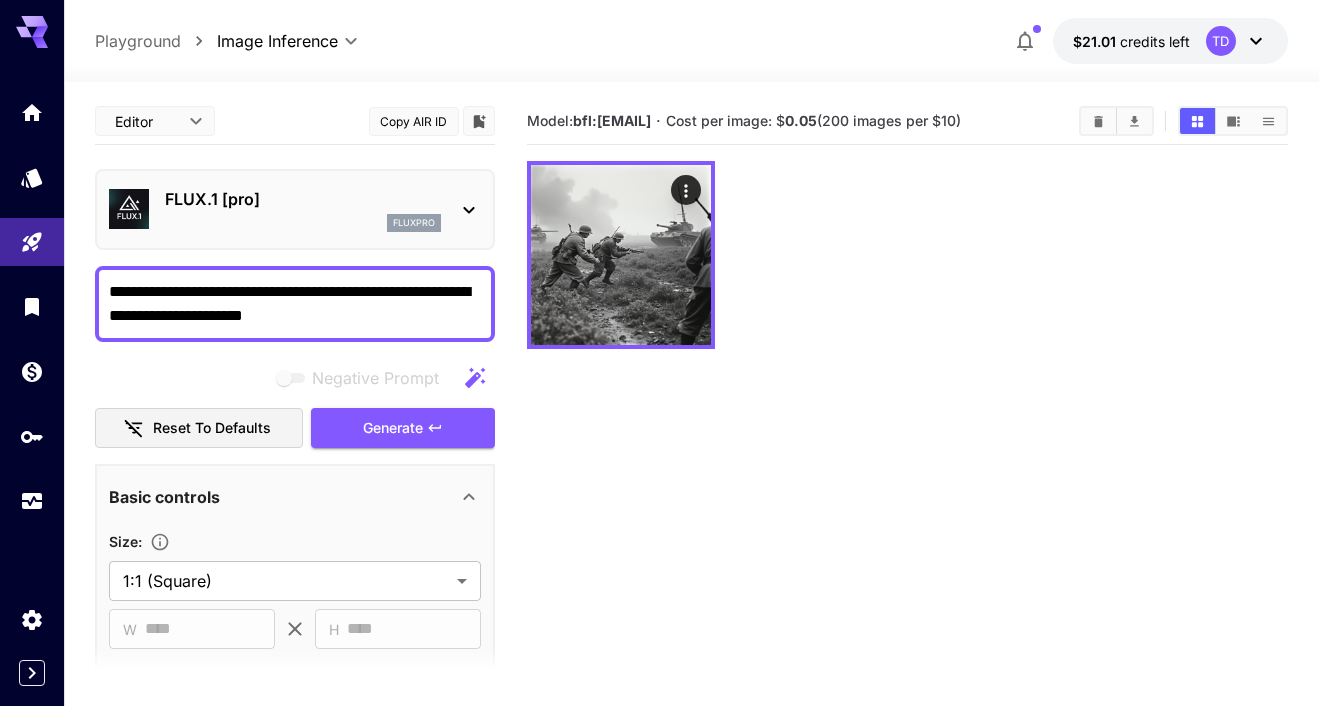 type on "**********" 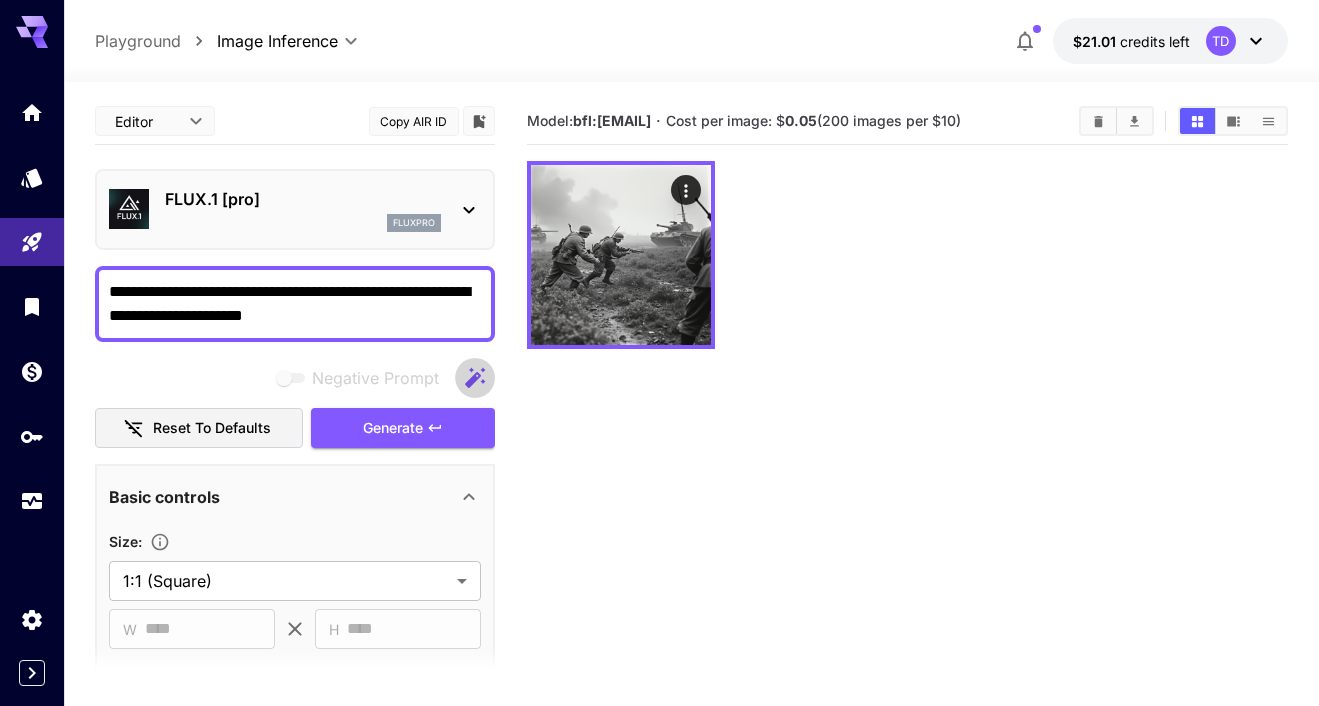 click 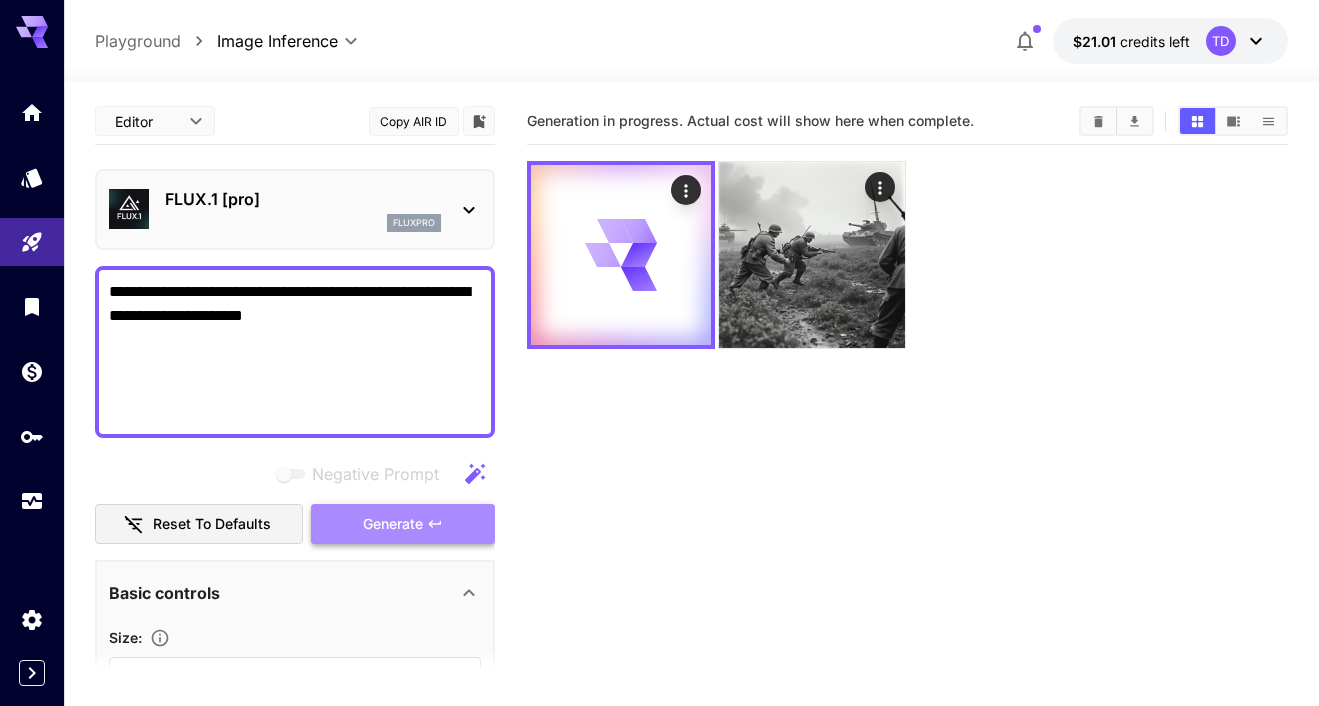 click on "Generate" at bounding box center [393, 524] 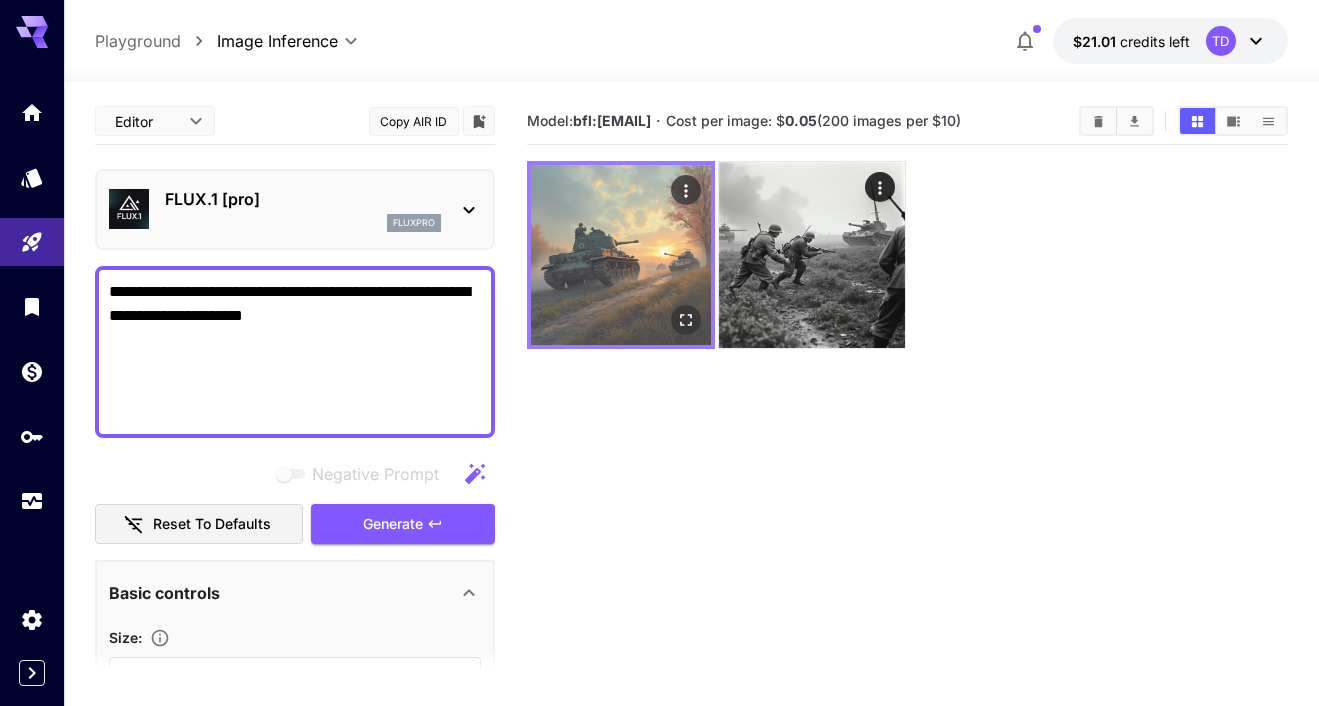 click at bounding box center (621, 255) 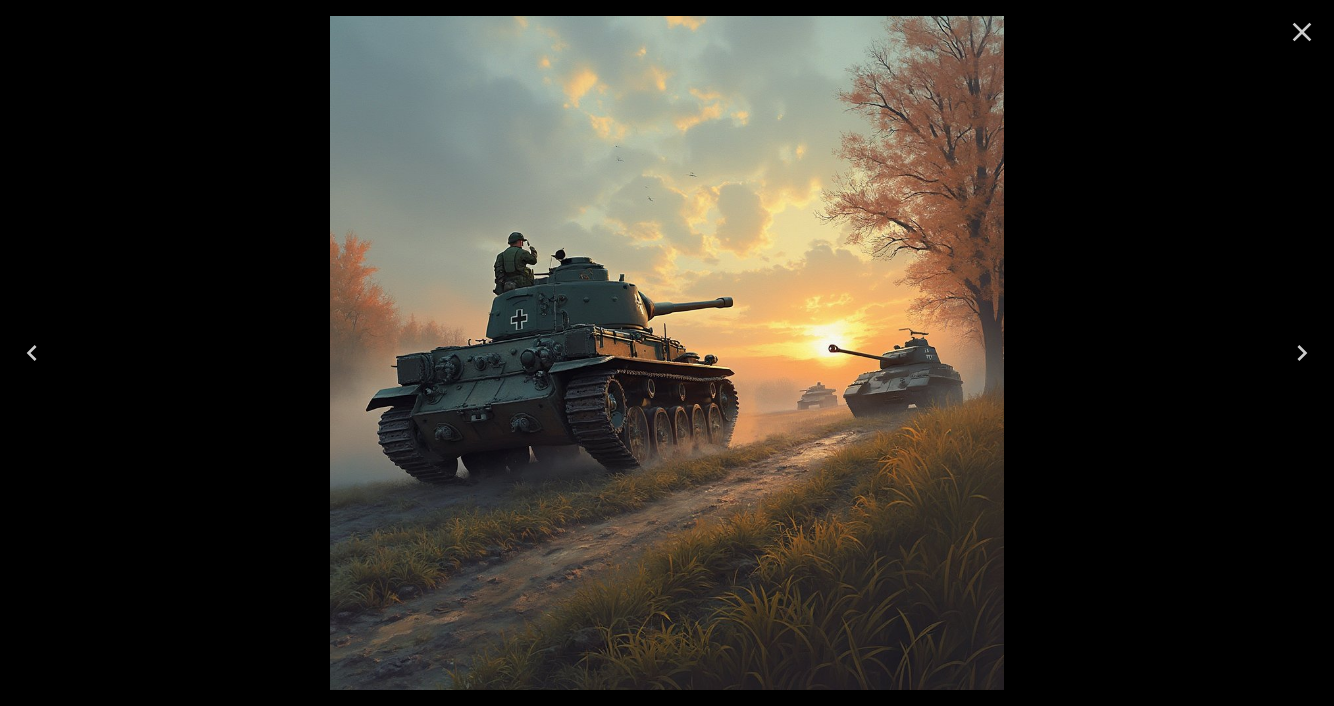 click 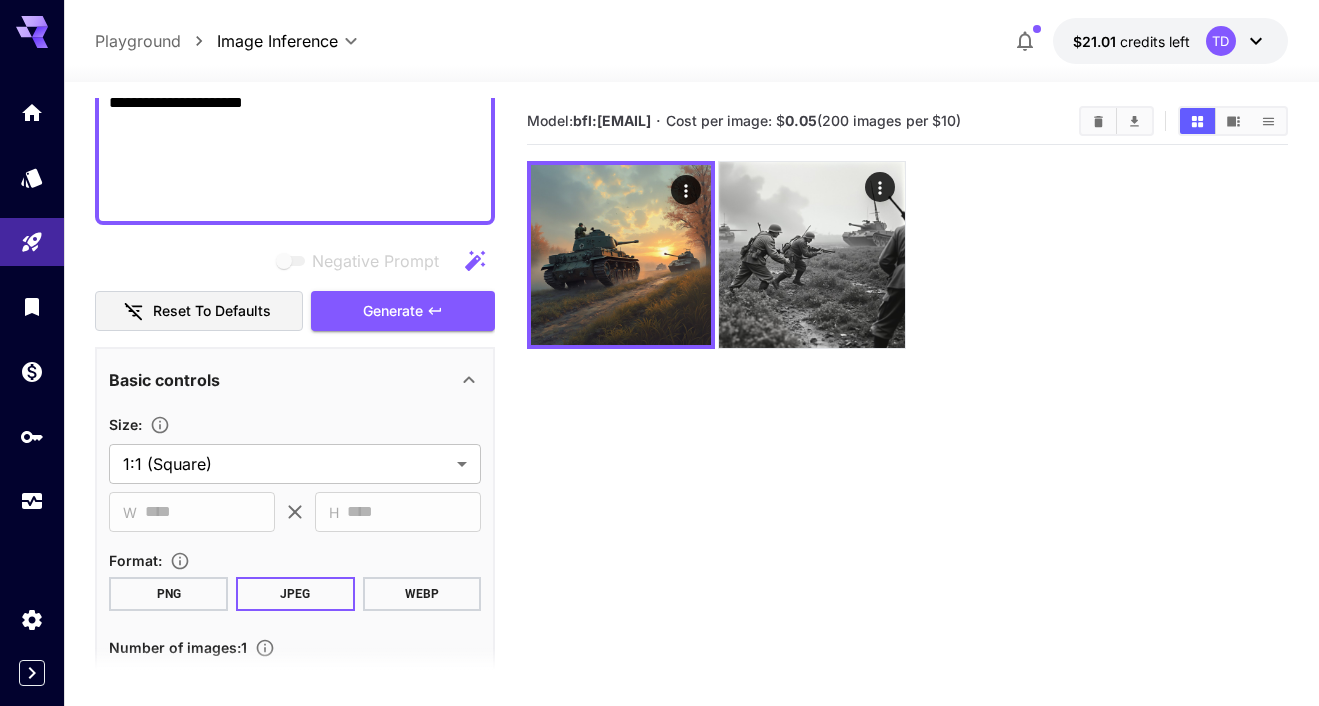 scroll, scrollTop: 384, scrollLeft: 0, axis: vertical 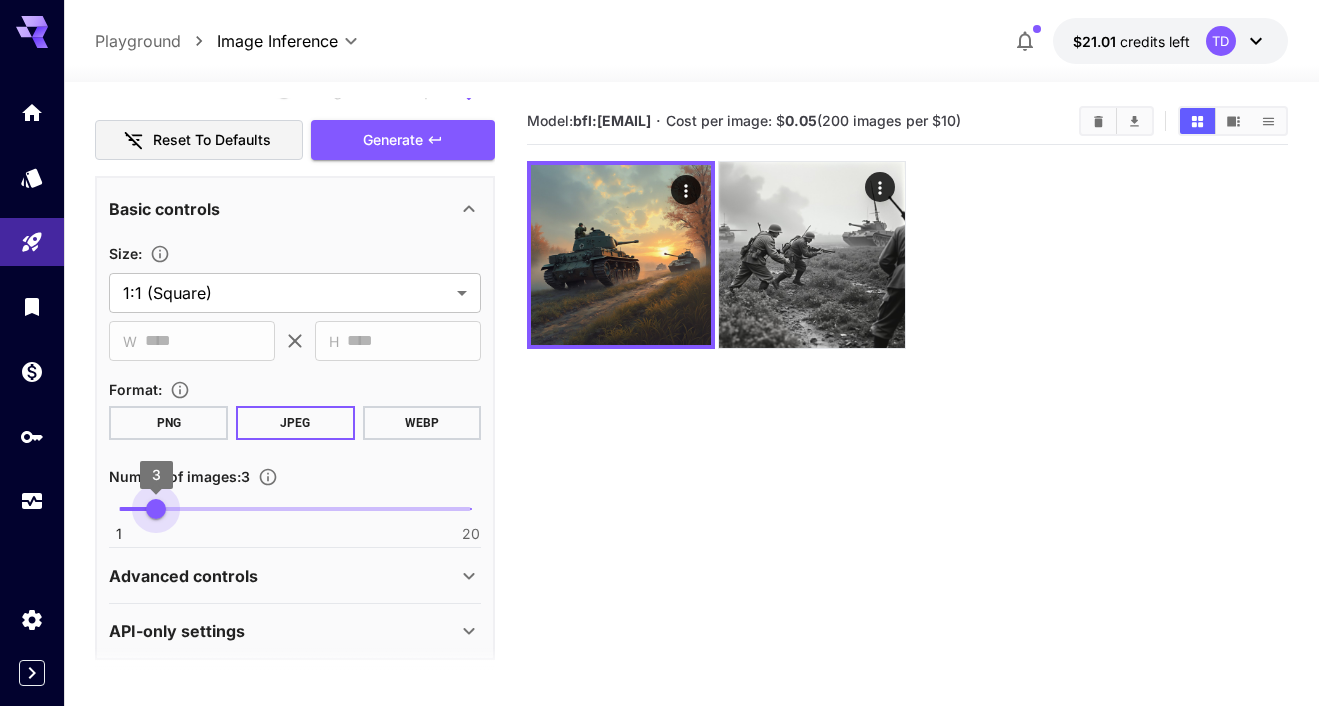 type on "*" 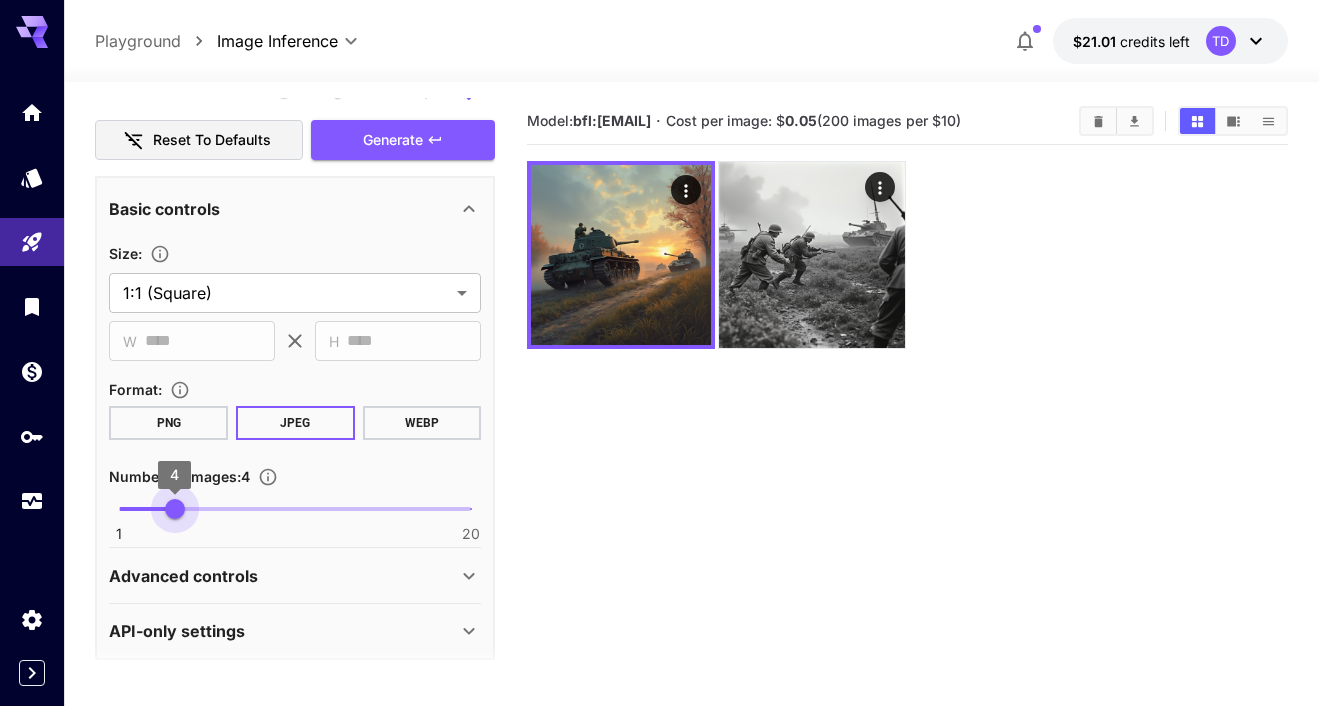 drag, startPoint x: 156, startPoint y: 516, endPoint x: 181, endPoint y: 516, distance: 25 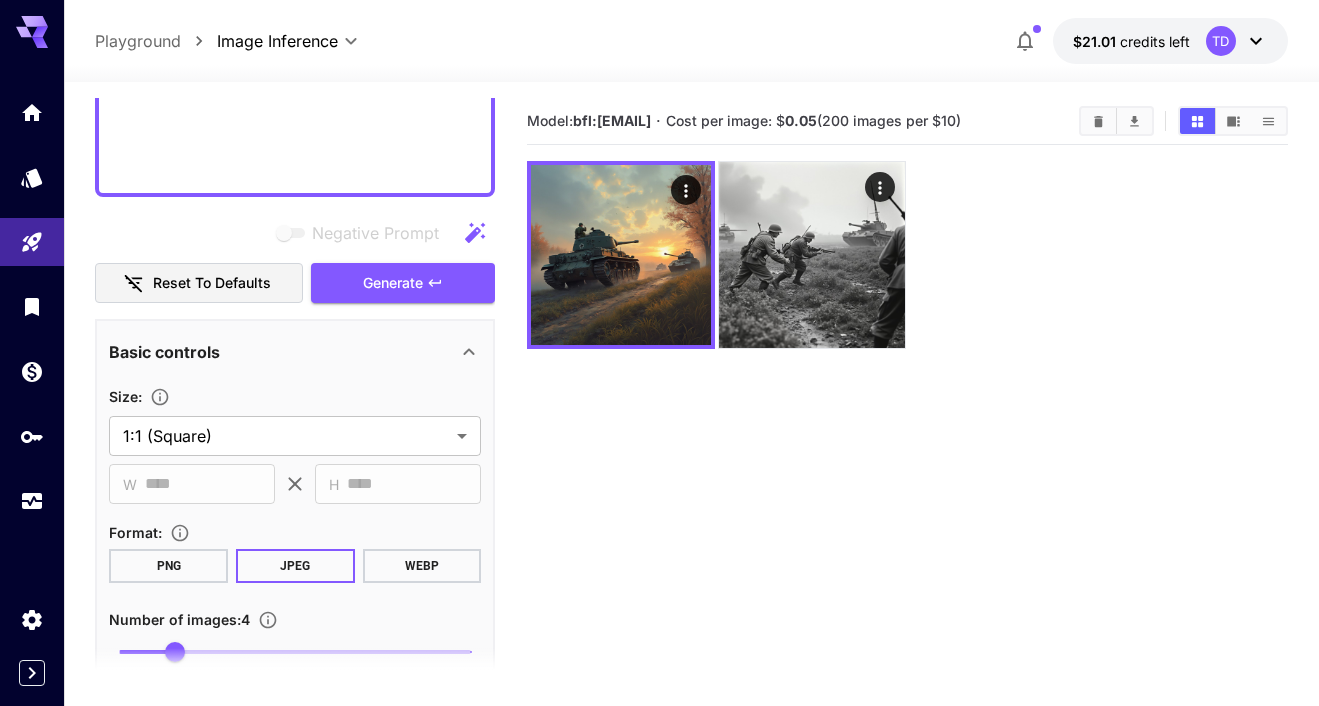 scroll, scrollTop: 168, scrollLeft: 0, axis: vertical 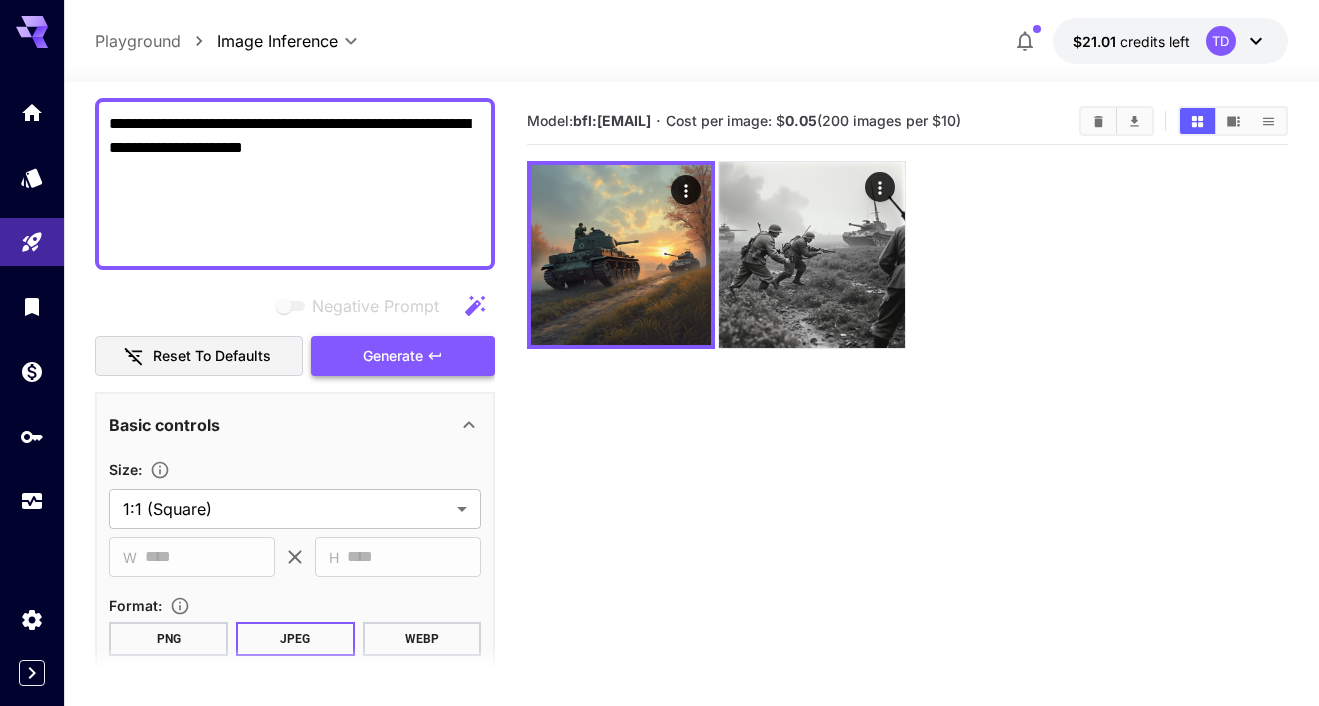 click on "Generate" at bounding box center [393, 356] 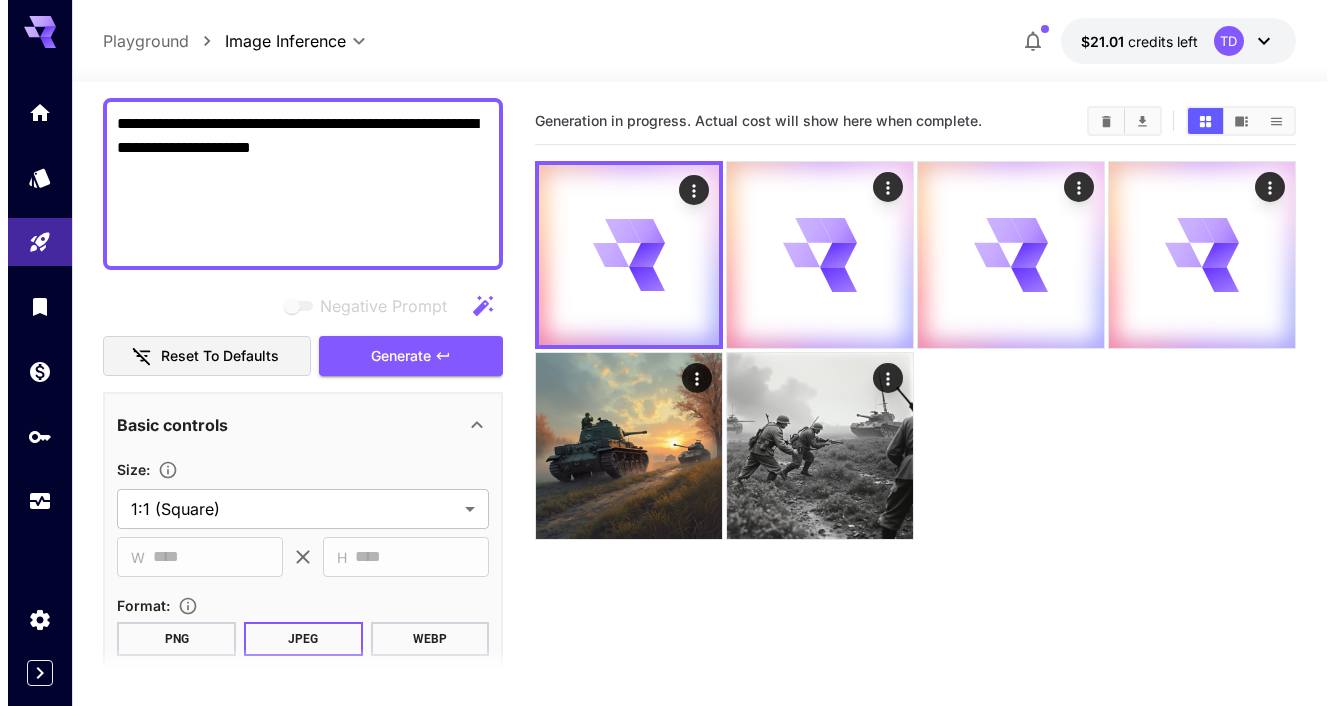 scroll, scrollTop: 0, scrollLeft: 0, axis: both 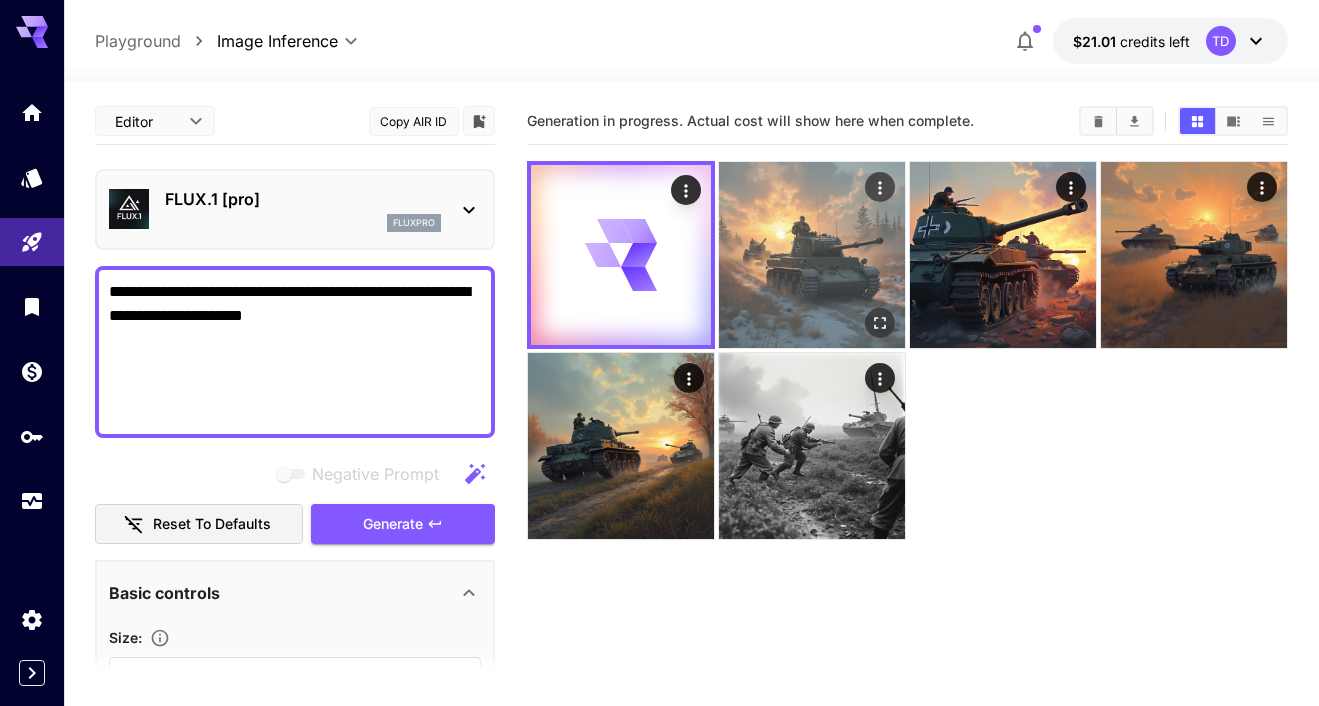 click at bounding box center (812, 255) 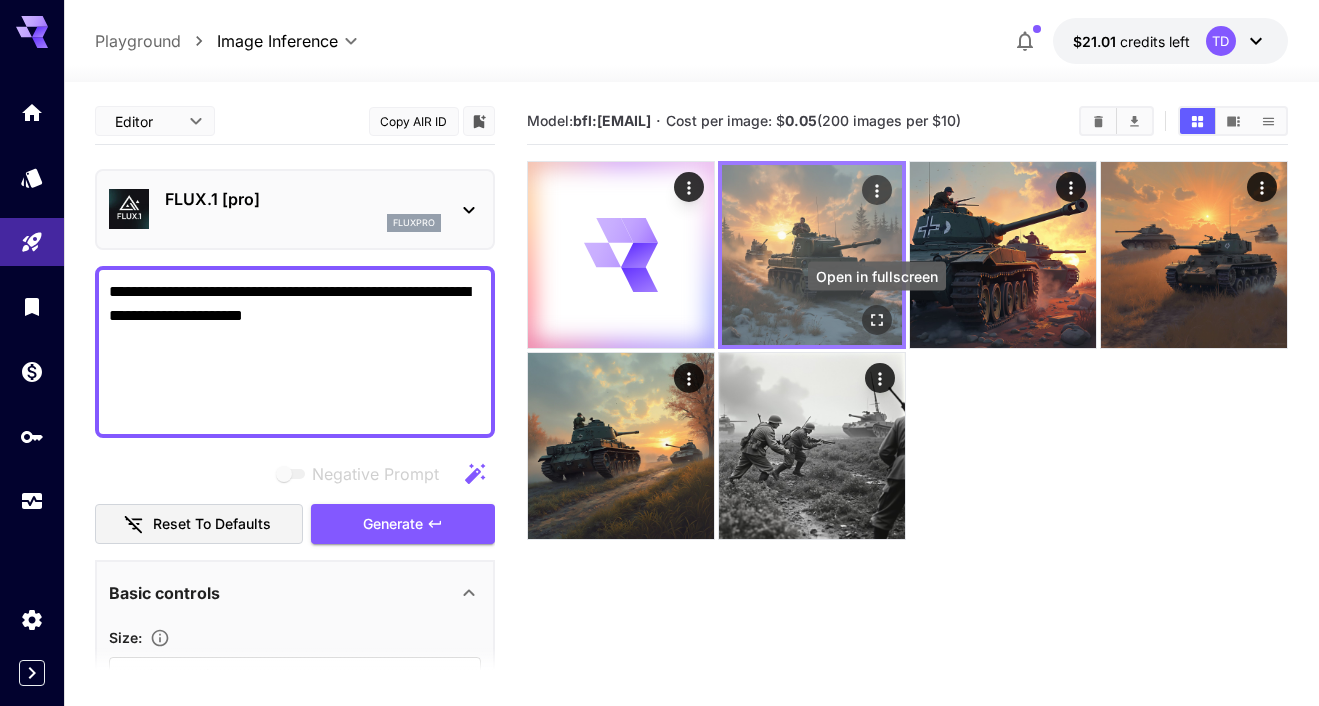 click at bounding box center [877, 320] 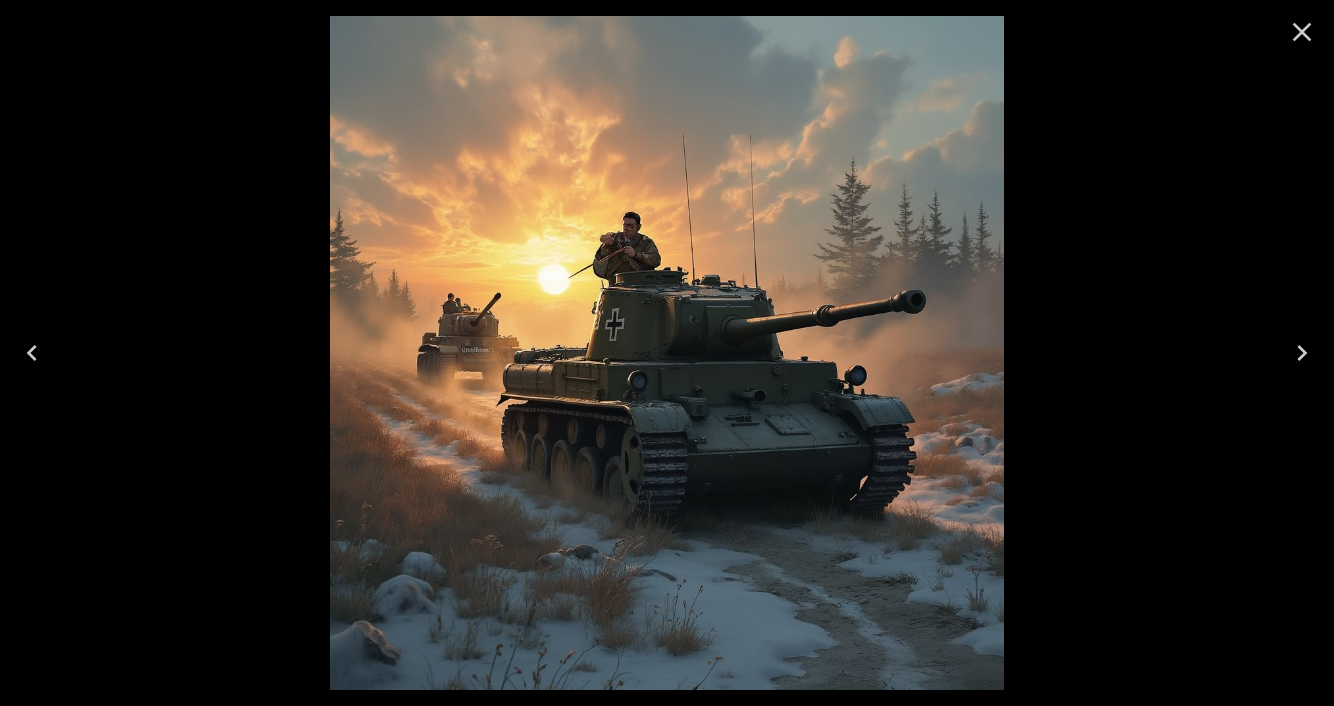 click 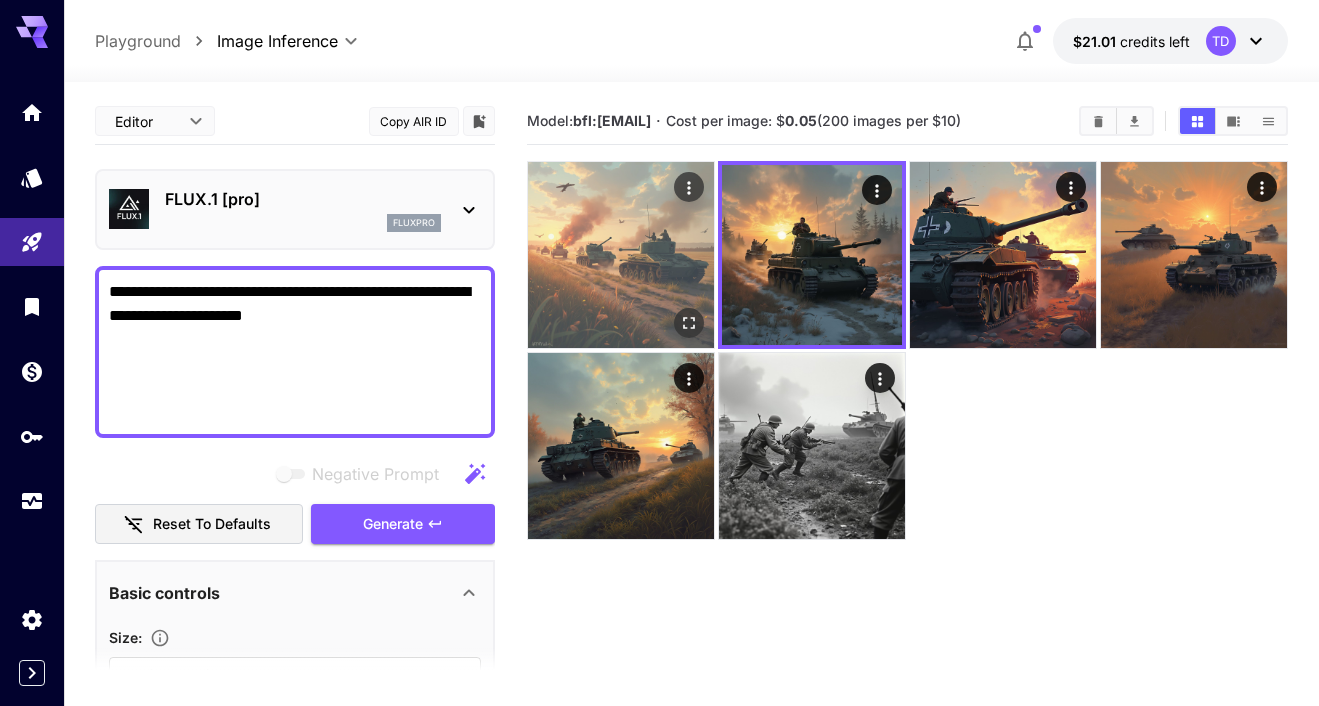 click at bounding box center (621, 255) 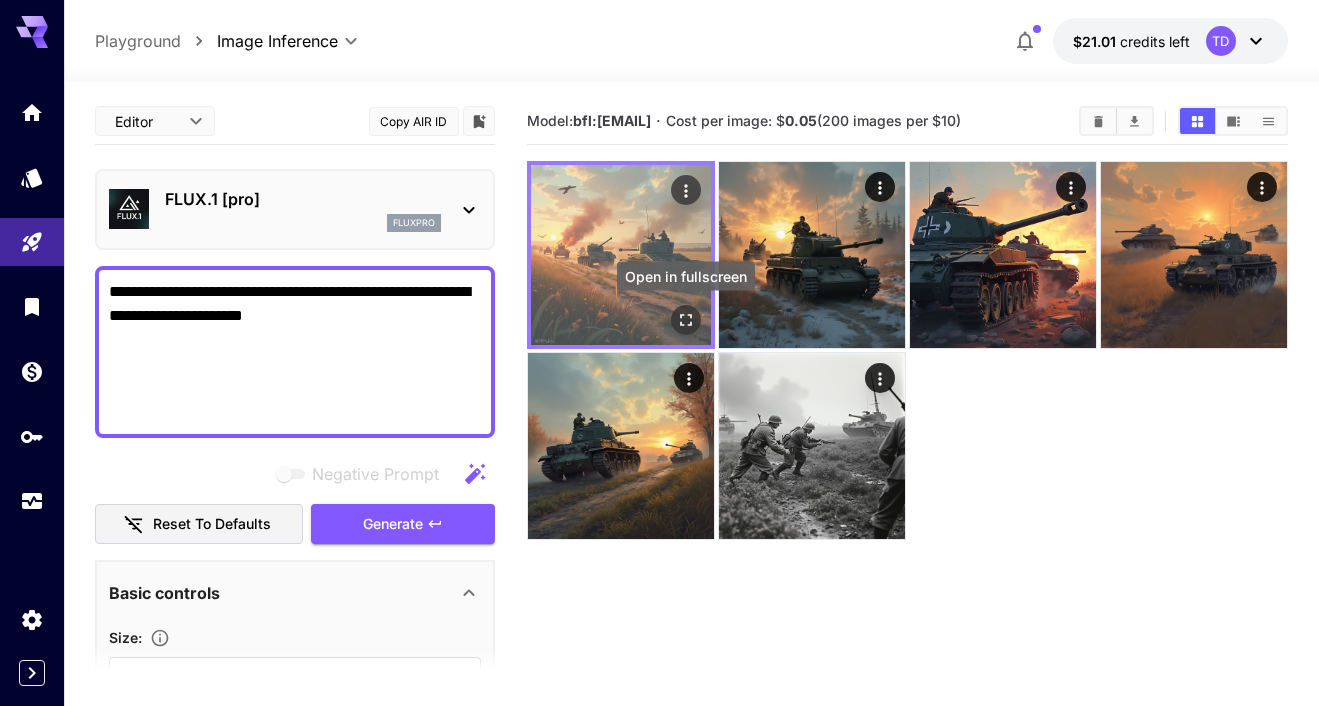 click 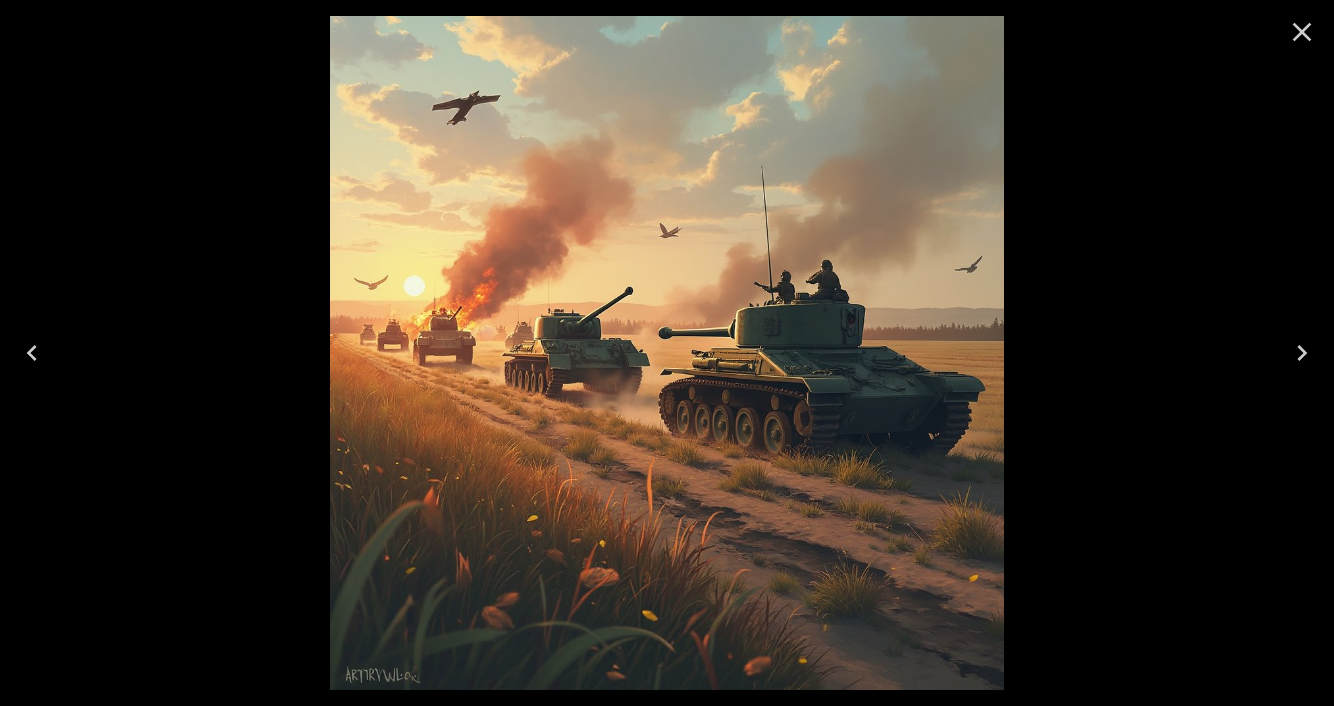 click 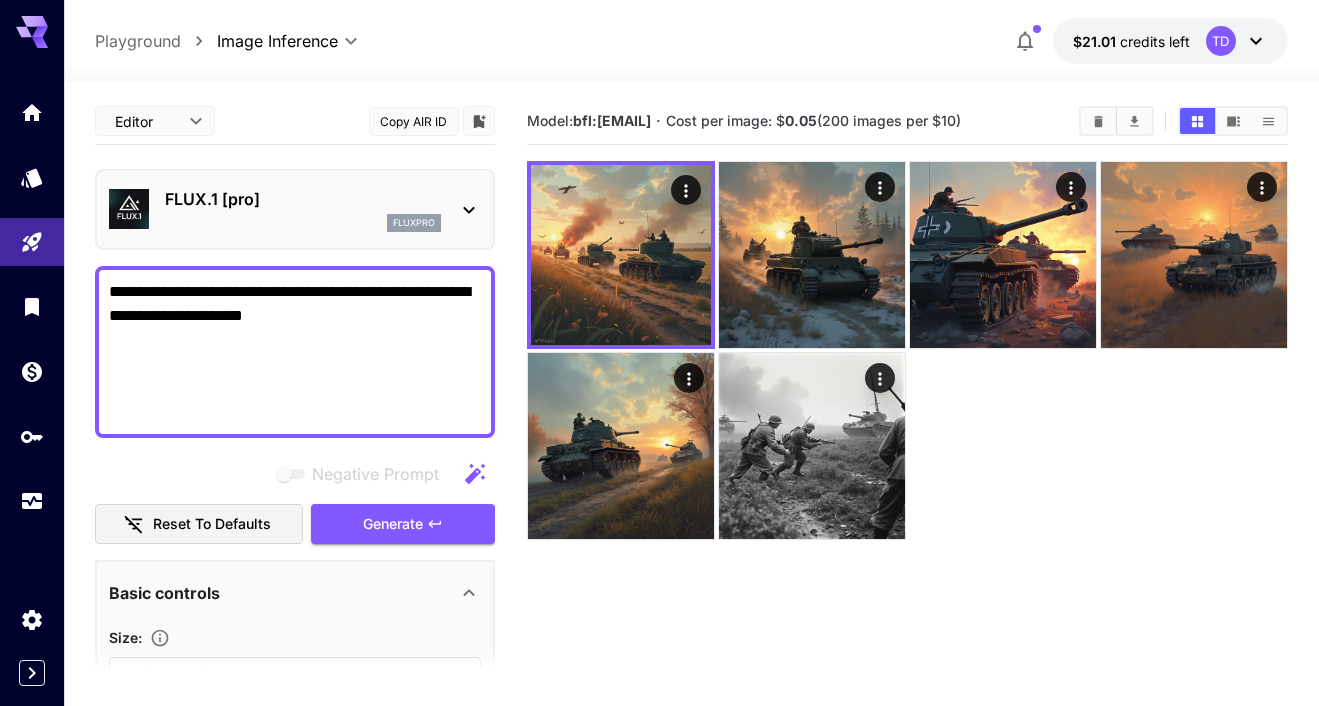 click on "FLUX.1 [pro] fluxpro" at bounding box center [295, 209] 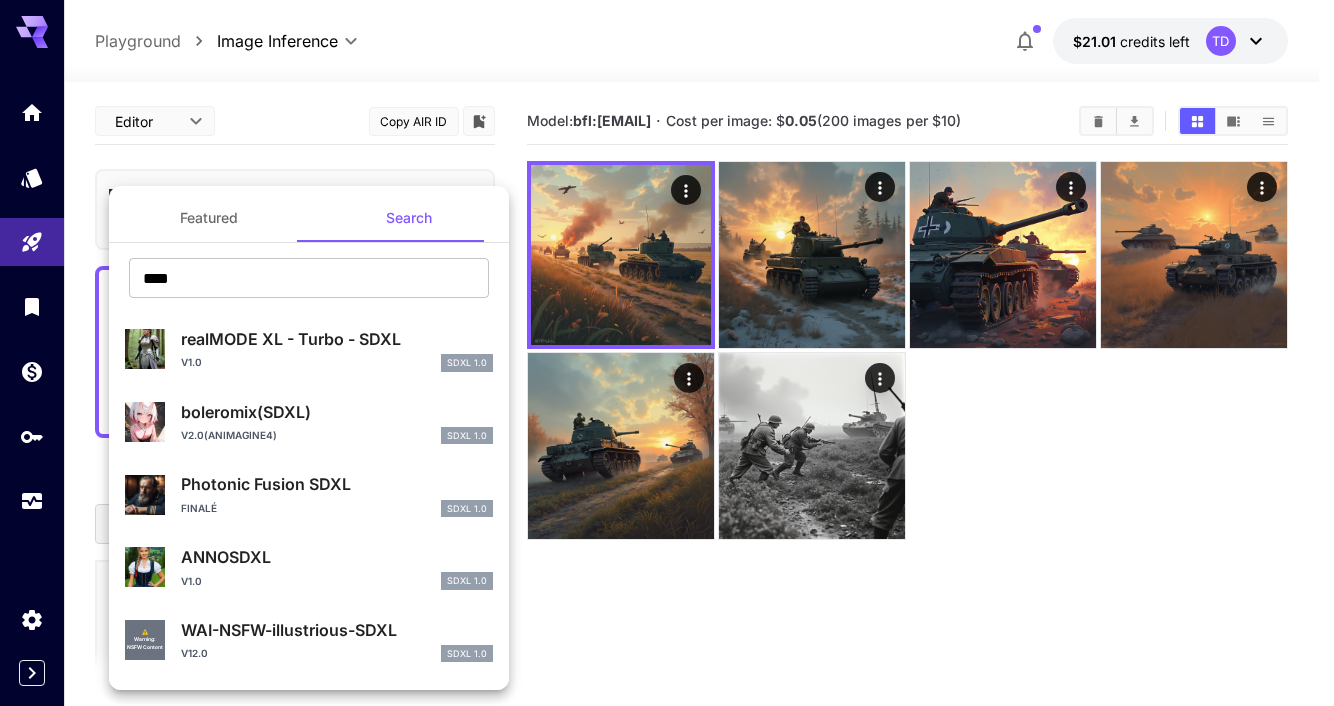 click on "Featured" at bounding box center [209, 218] 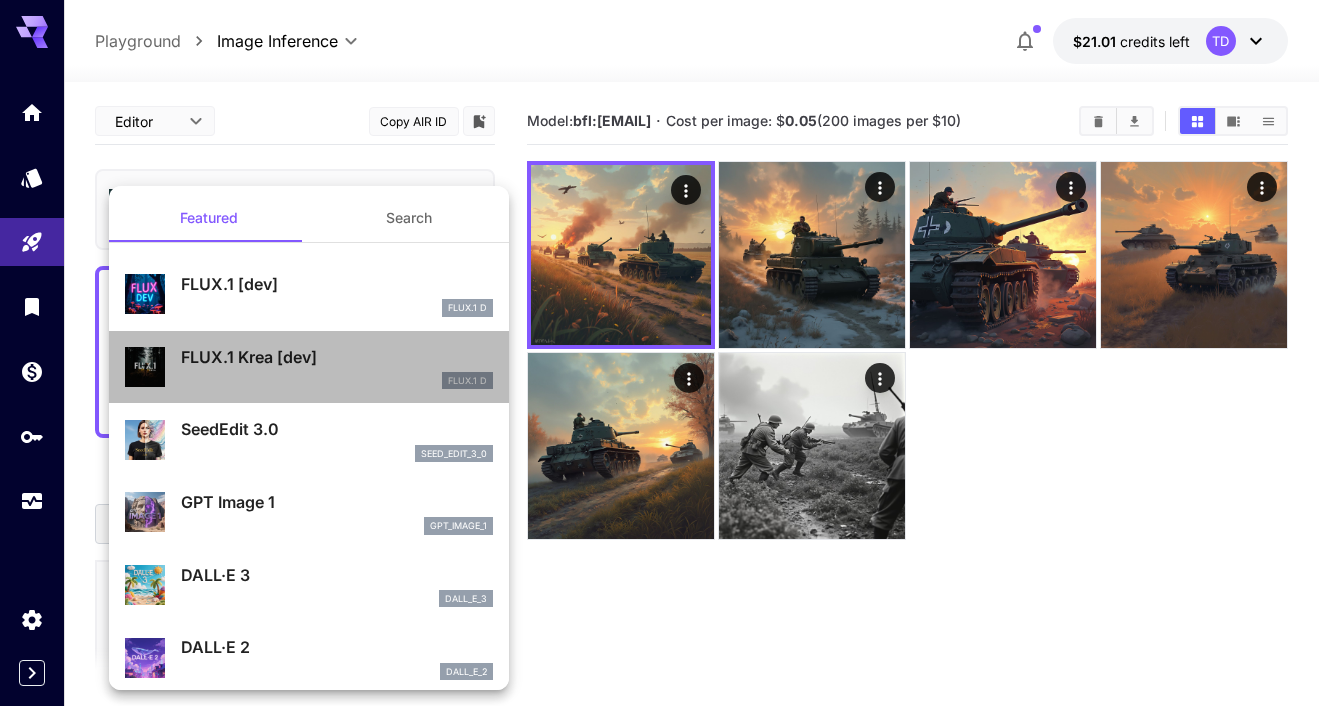 click on "FLUX.1 Krea [dev]" at bounding box center [337, 357] 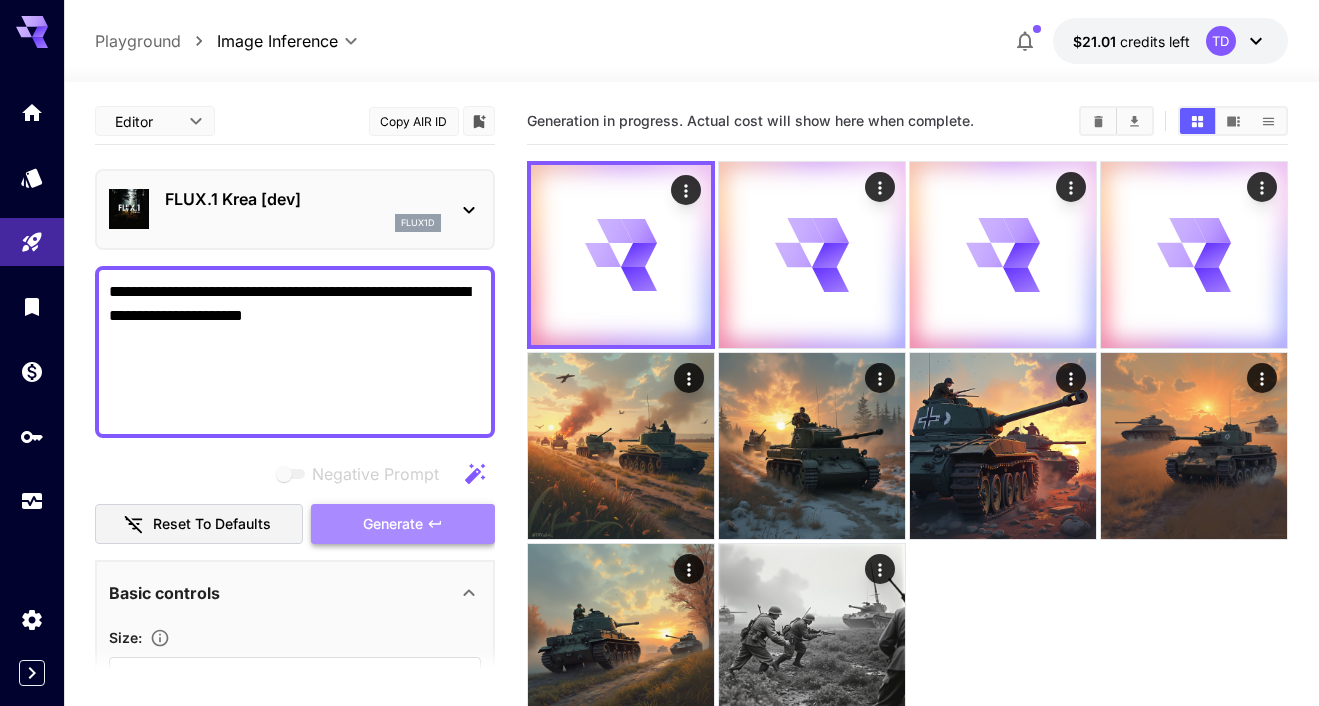 click on "Generate" at bounding box center (393, 524) 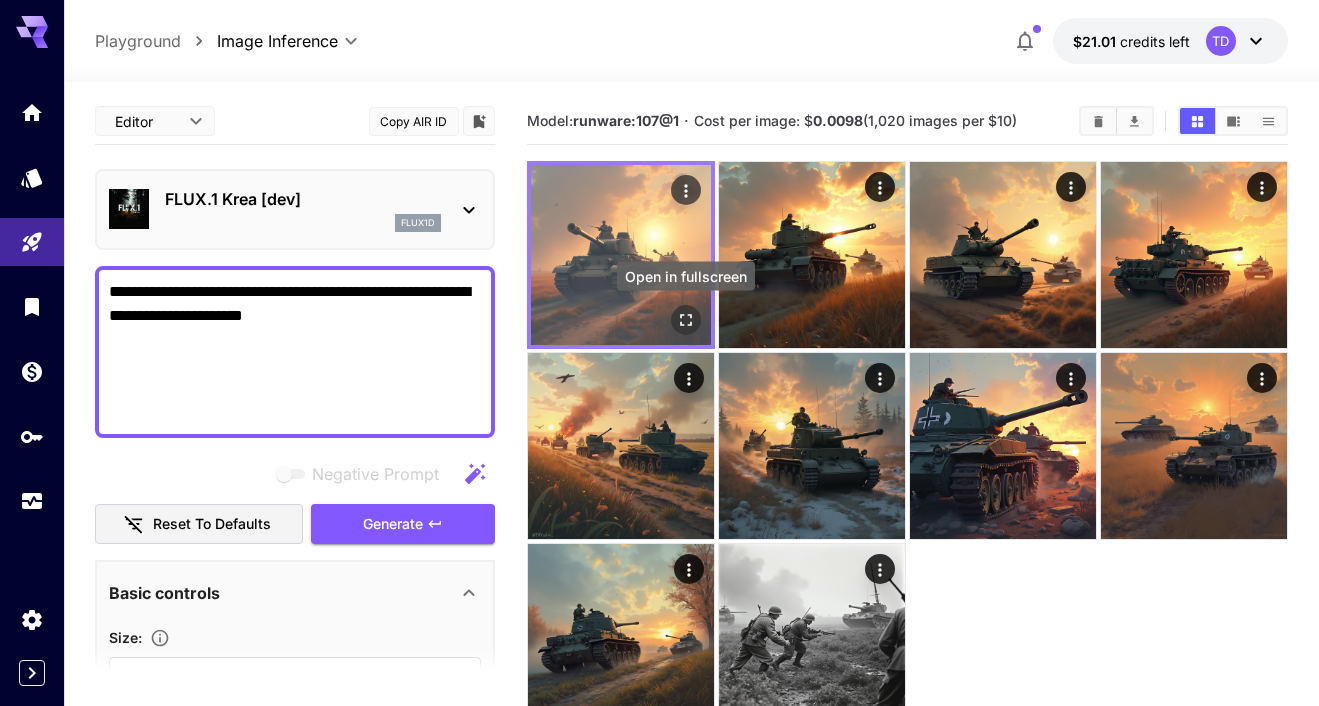 click 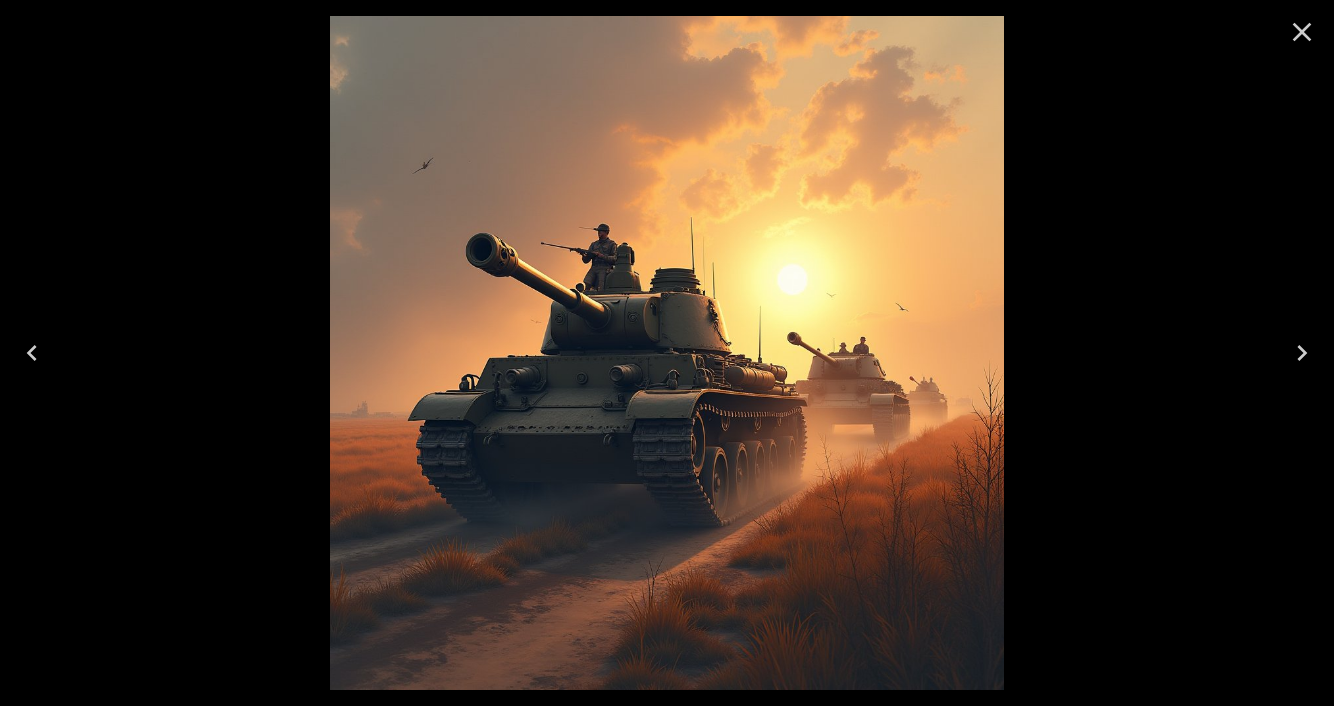 click 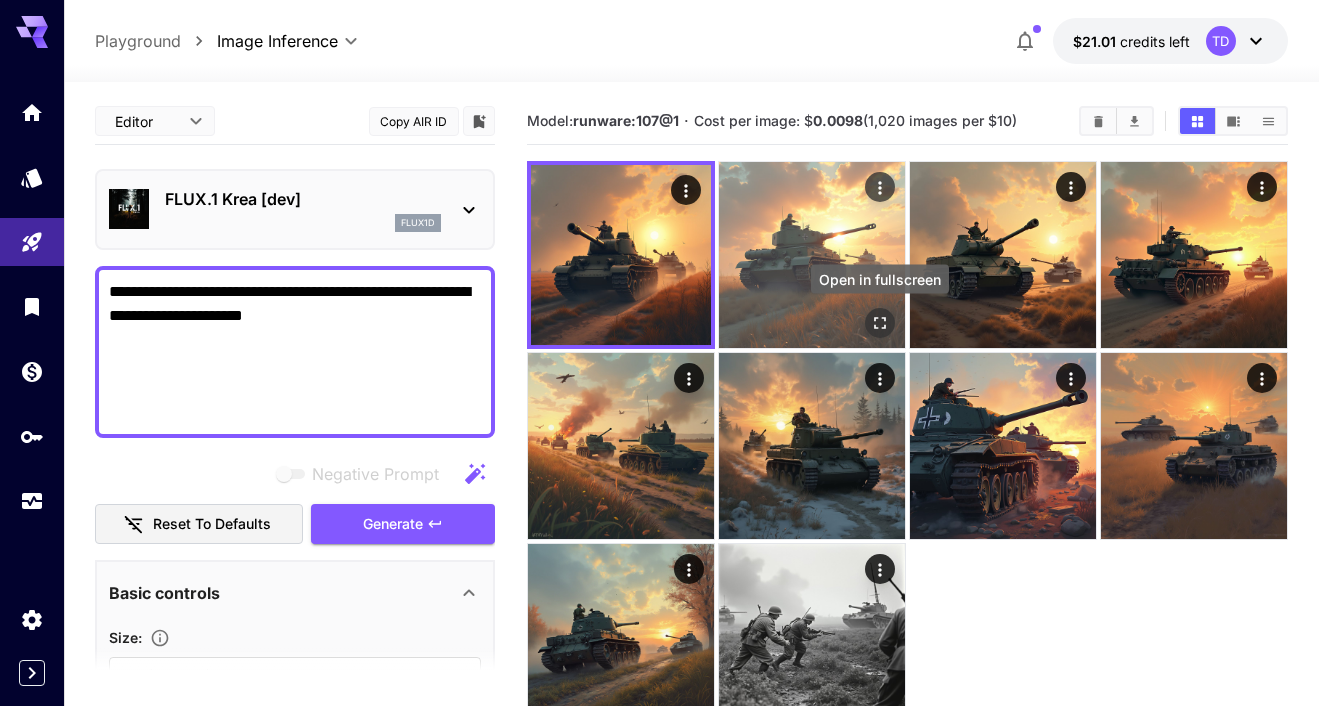 click 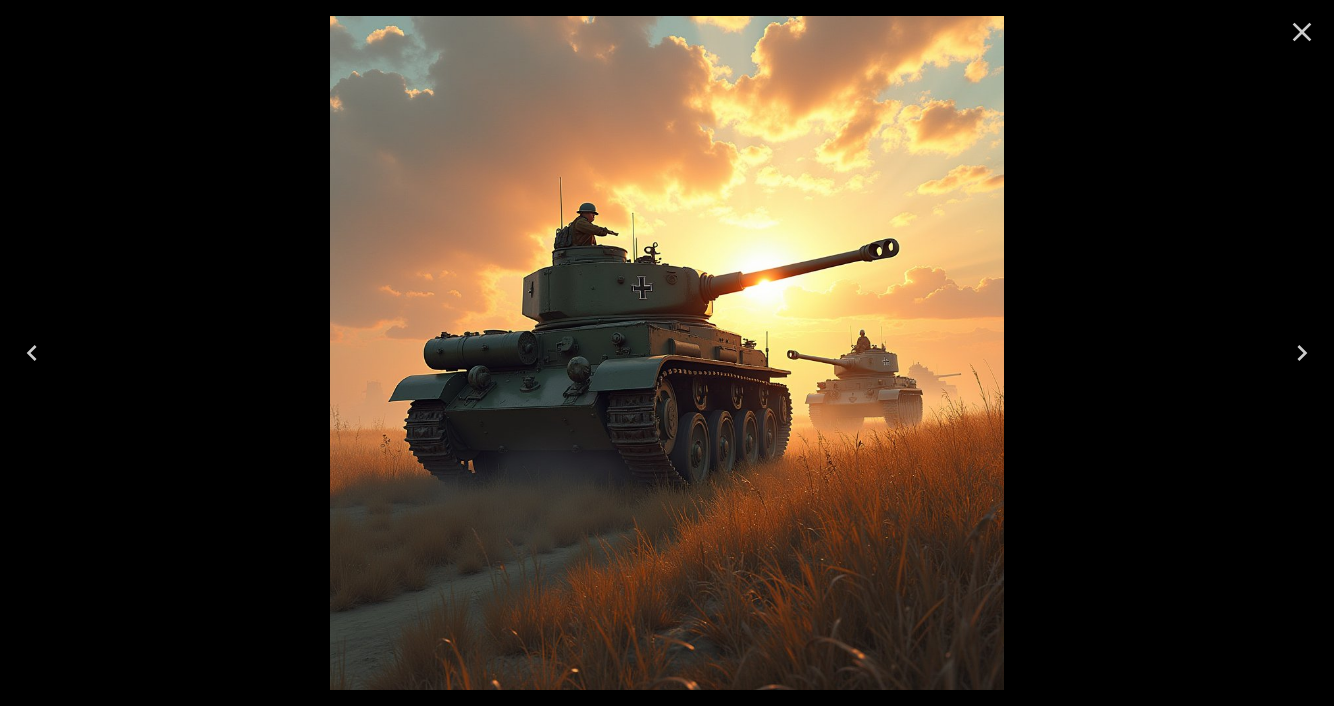 click 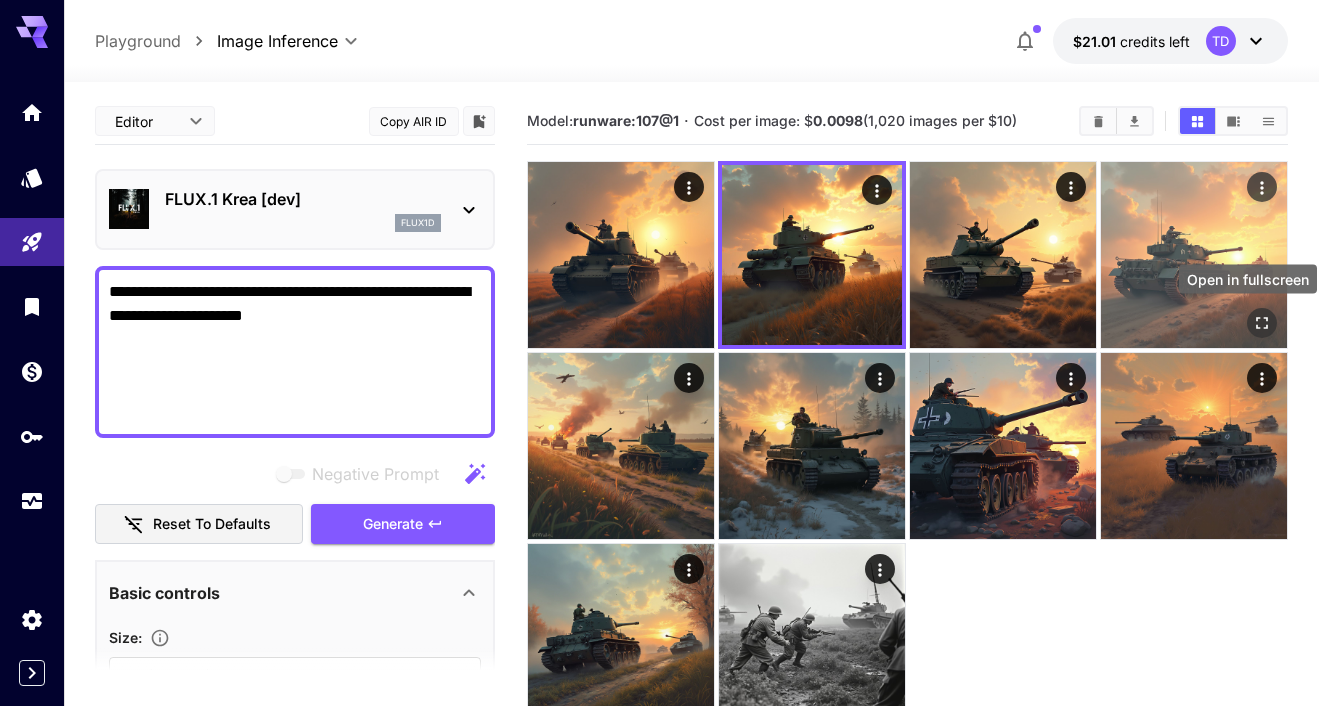 click 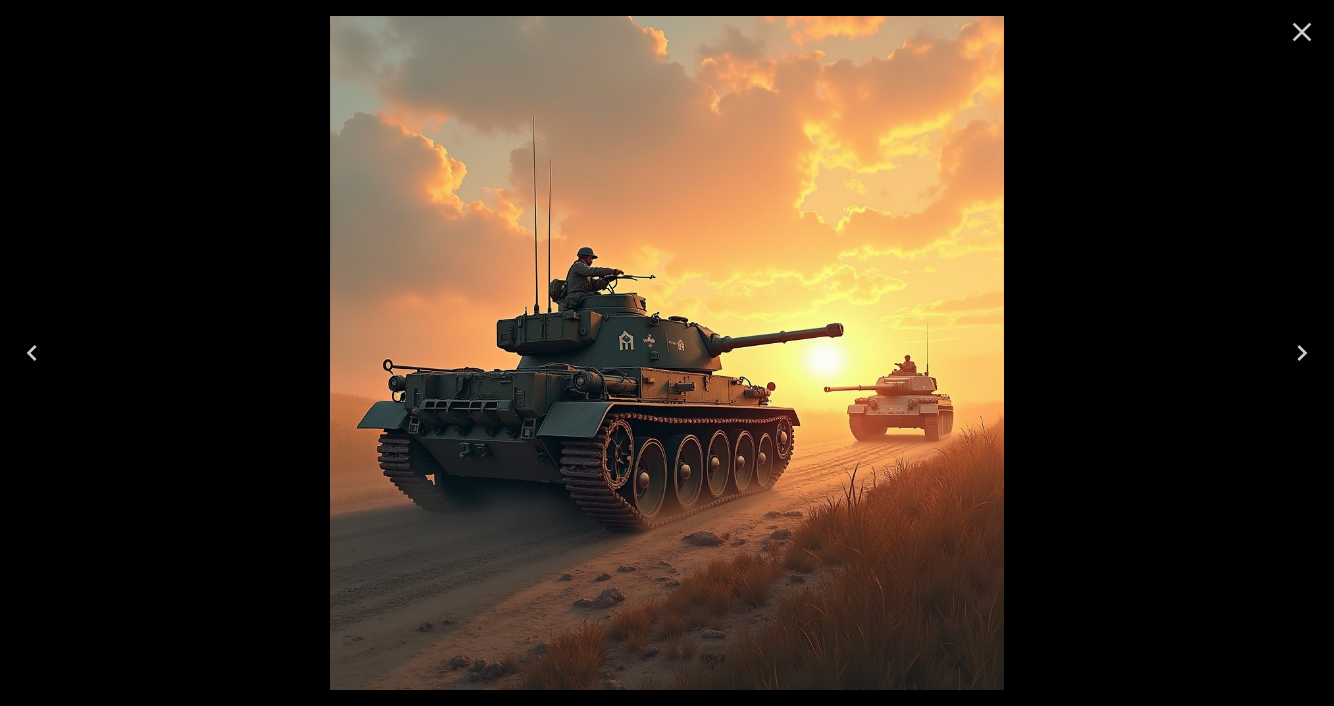 click 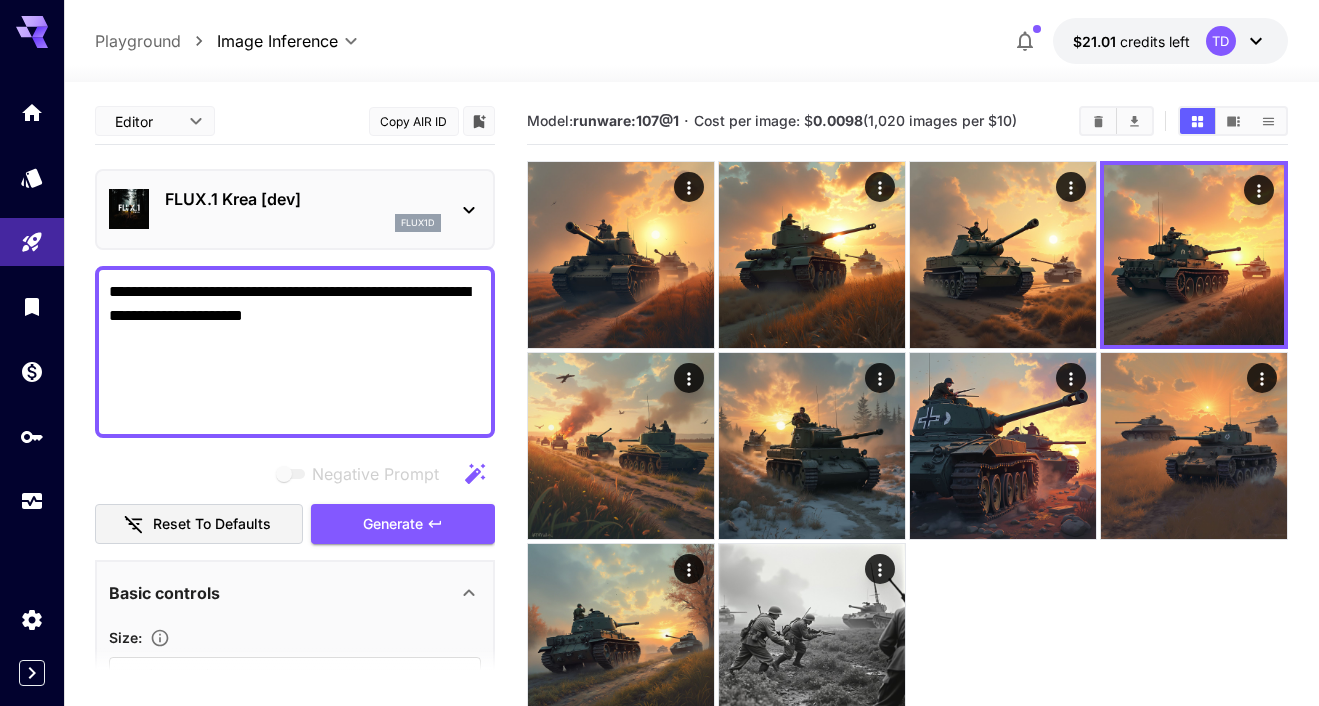 click on "FLUX.1 Krea [dev] flux1d" at bounding box center (295, 209) 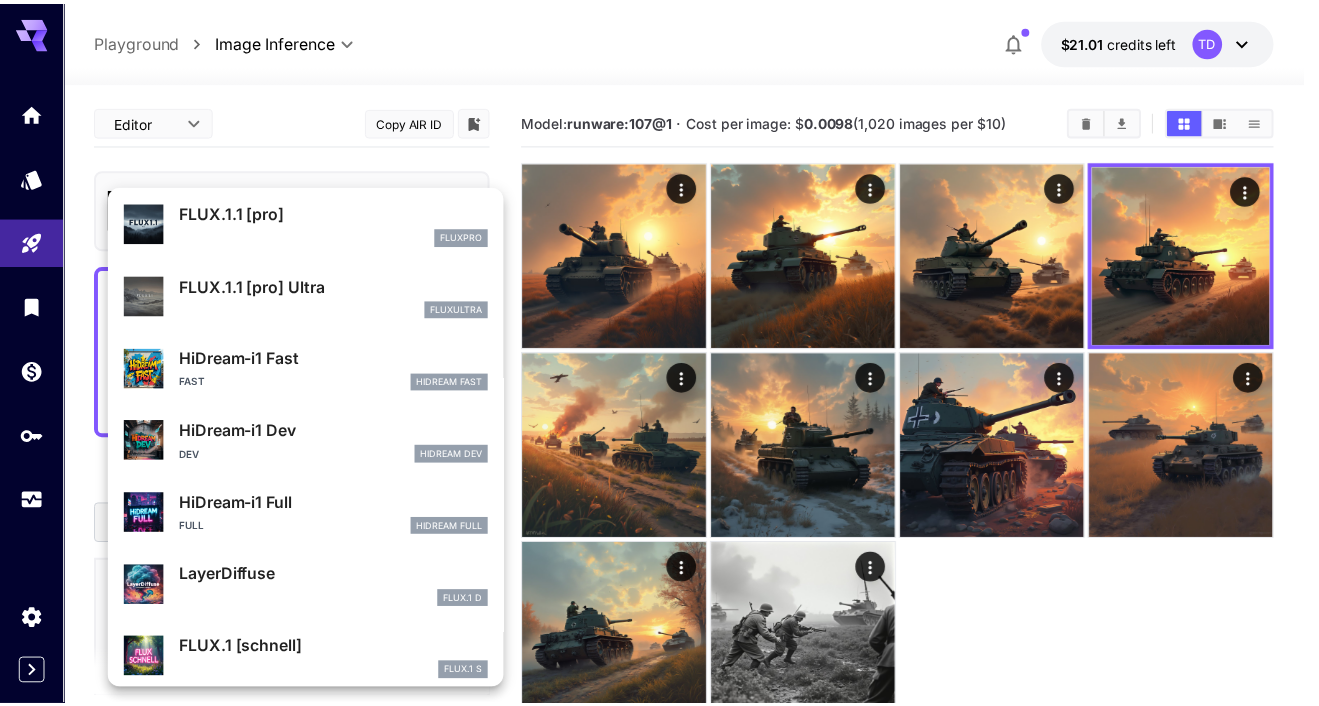 scroll, scrollTop: 1083, scrollLeft: 0, axis: vertical 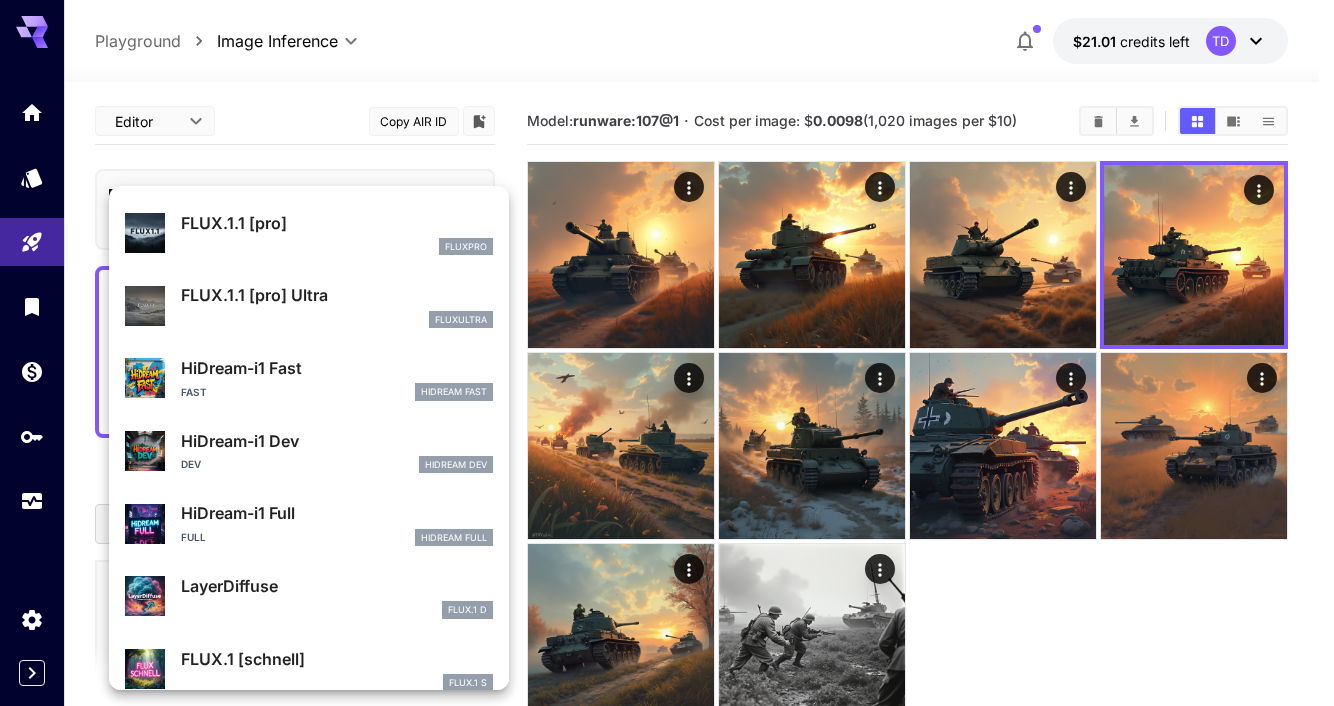 click on "FLUX.1.1 [pro] Ultra fluxultra" at bounding box center [309, 305] 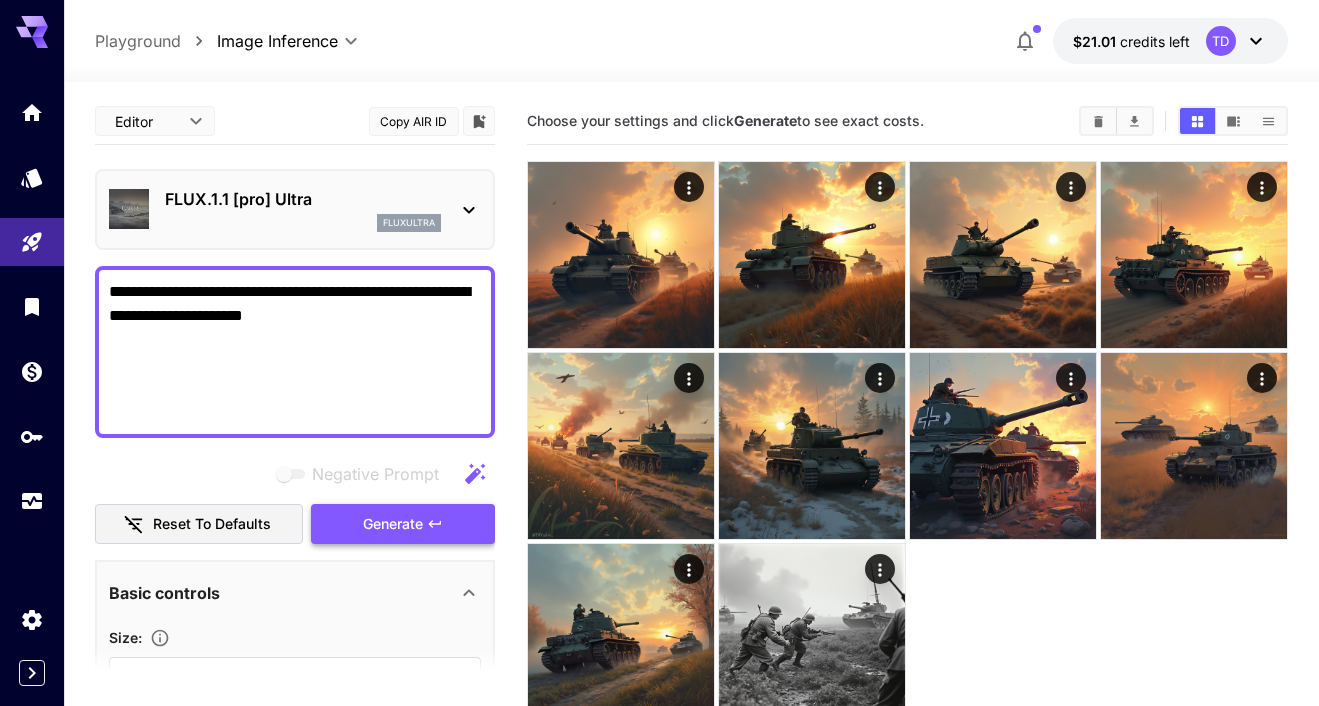 click on "Generate" at bounding box center [393, 524] 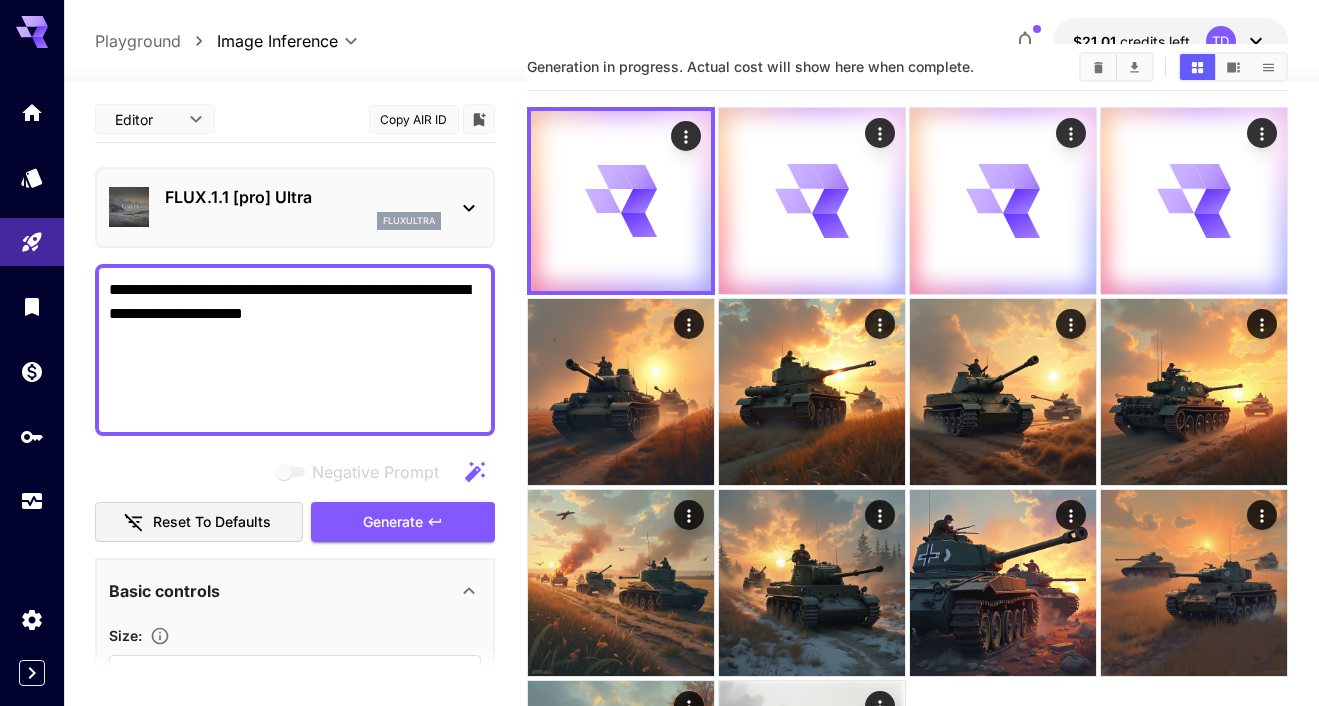 scroll, scrollTop: 0, scrollLeft: 0, axis: both 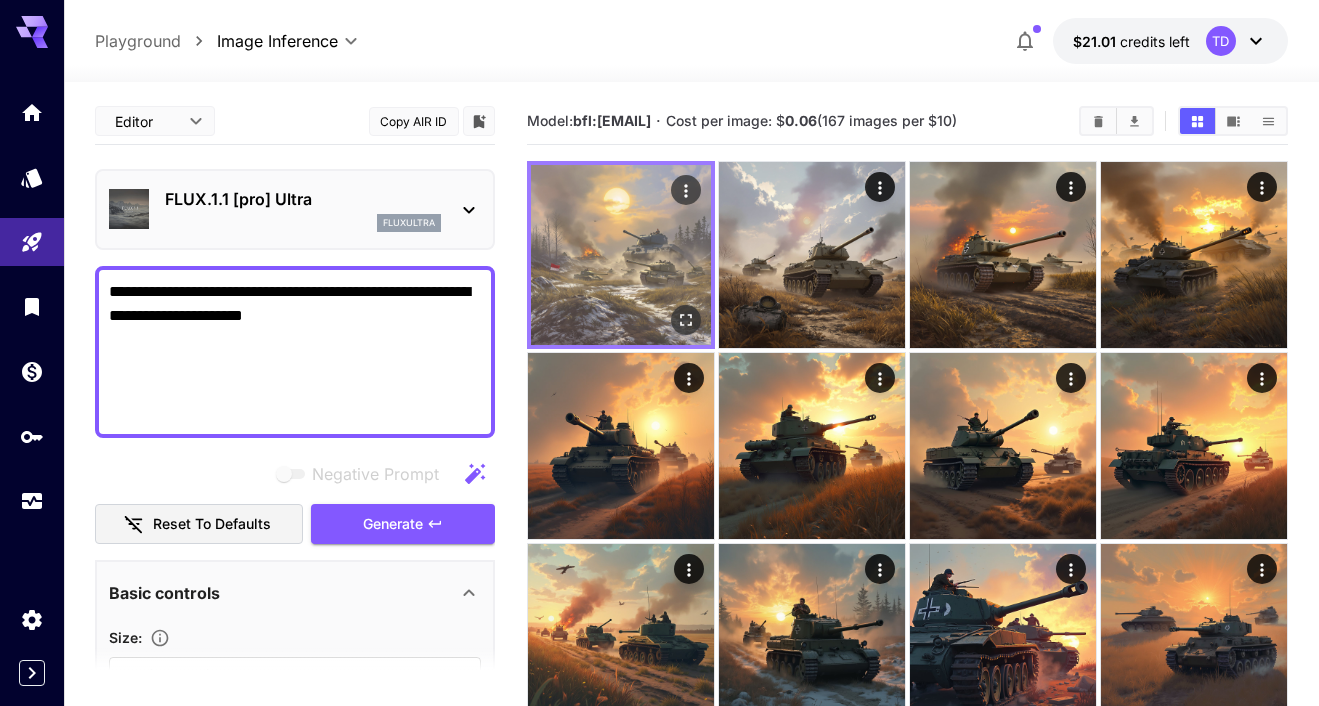 click at bounding box center (621, 255) 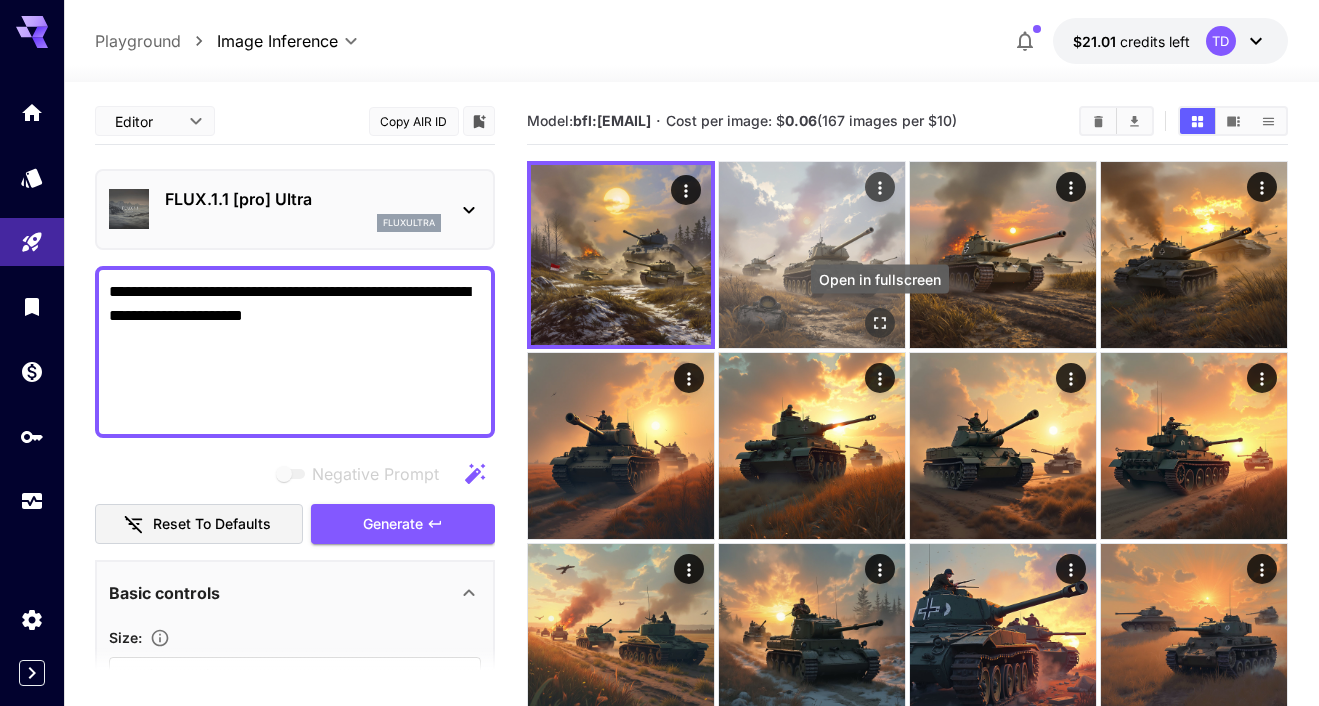 click 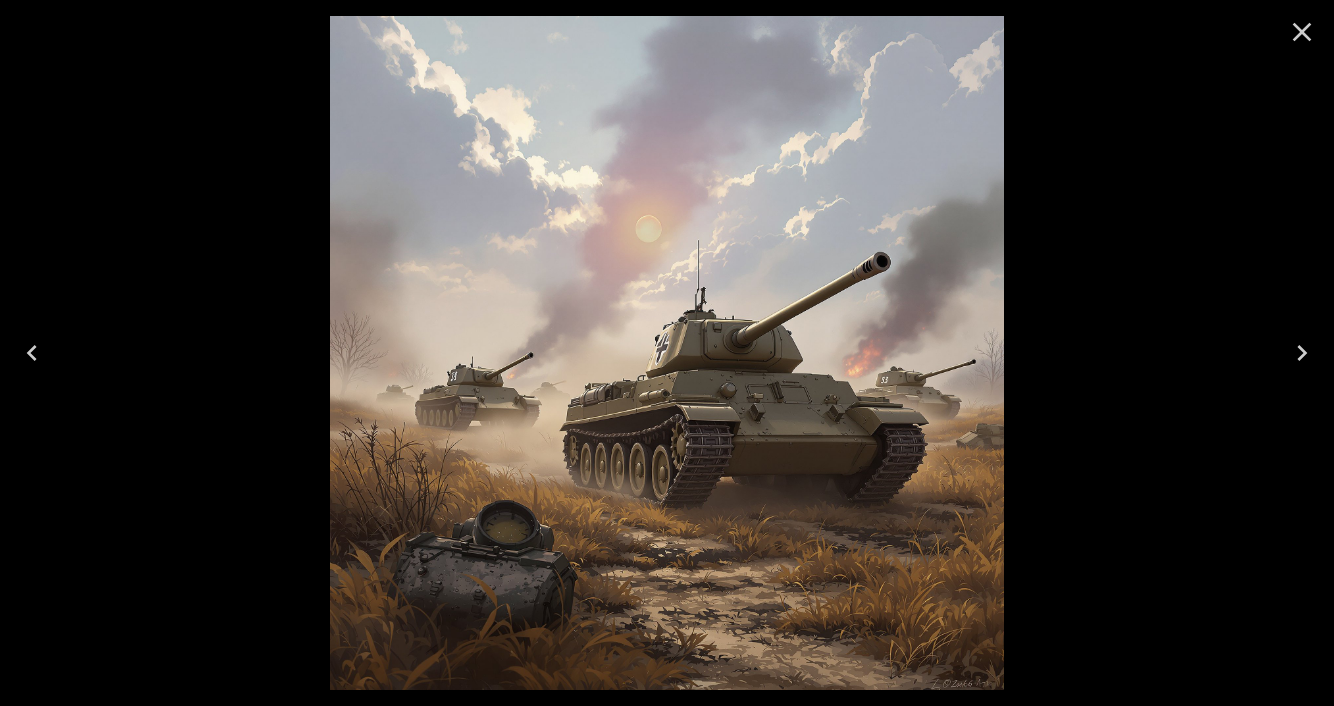 click 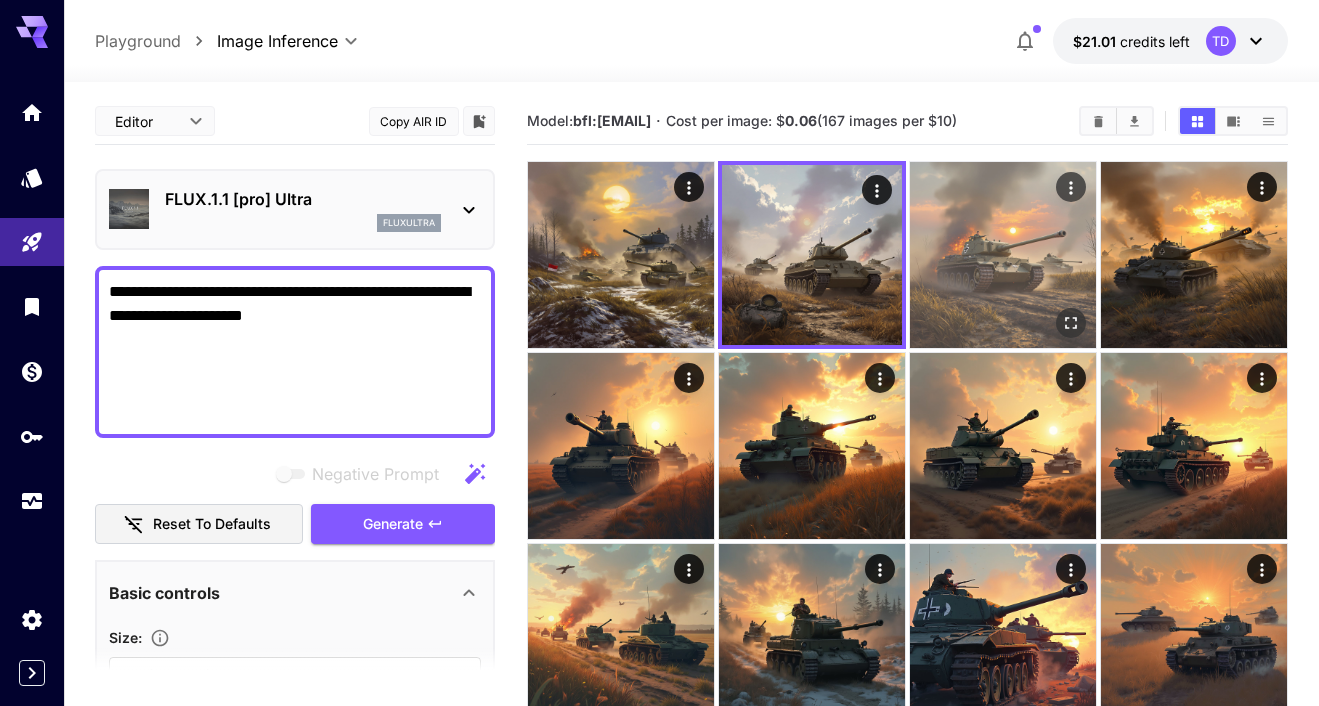 click 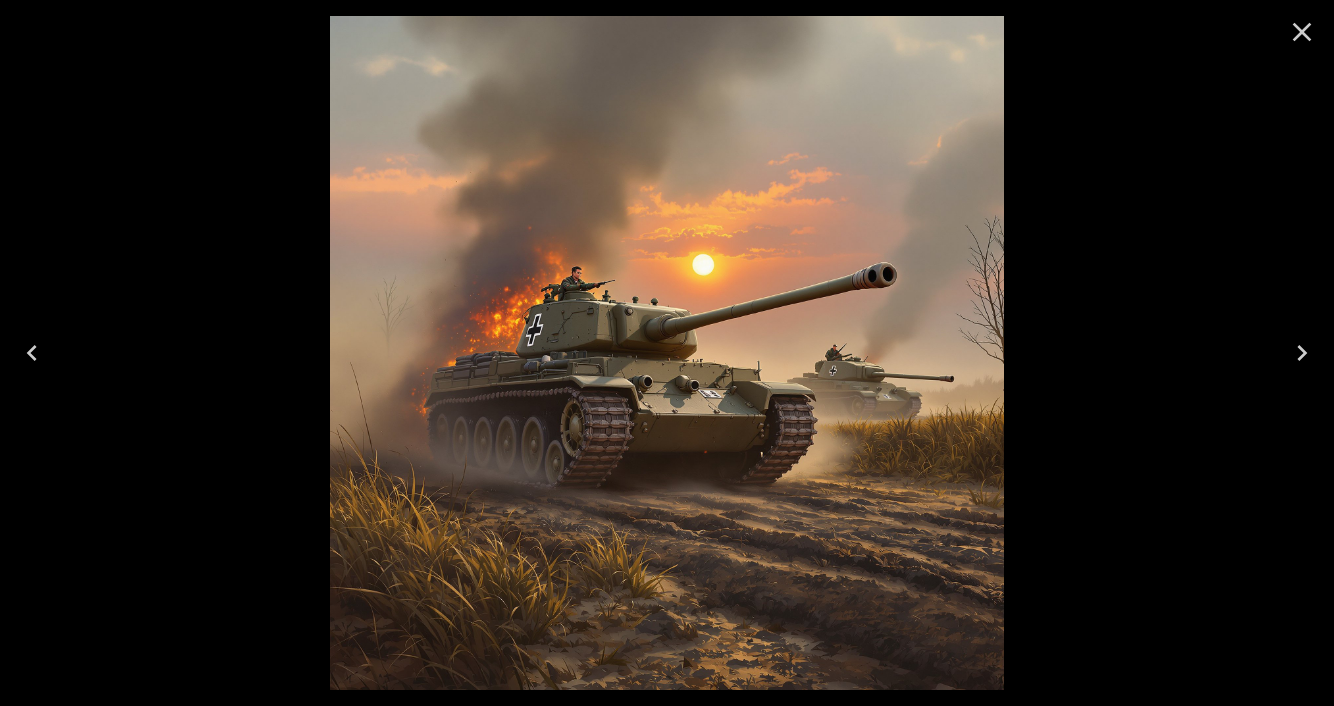 click 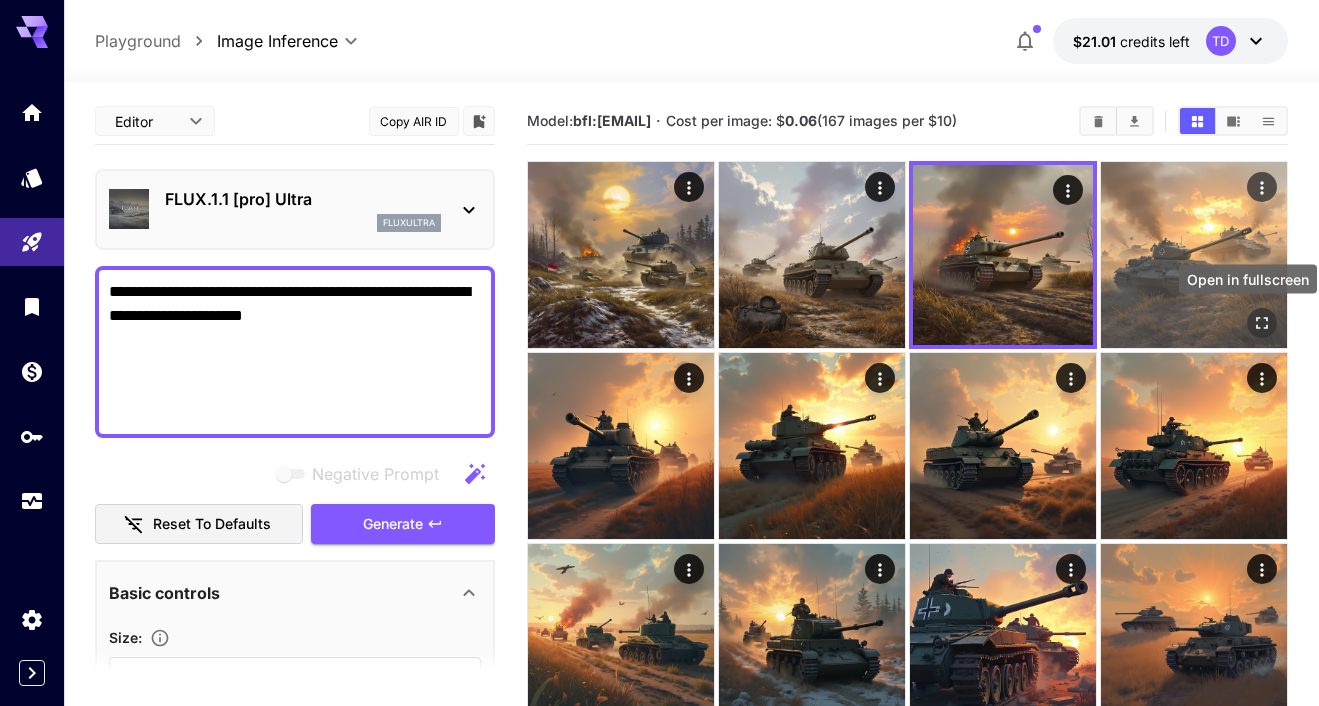click 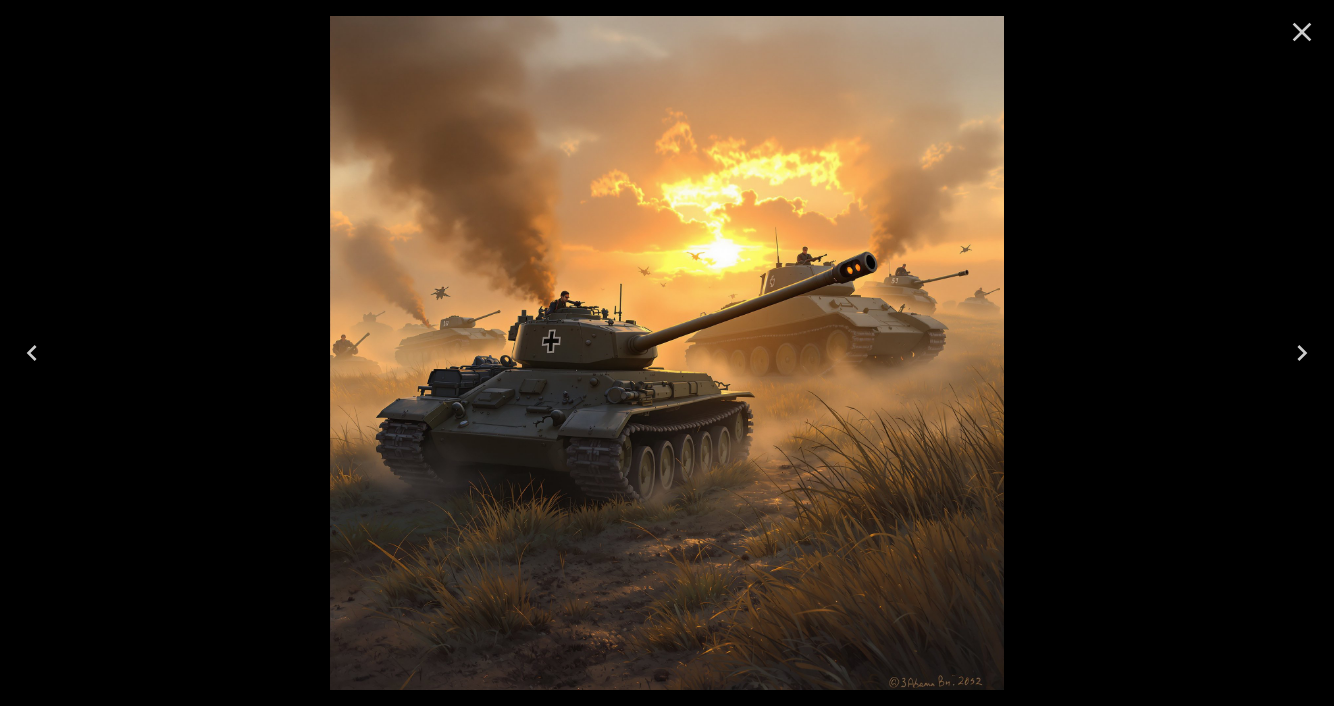 click 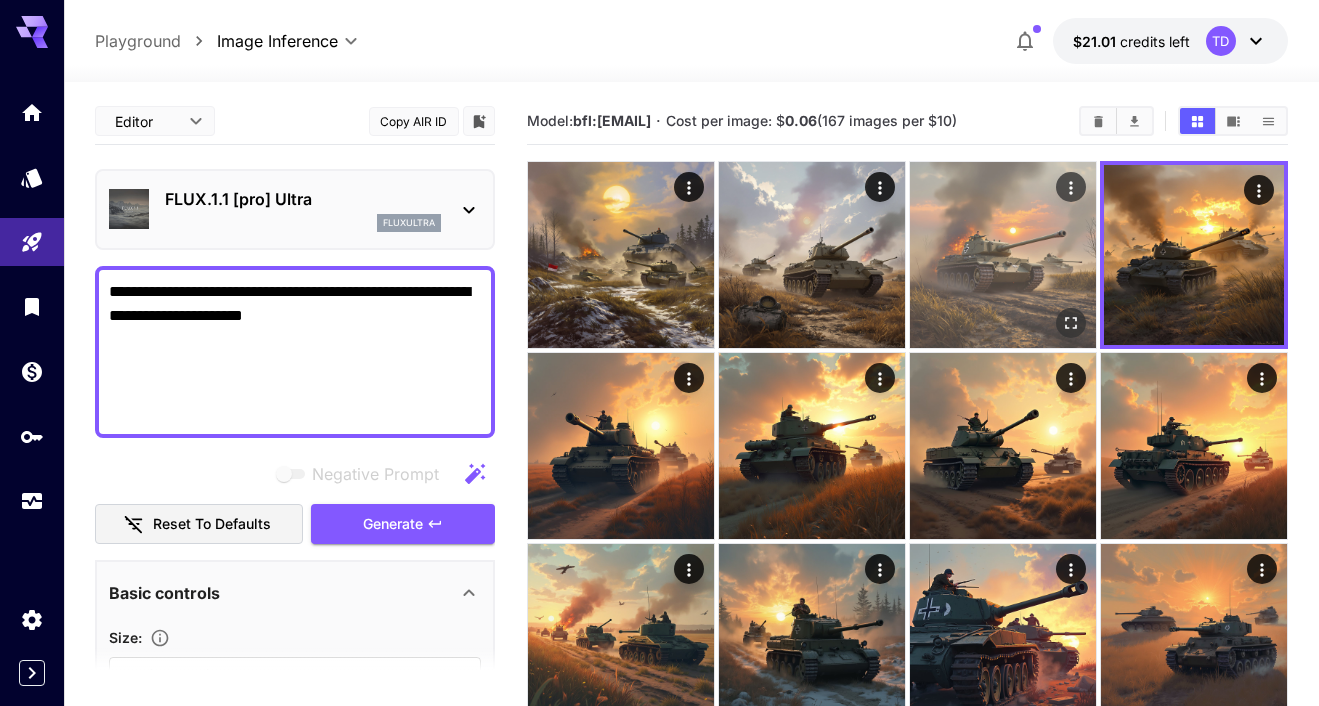 click 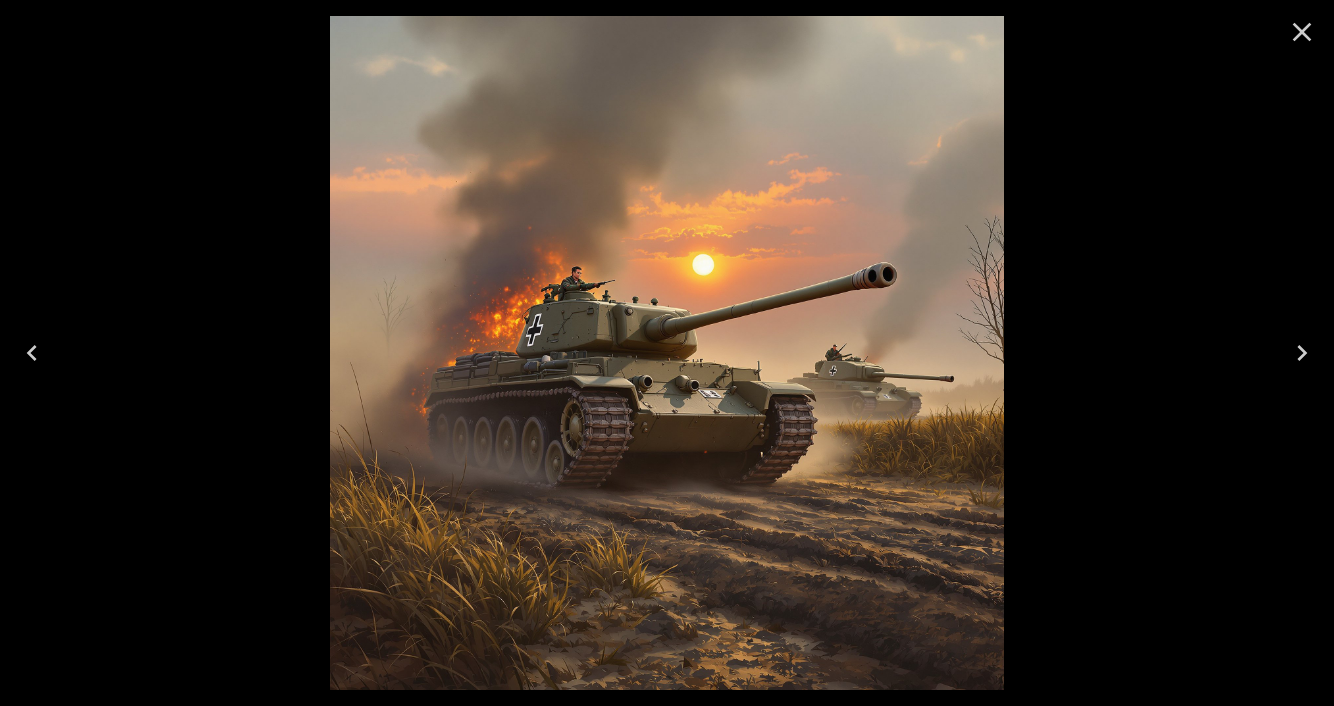 click 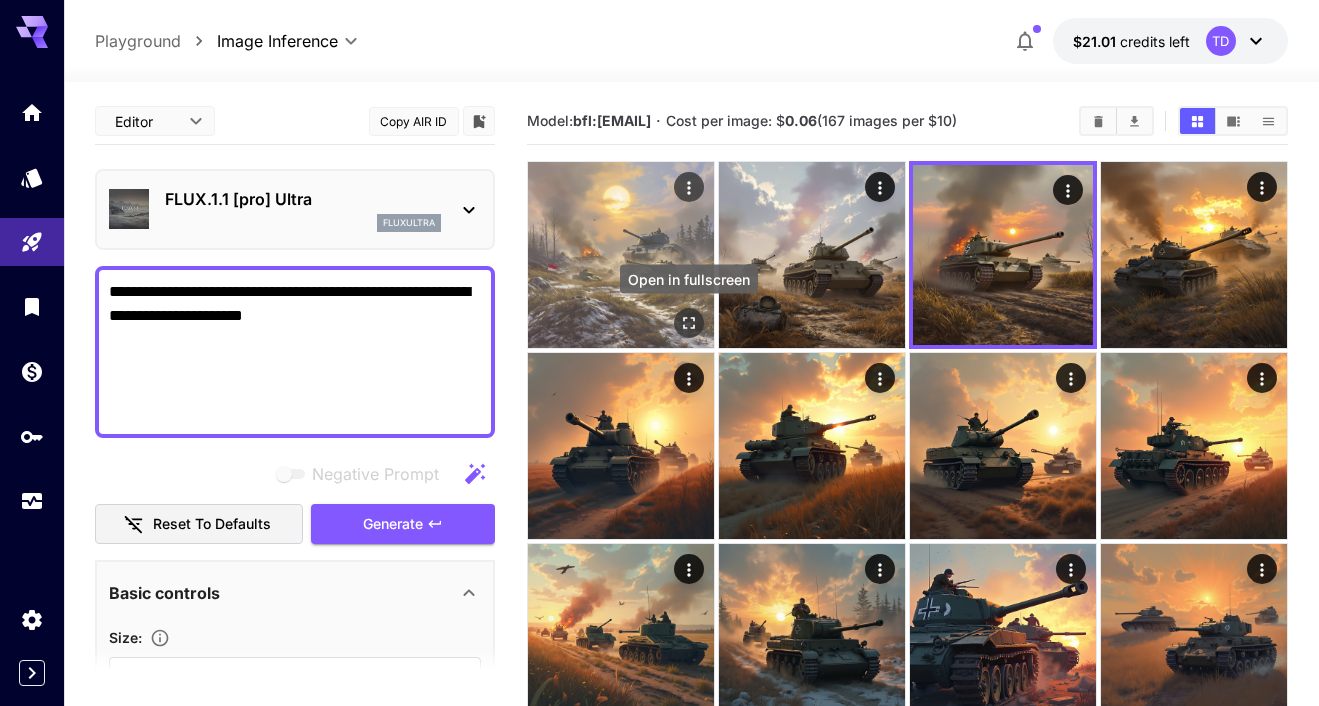 click 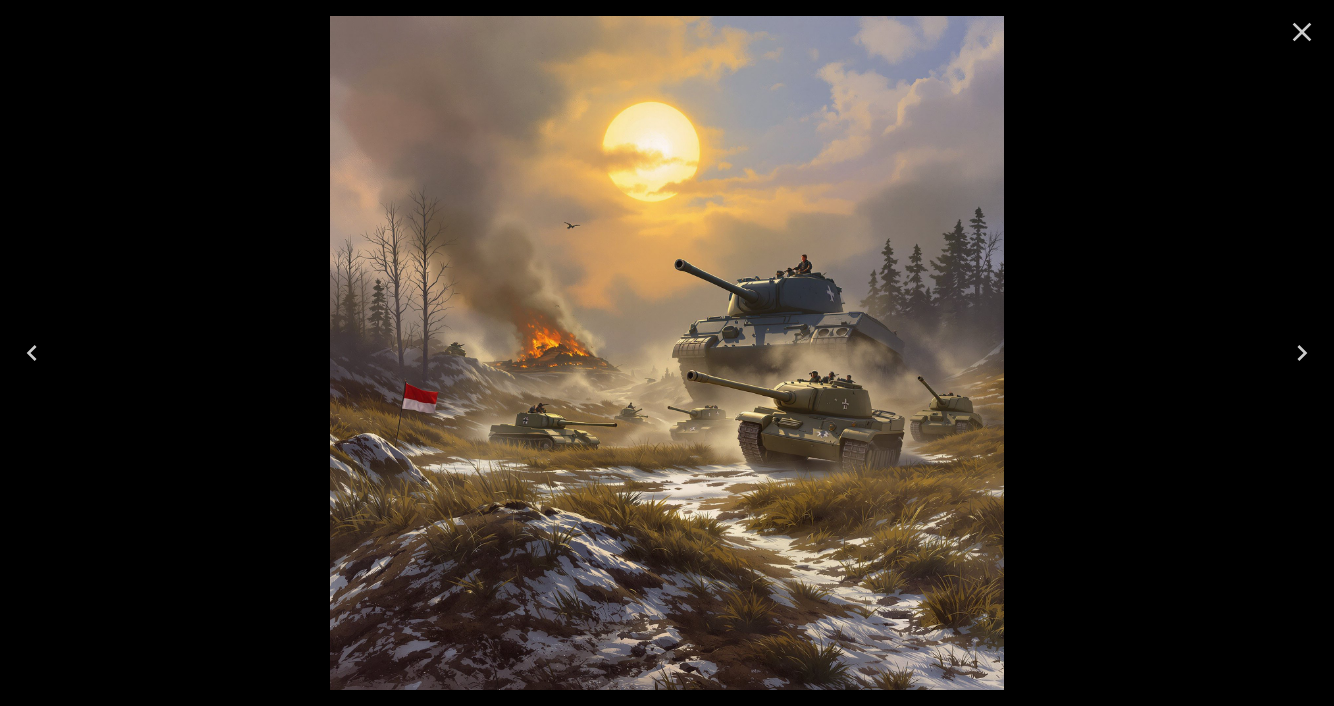 click 